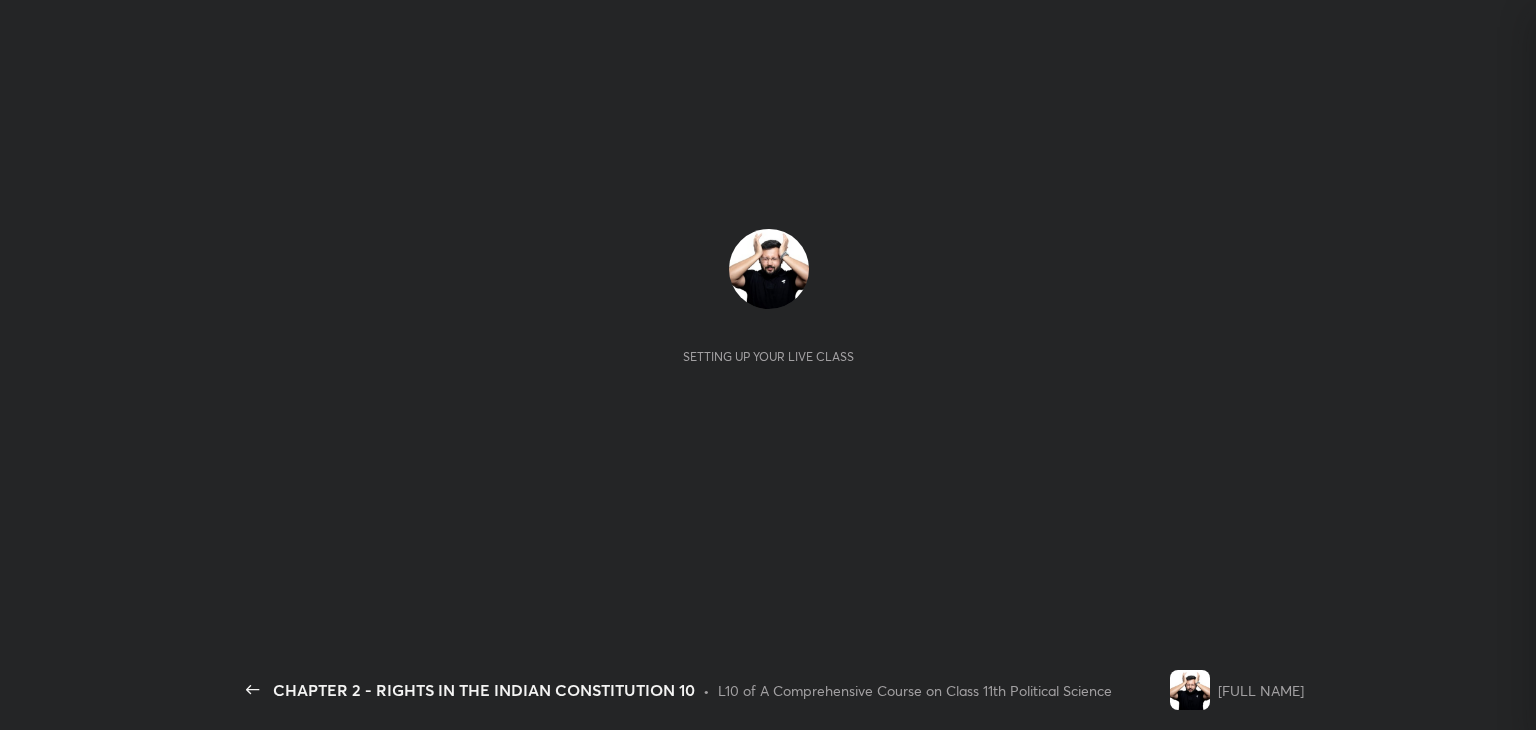 scroll, scrollTop: 0, scrollLeft: 0, axis: both 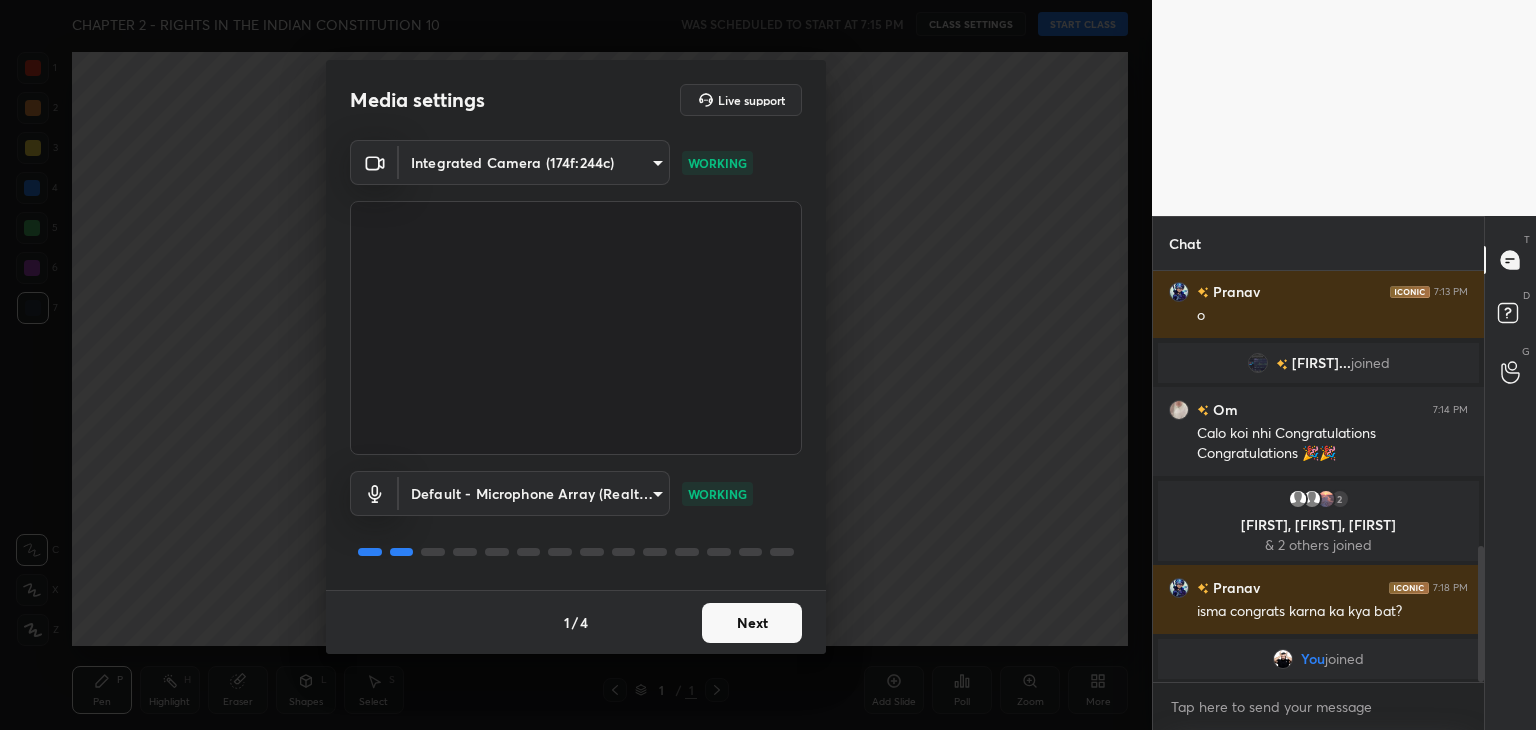 click on "Next" at bounding box center (752, 623) 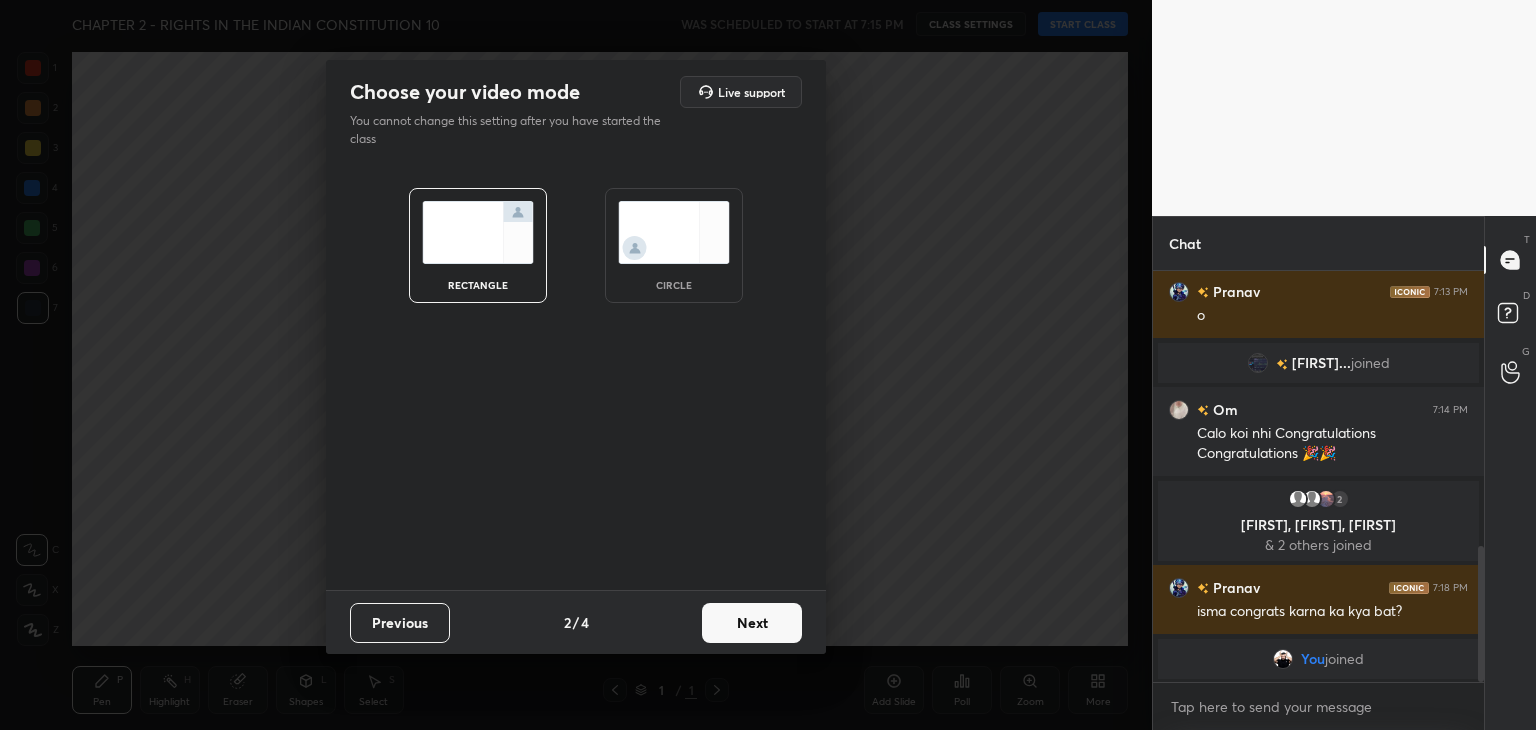 click at bounding box center [674, 232] 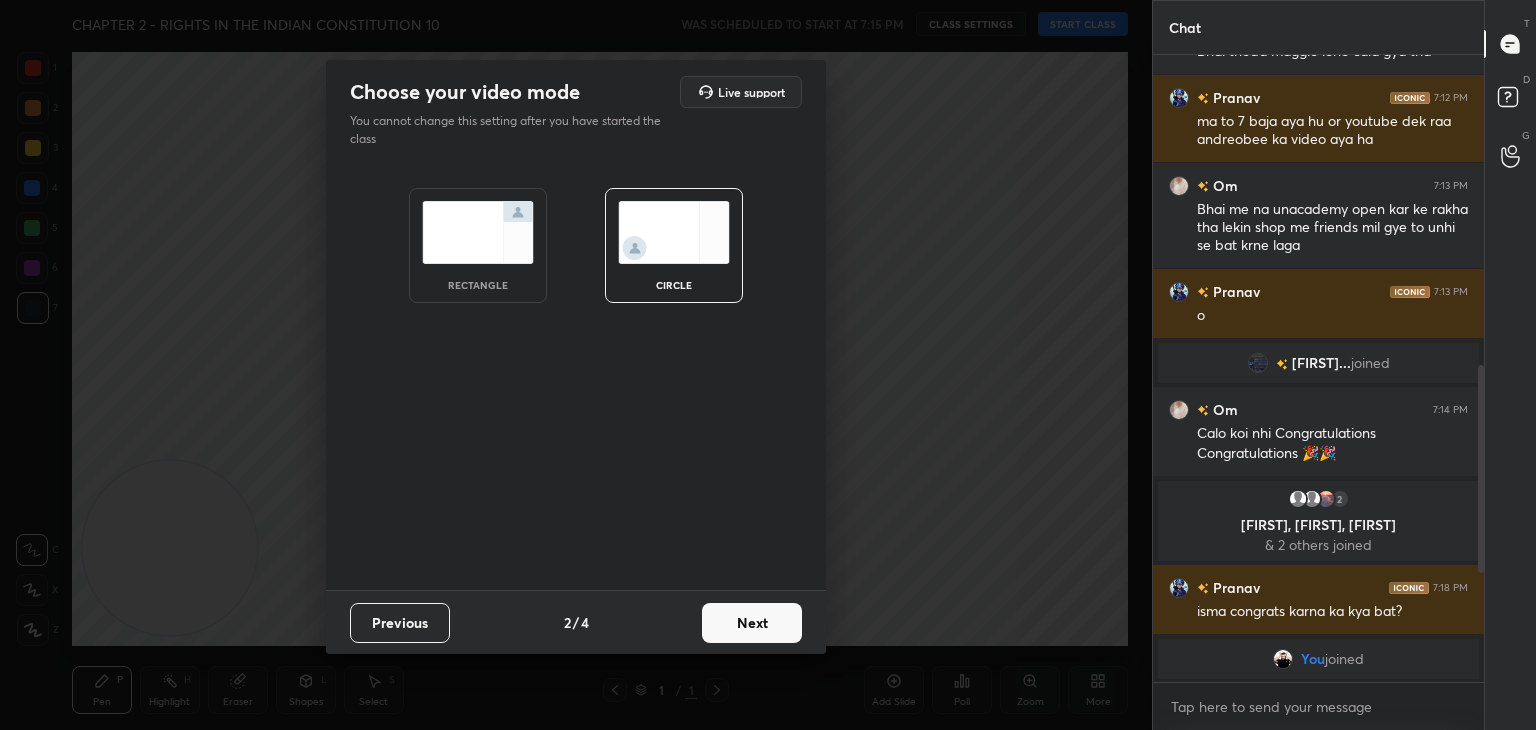 click on "Next" at bounding box center (752, 623) 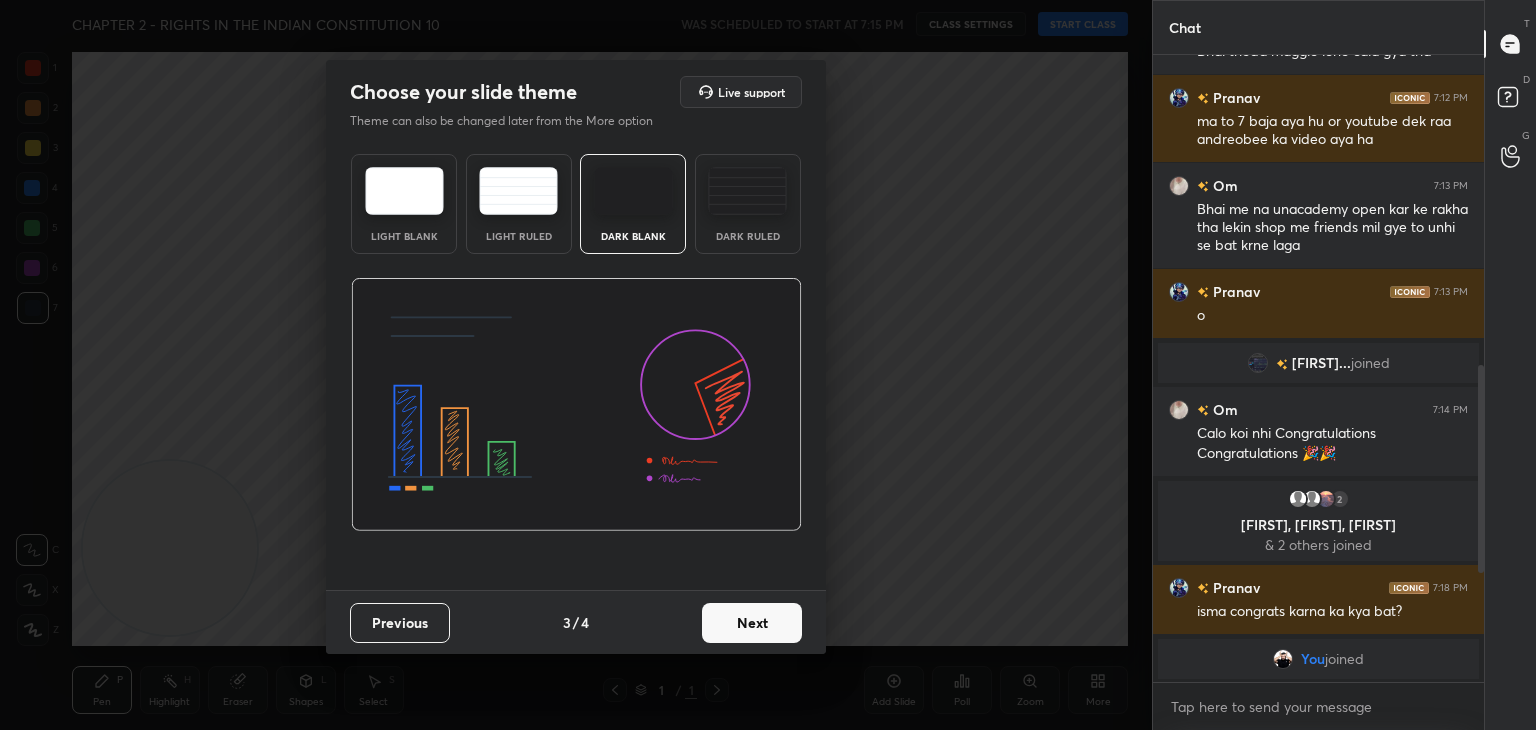click on "Next" at bounding box center [752, 623] 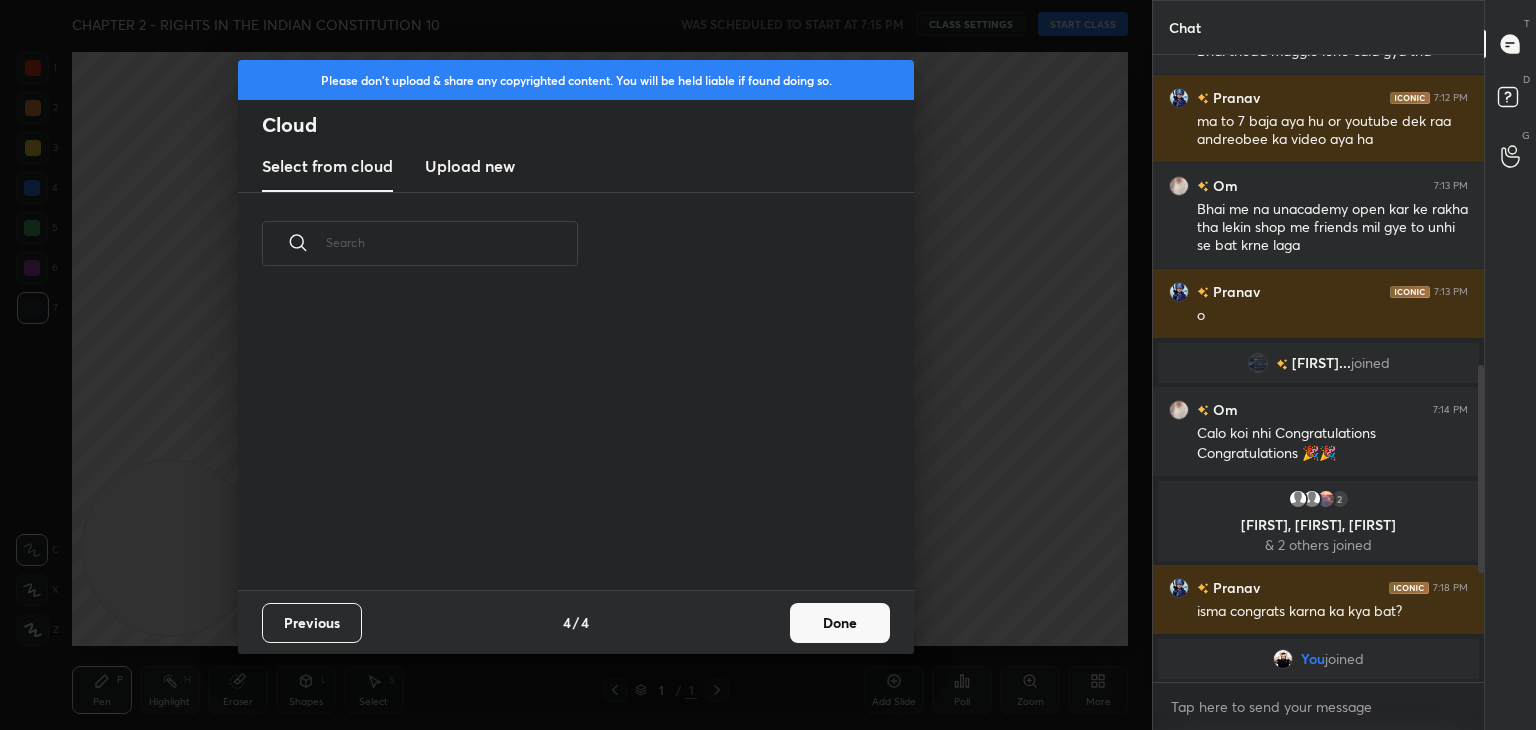 scroll, scrollTop: 6, scrollLeft: 10, axis: both 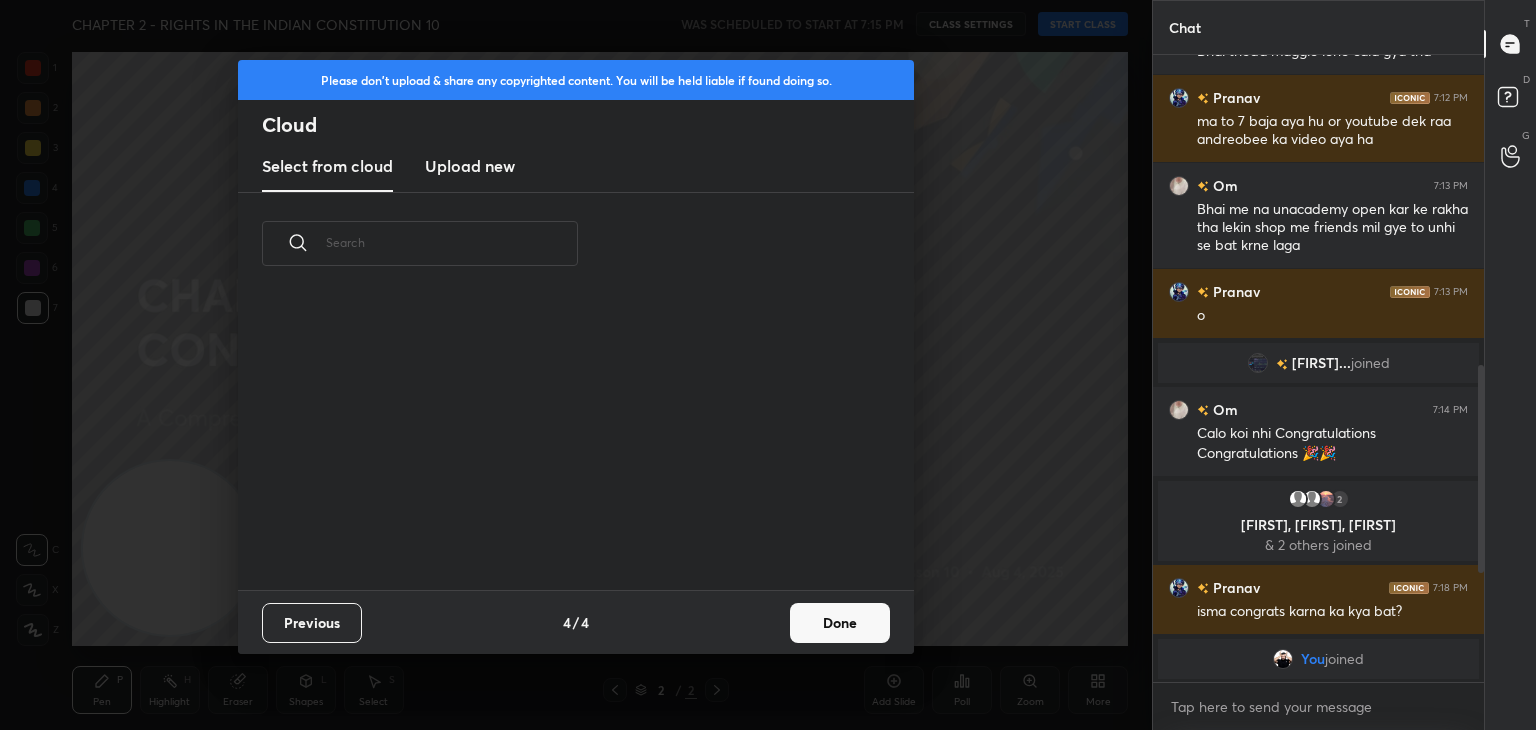 click on "Upload new" at bounding box center [470, 166] 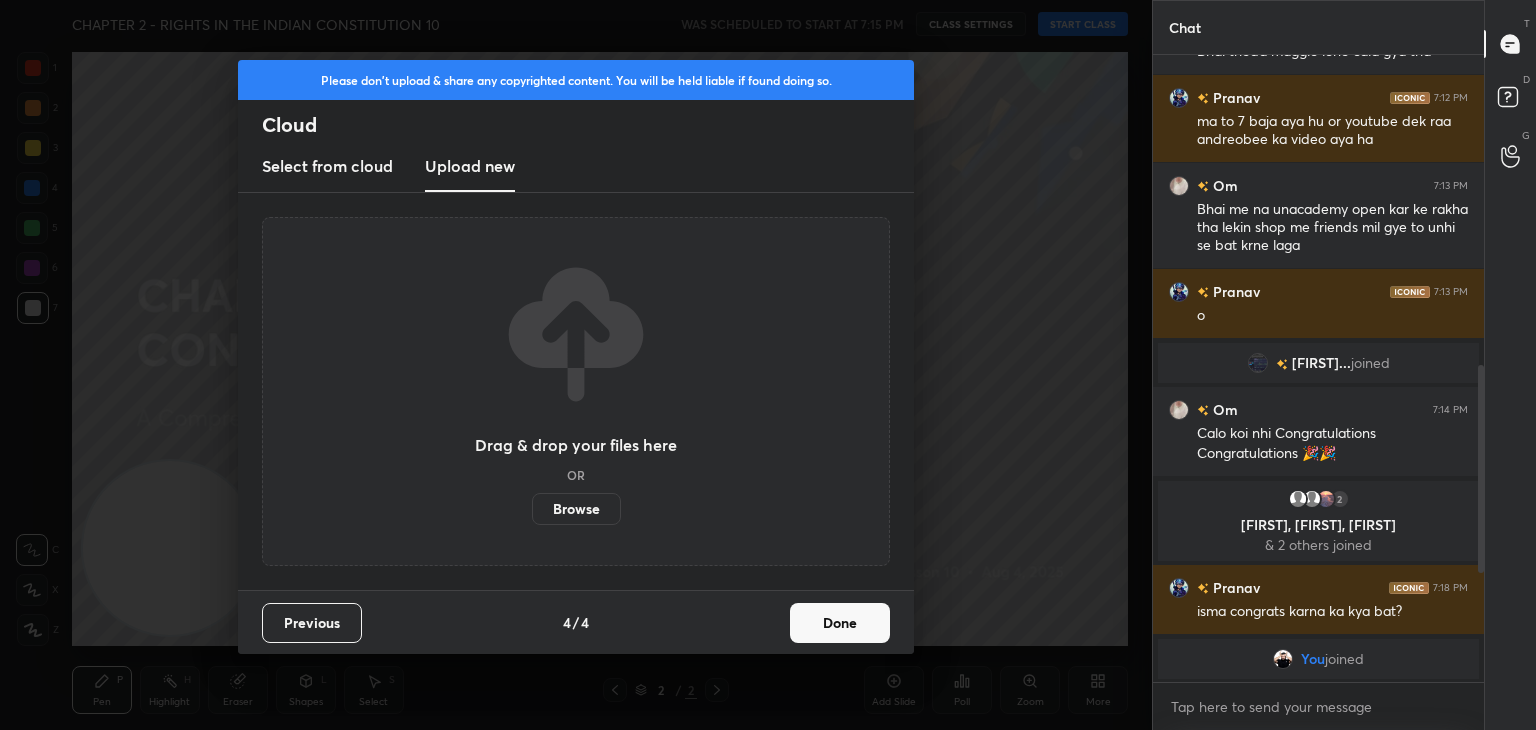 click on "Browse" at bounding box center (576, 509) 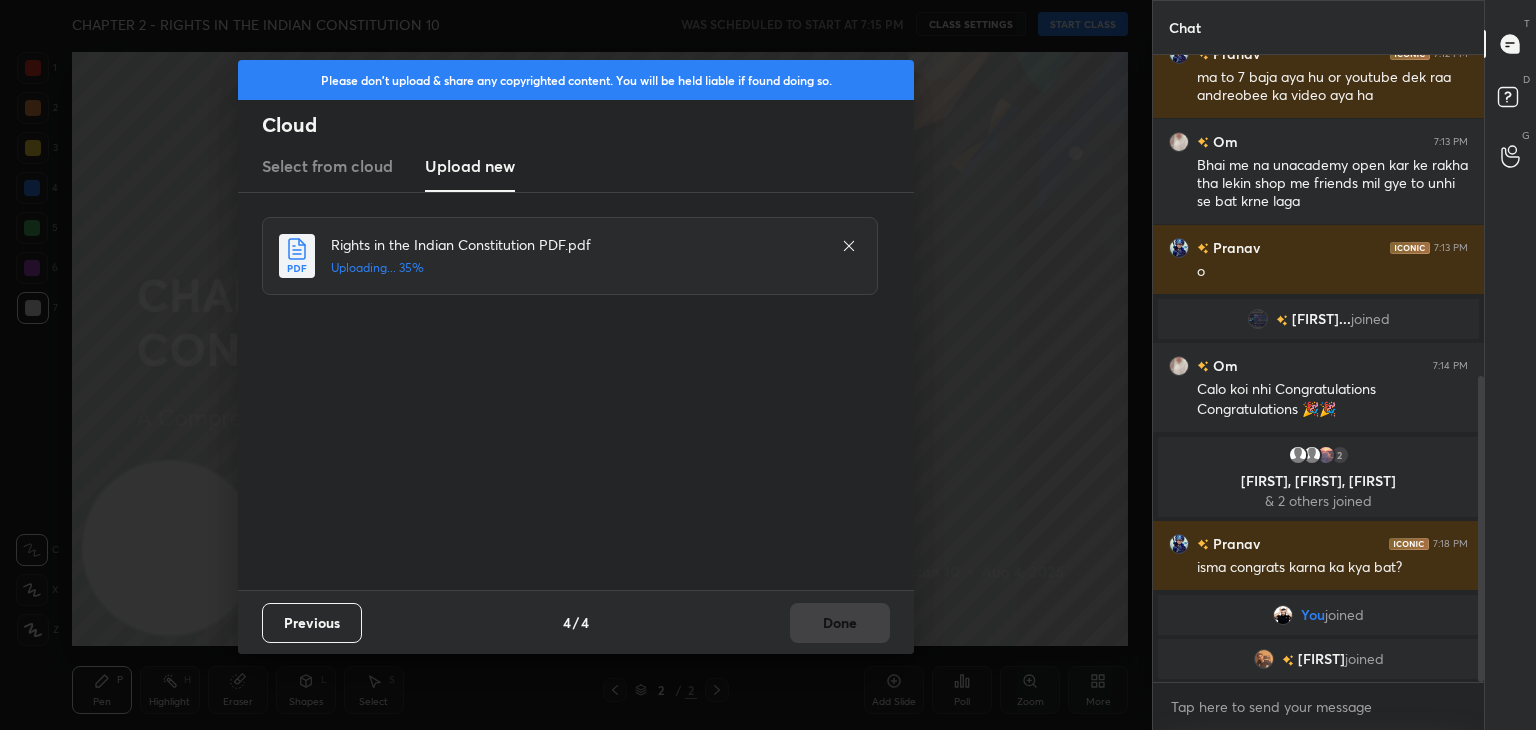scroll, scrollTop: 730, scrollLeft: 0, axis: vertical 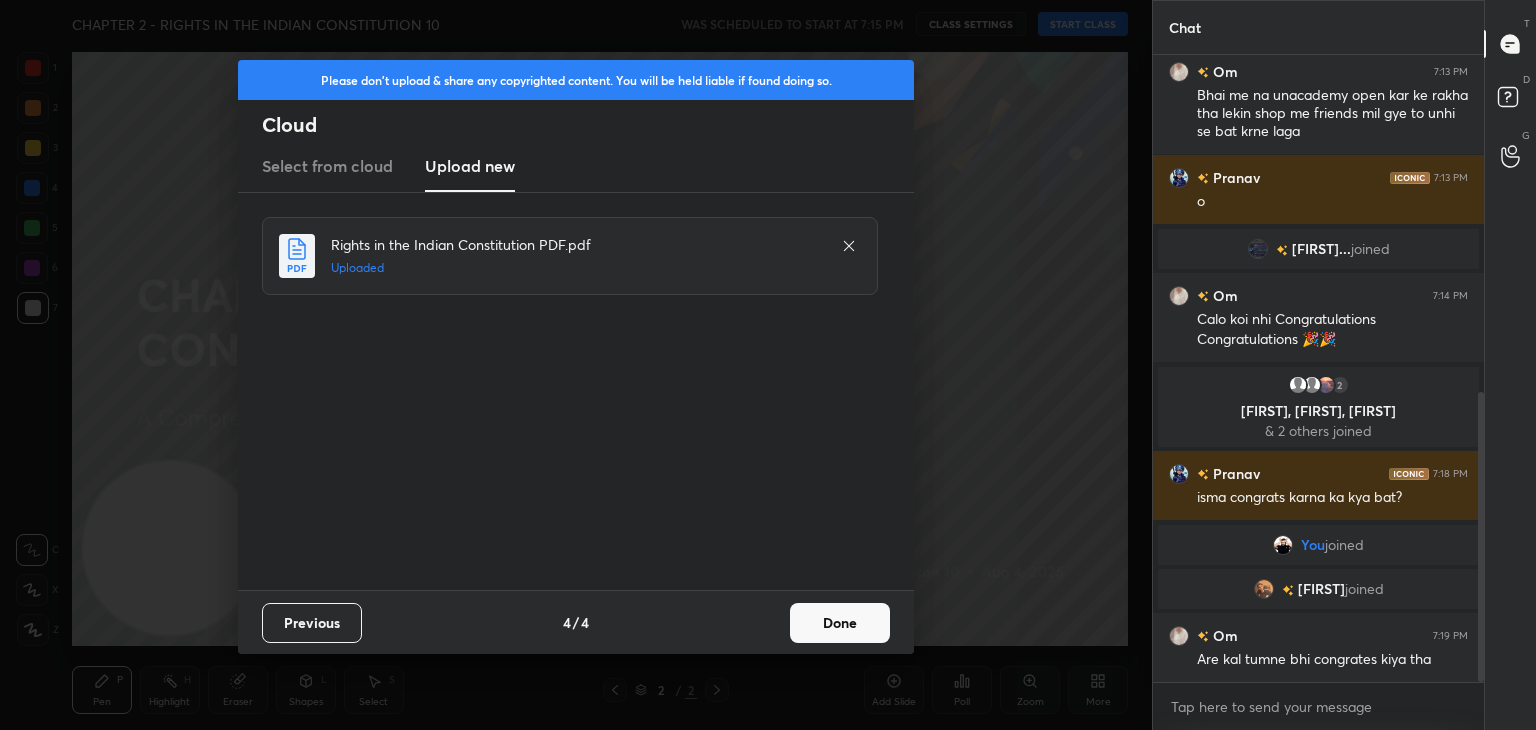 click on "Done" at bounding box center (840, 623) 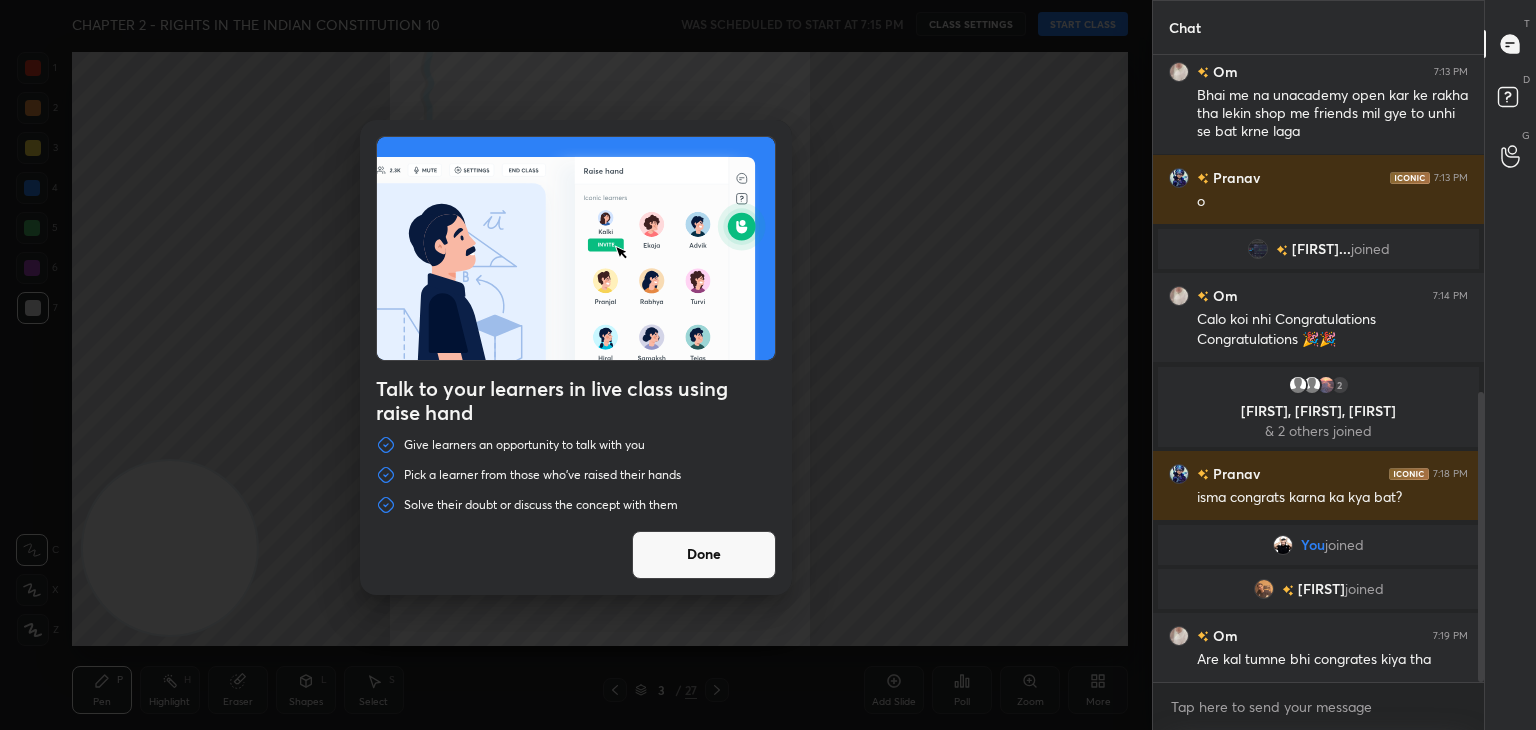 click on "Done" at bounding box center (704, 555) 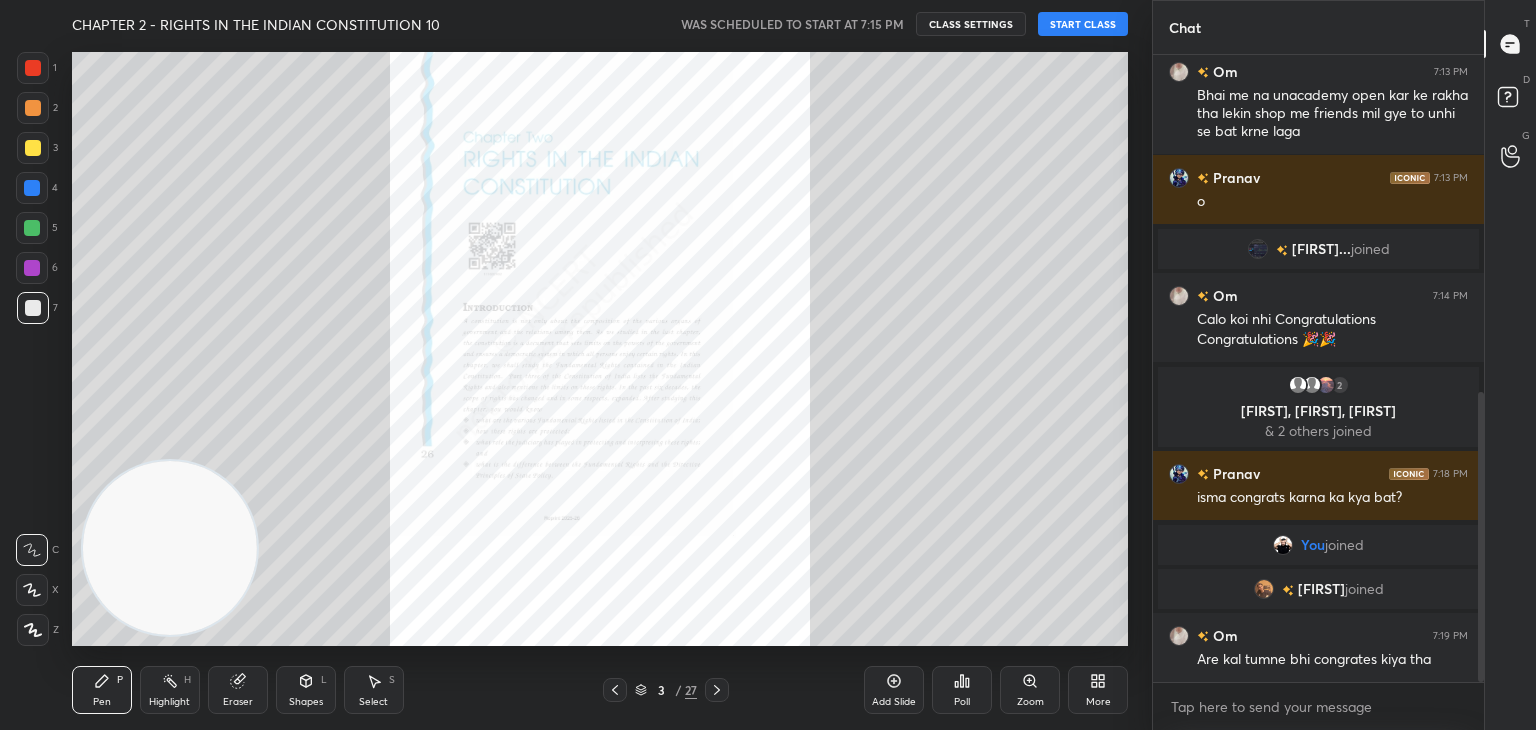 click on "START CLASS" at bounding box center (1083, 24) 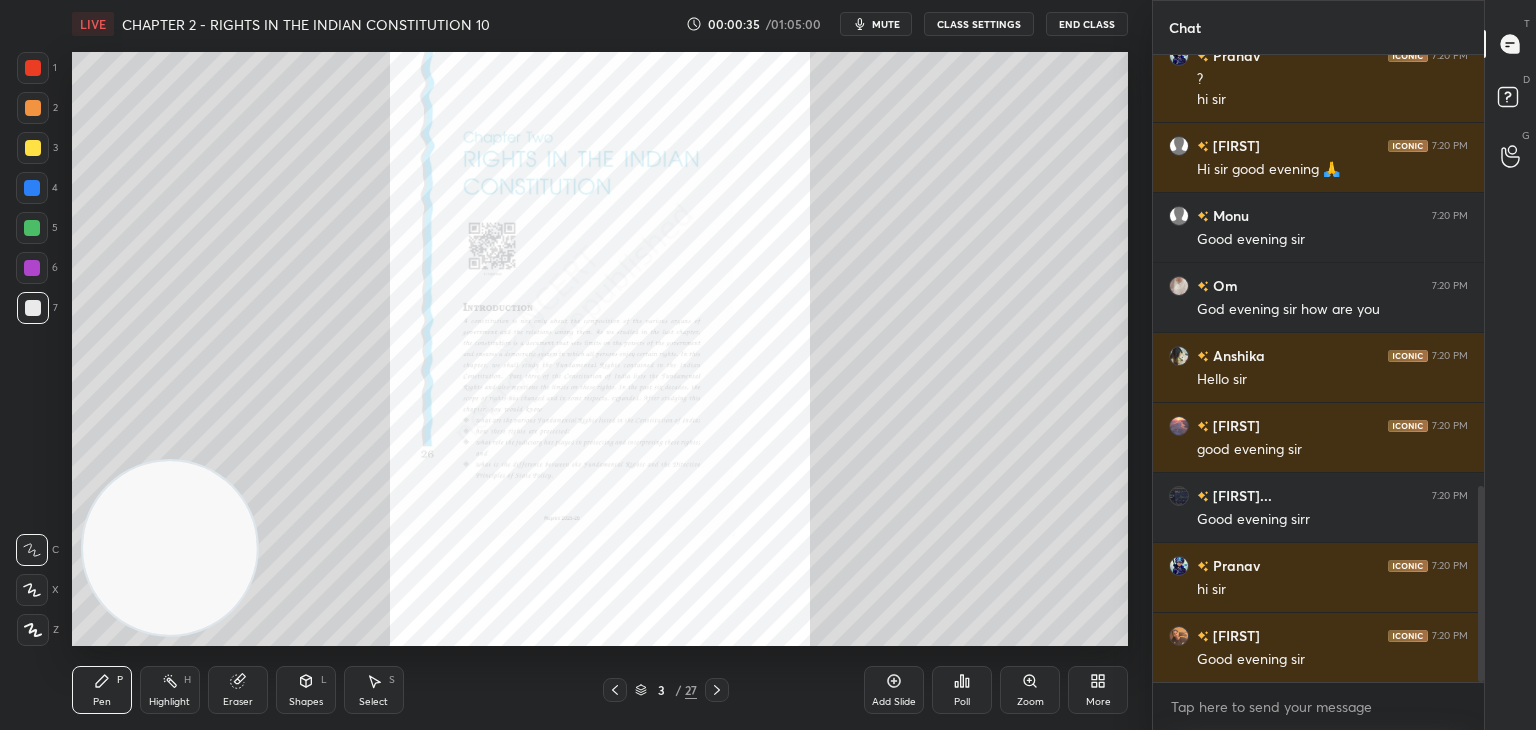 scroll, scrollTop: 1450, scrollLeft: 0, axis: vertical 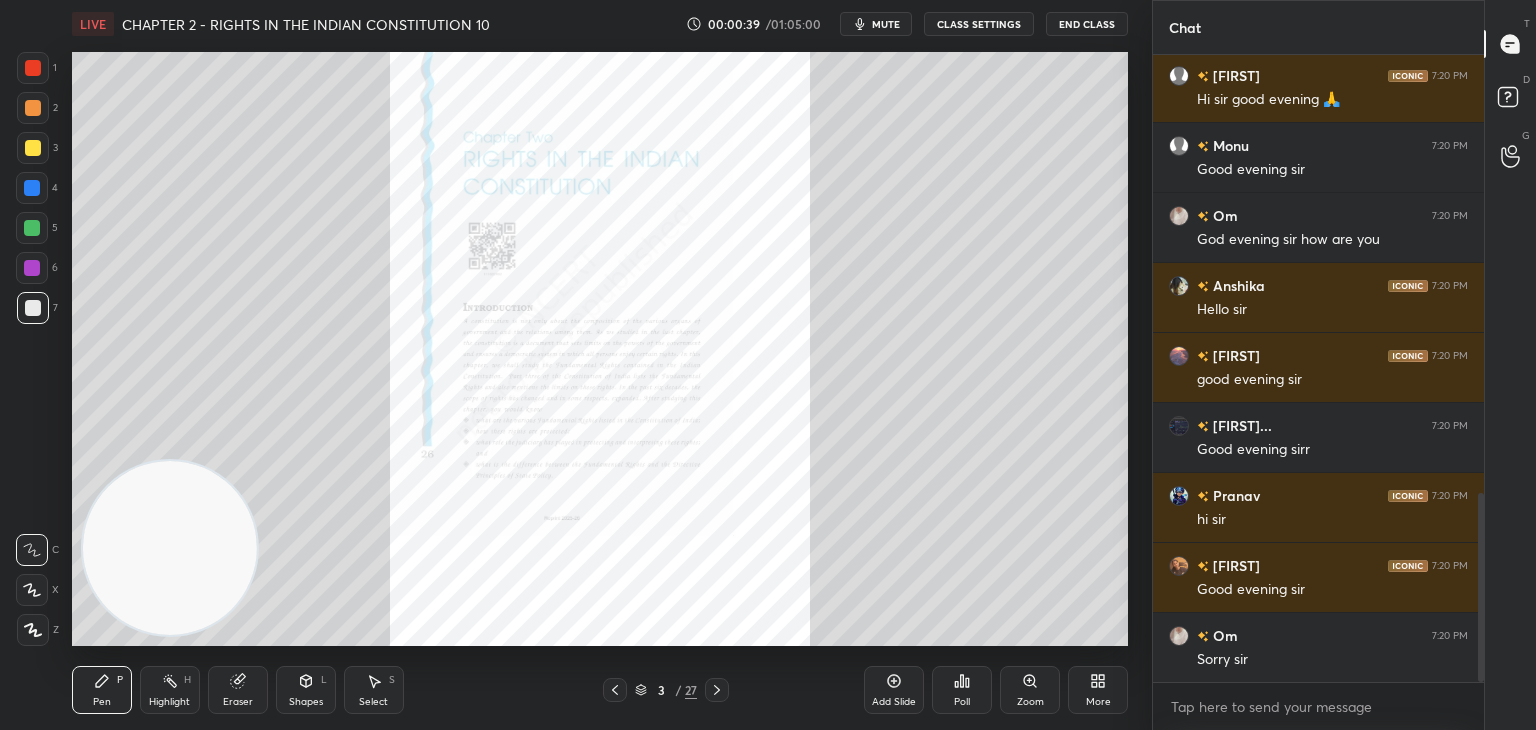 click on "3" at bounding box center [661, 690] 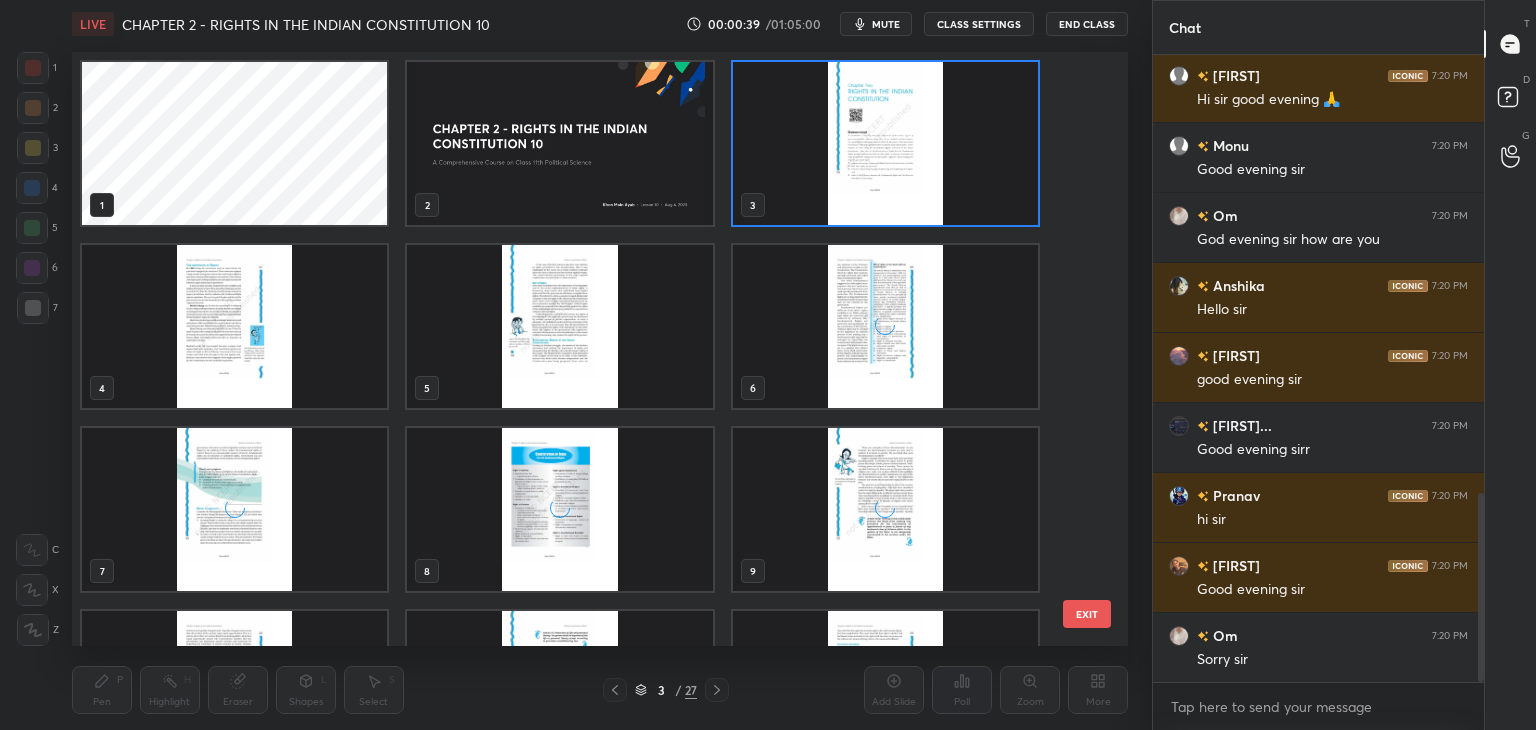 scroll, scrollTop: 6, scrollLeft: 10, axis: both 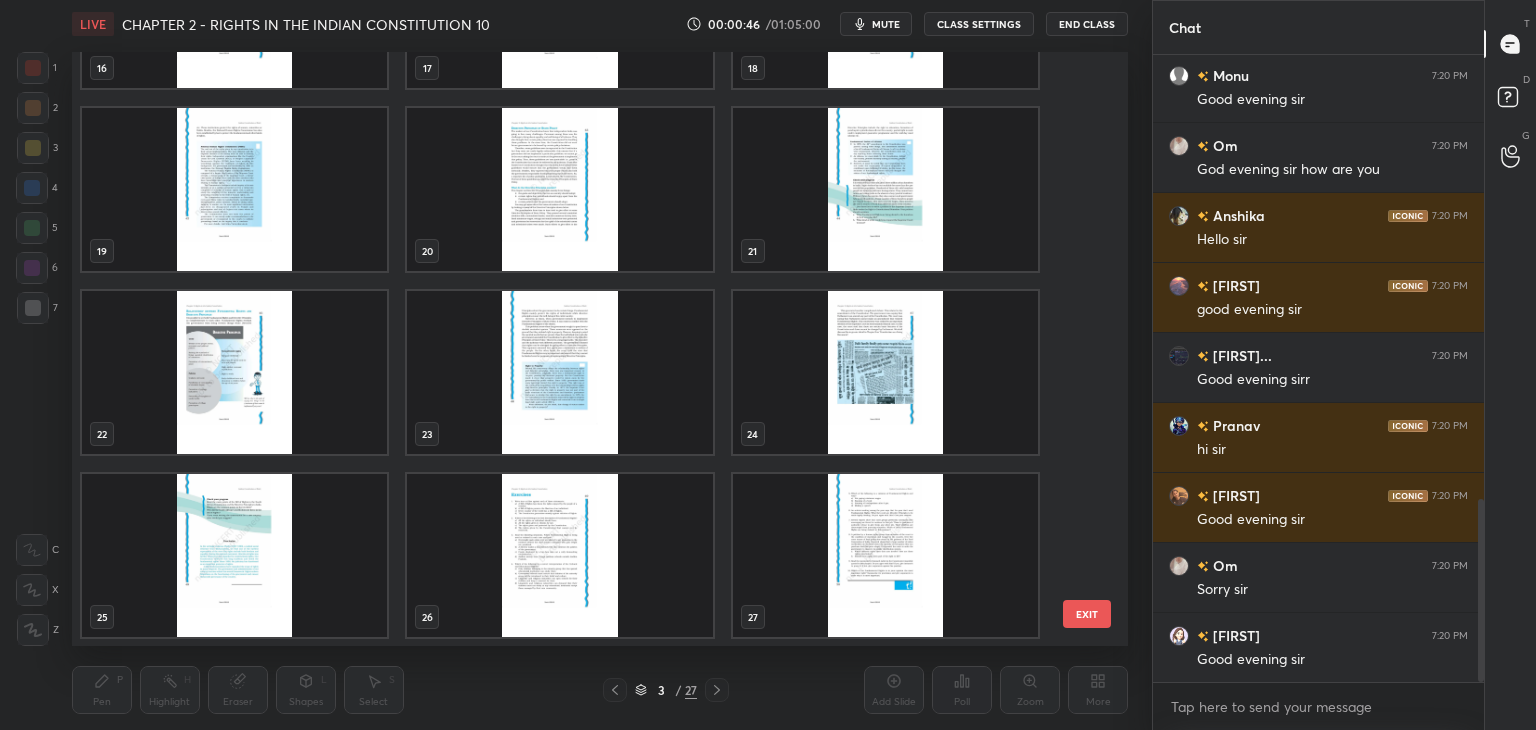 click at bounding box center [885, 189] 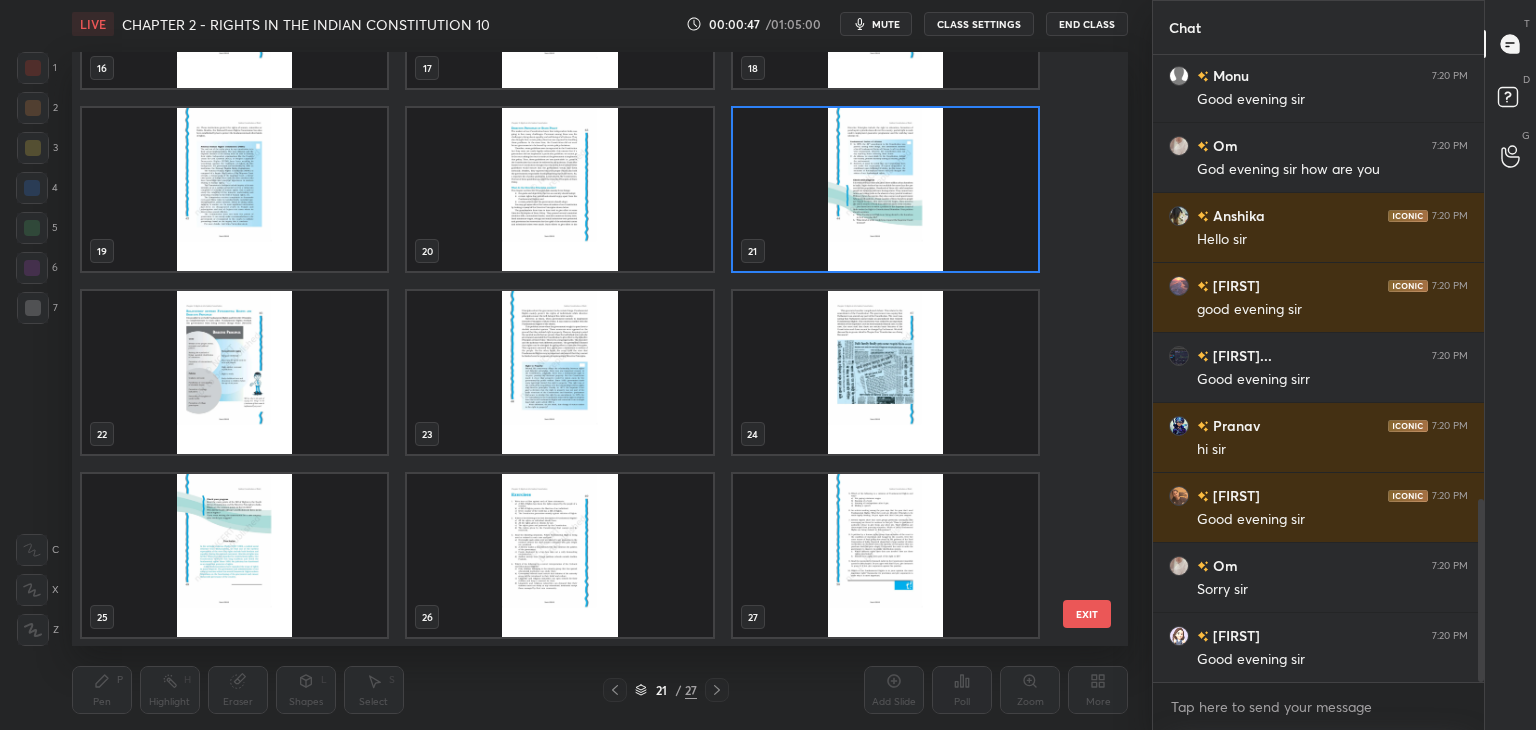 click at bounding box center (885, 189) 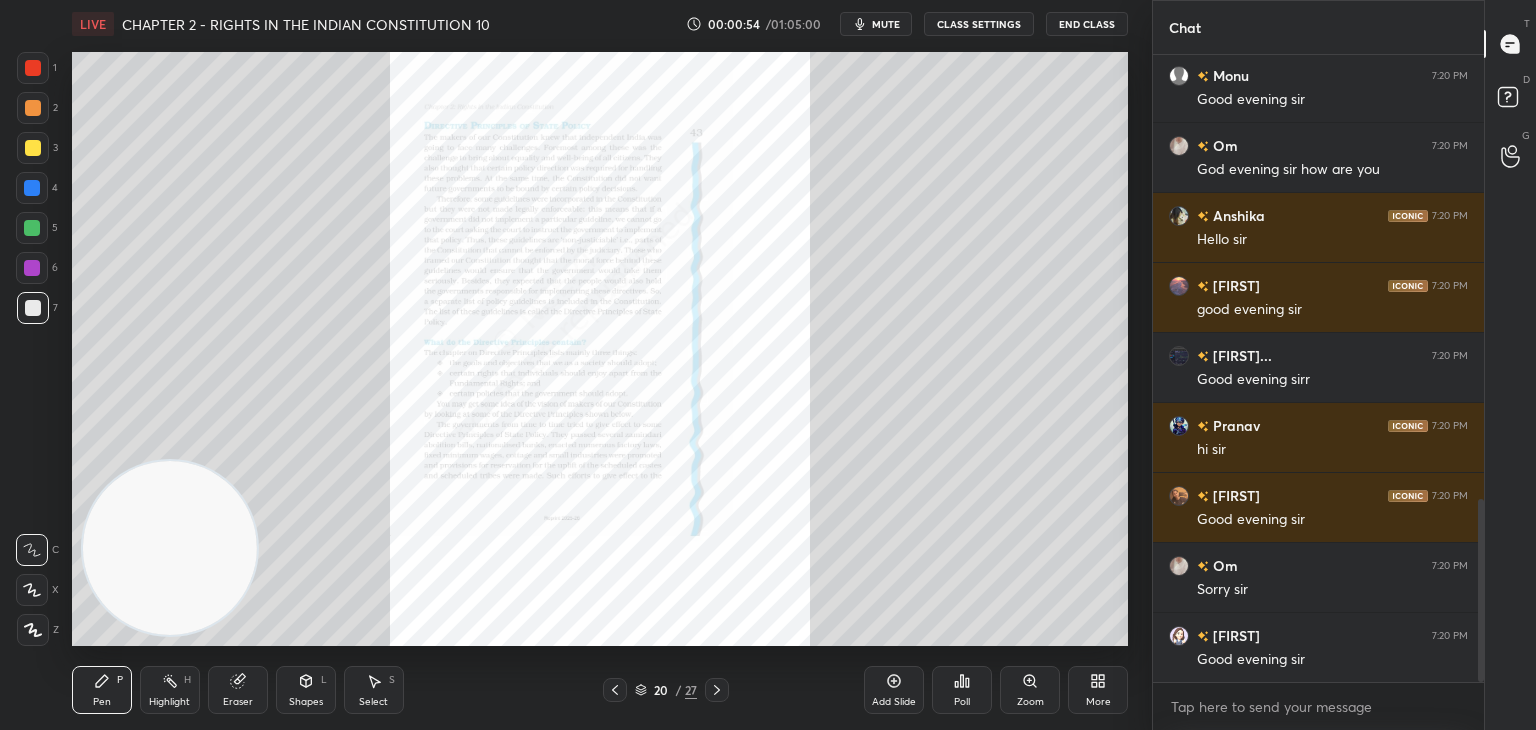 click 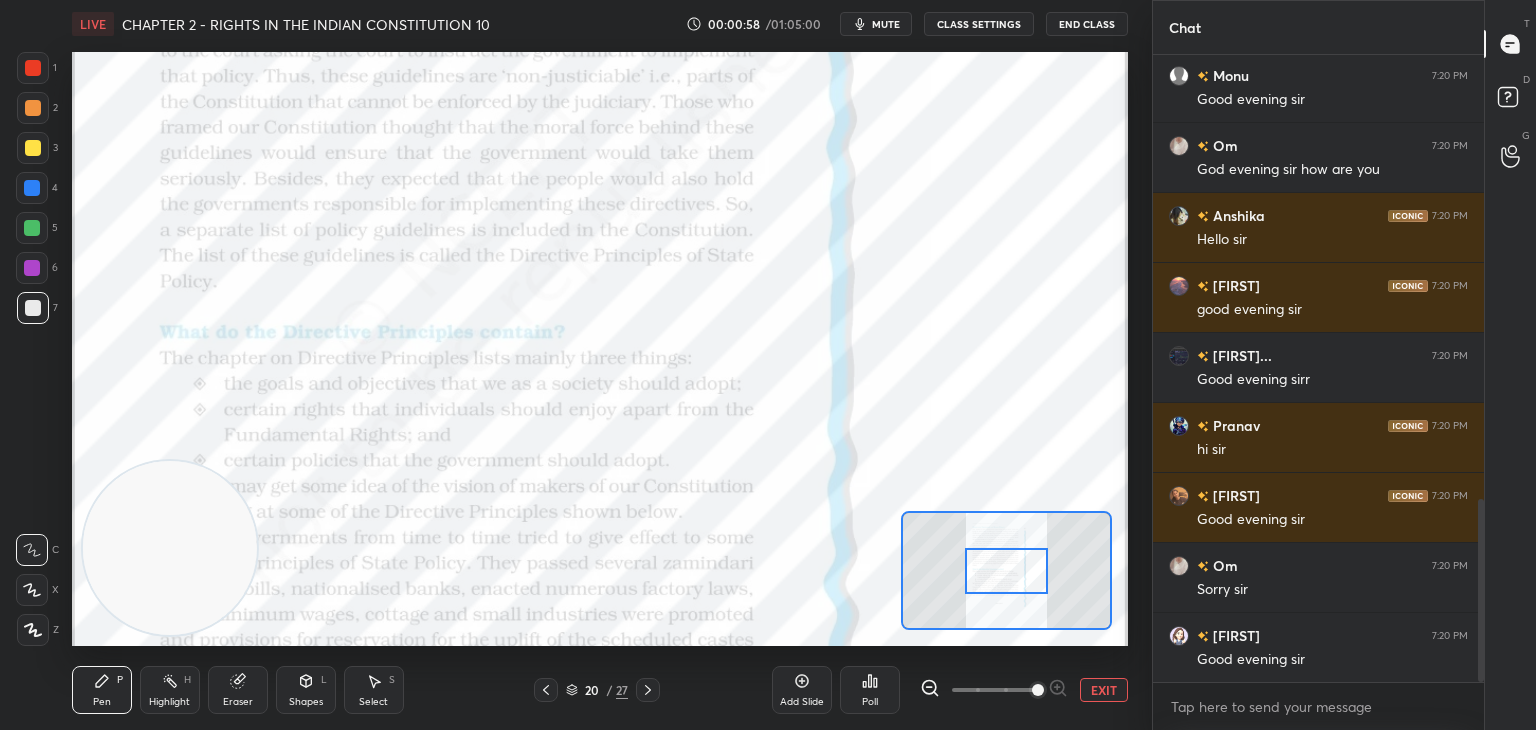 scroll, scrollTop: 1590, scrollLeft: 0, axis: vertical 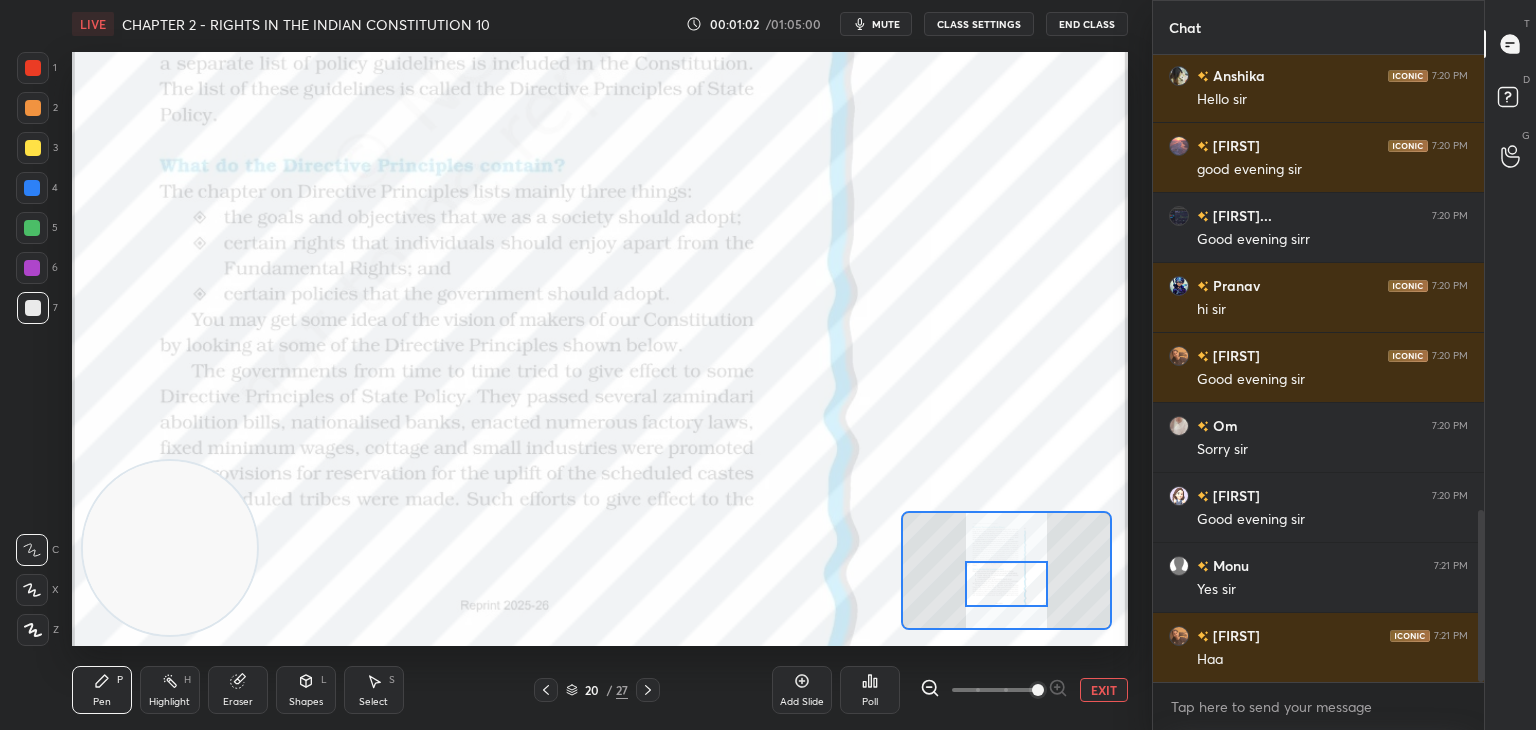 drag, startPoint x: 1013, startPoint y: 568, endPoint x: 1014, endPoint y: 581, distance: 13.038404 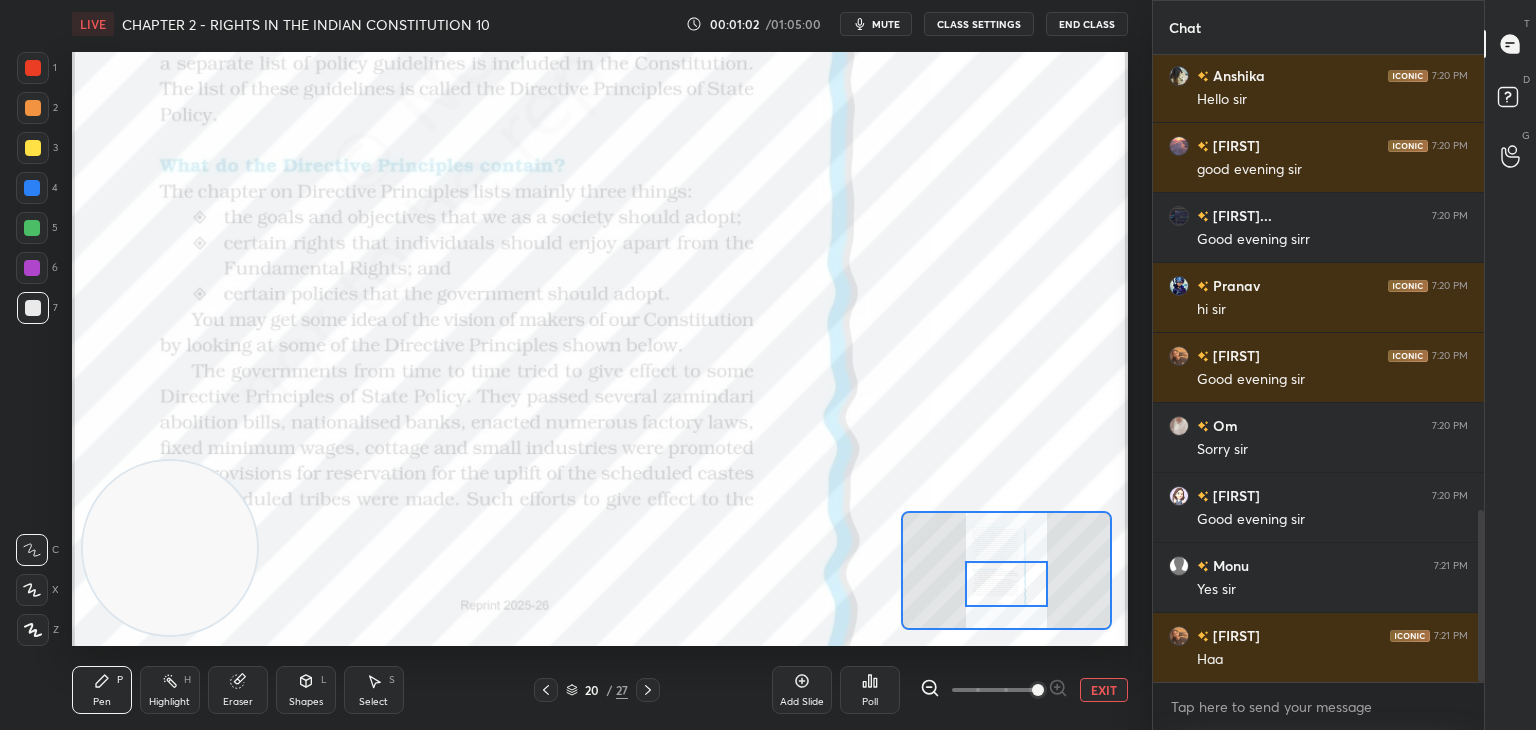 click at bounding box center [1006, 584] 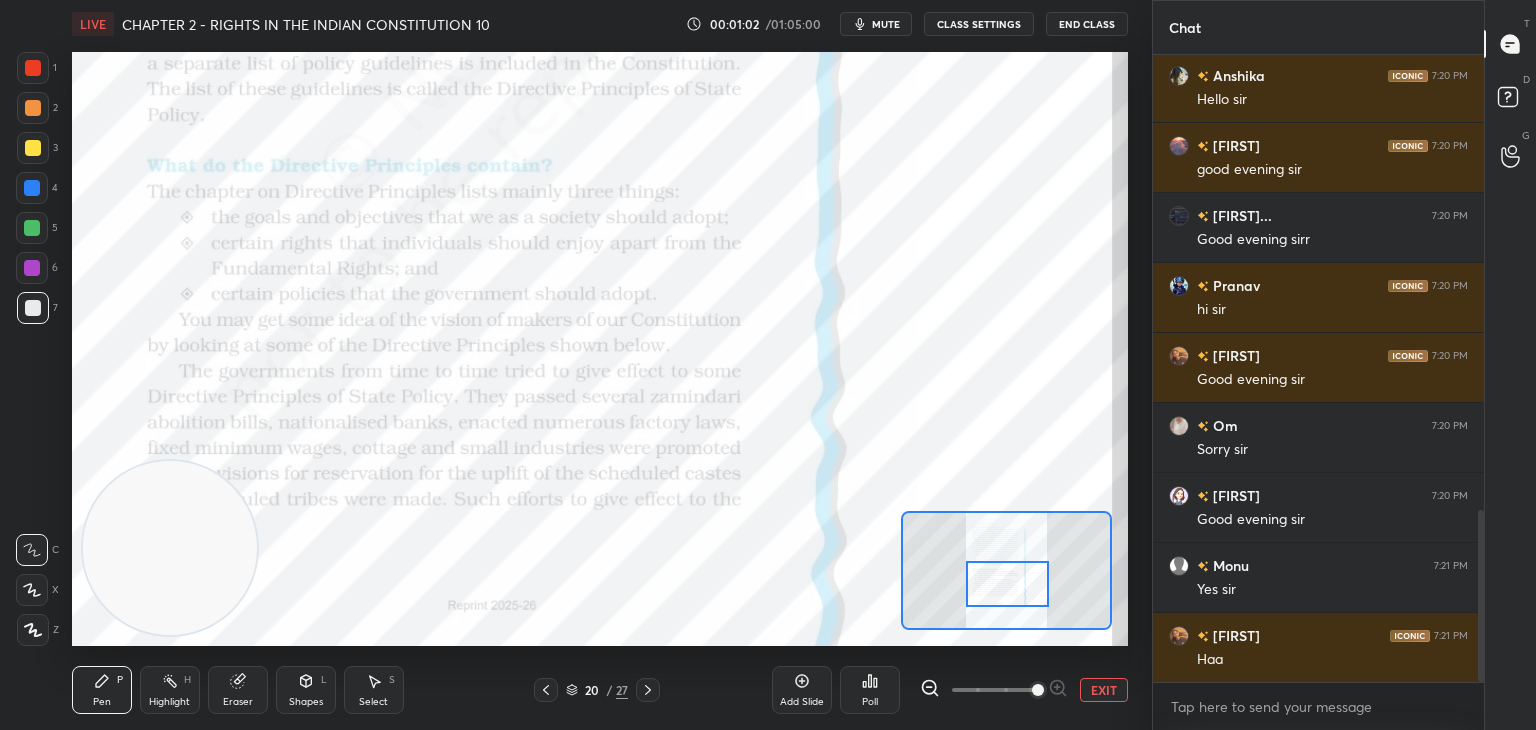 scroll, scrollTop: 1730, scrollLeft: 0, axis: vertical 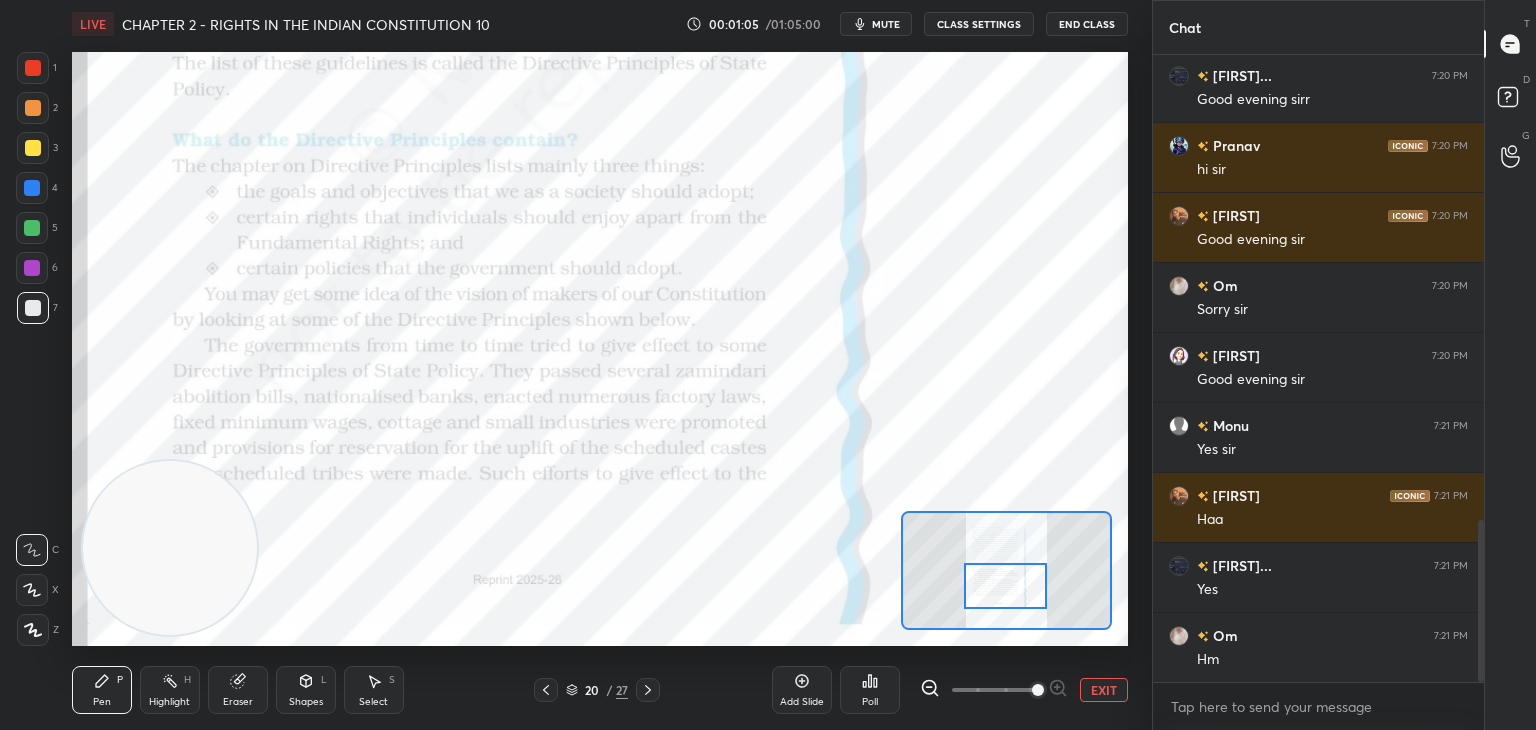 click at bounding box center (1005, 586) 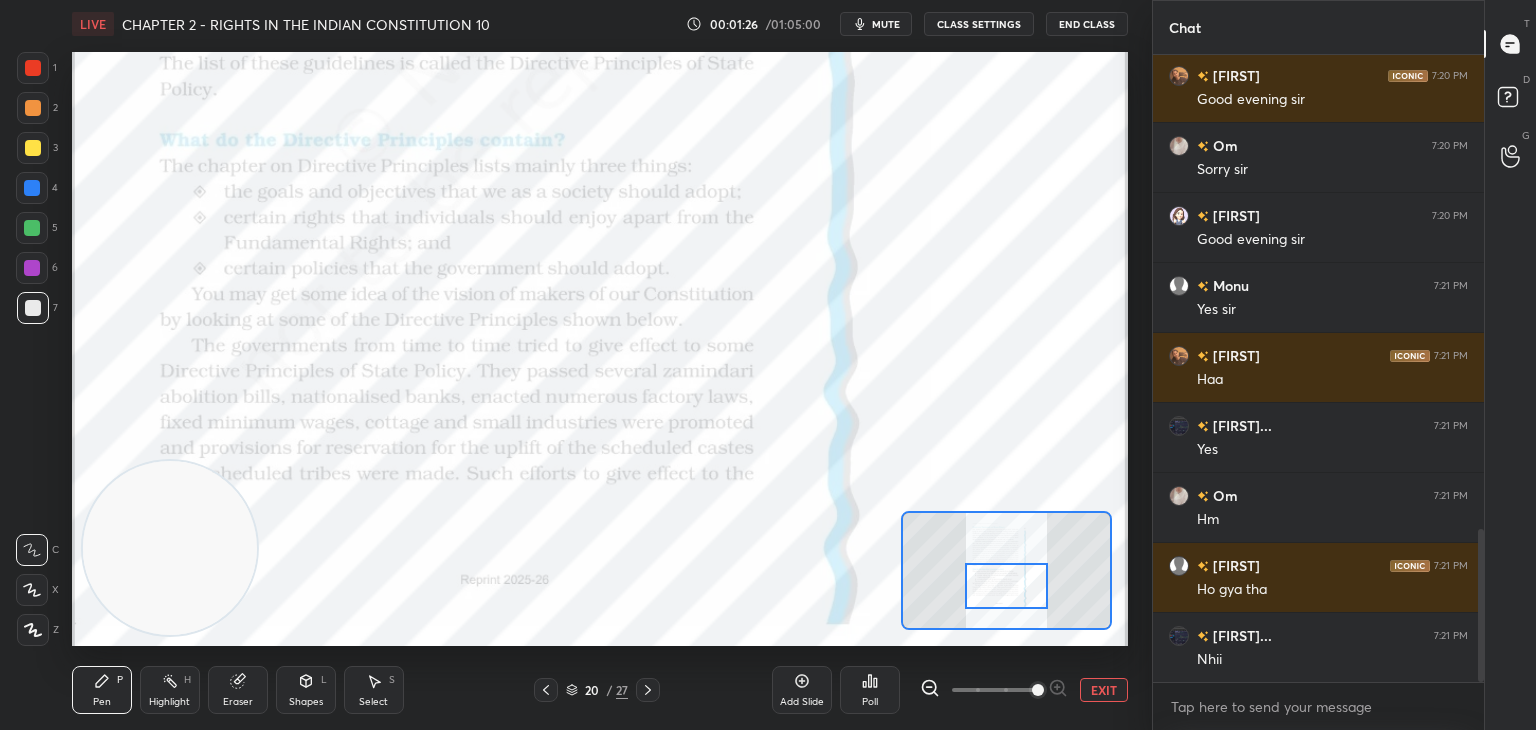 scroll, scrollTop: 1960, scrollLeft: 0, axis: vertical 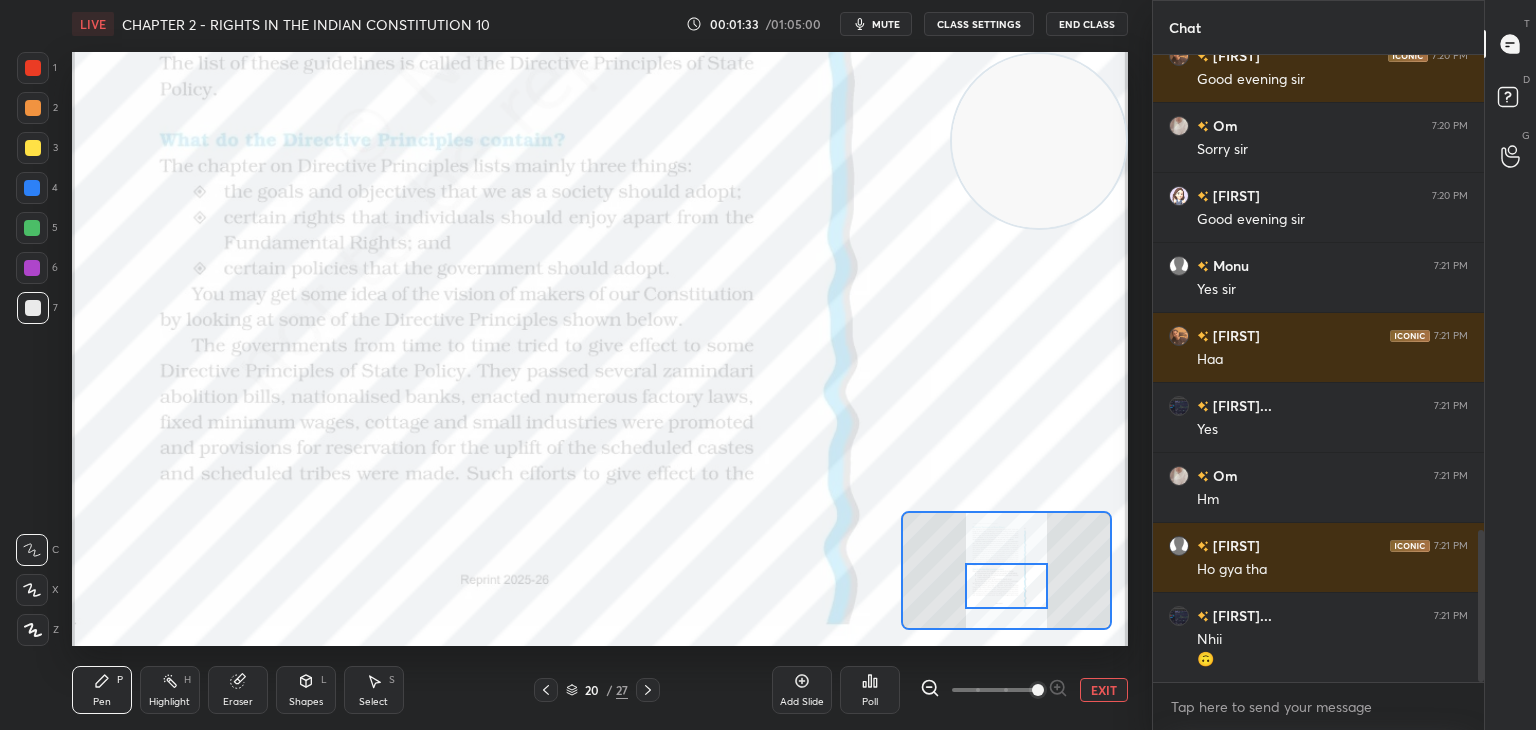 click at bounding box center [33, 68] 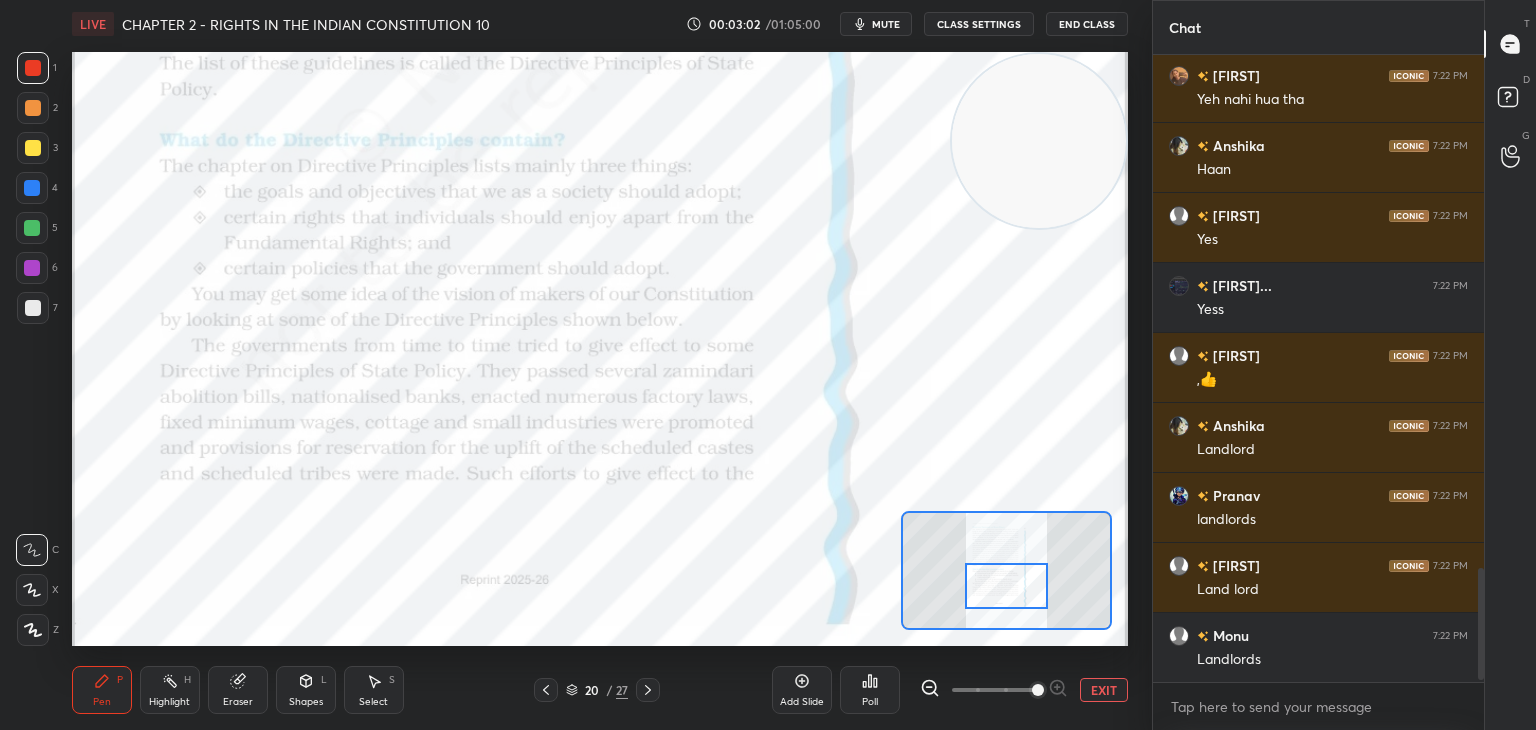 scroll, scrollTop: 2906, scrollLeft: 0, axis: vertical 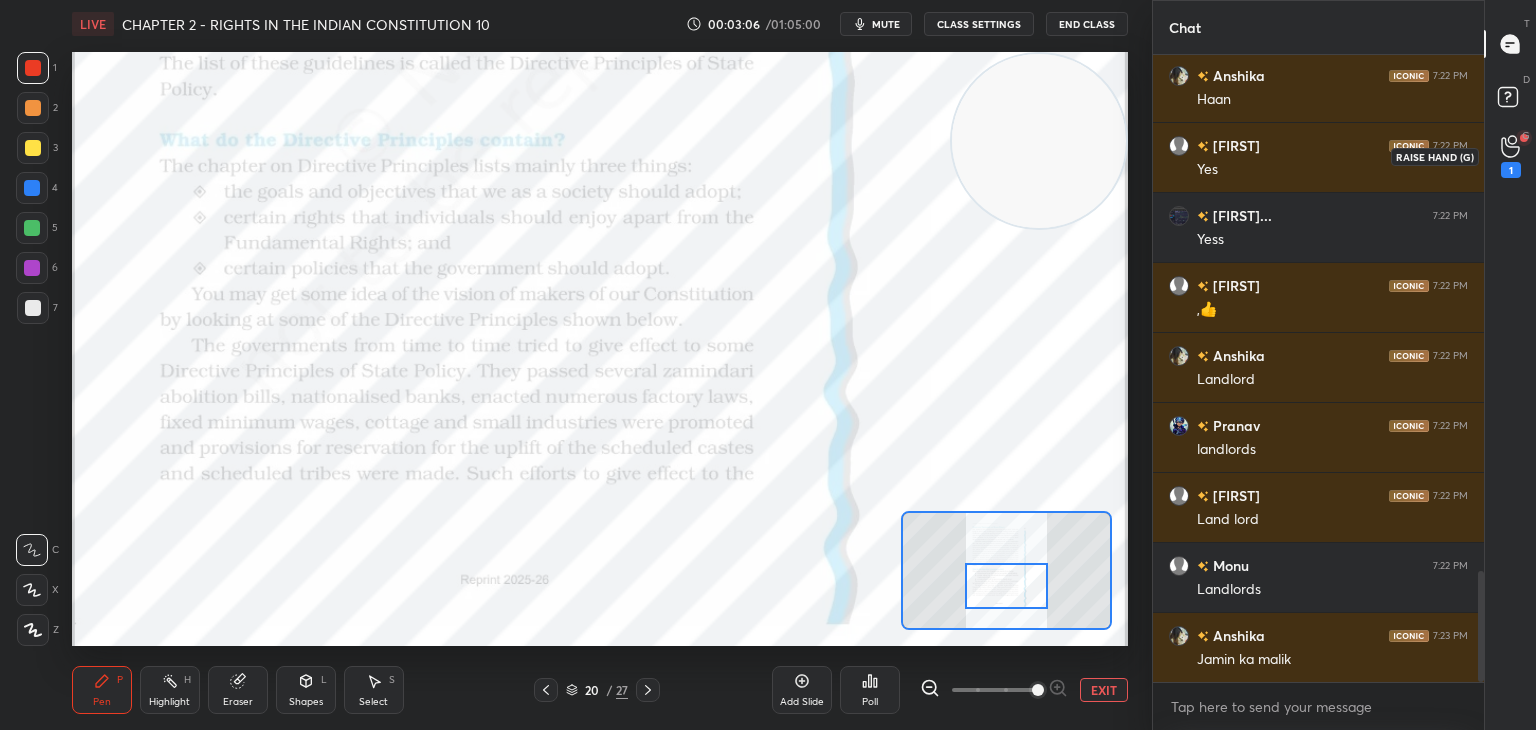 click on "1" at bounding box center (1511, 156) 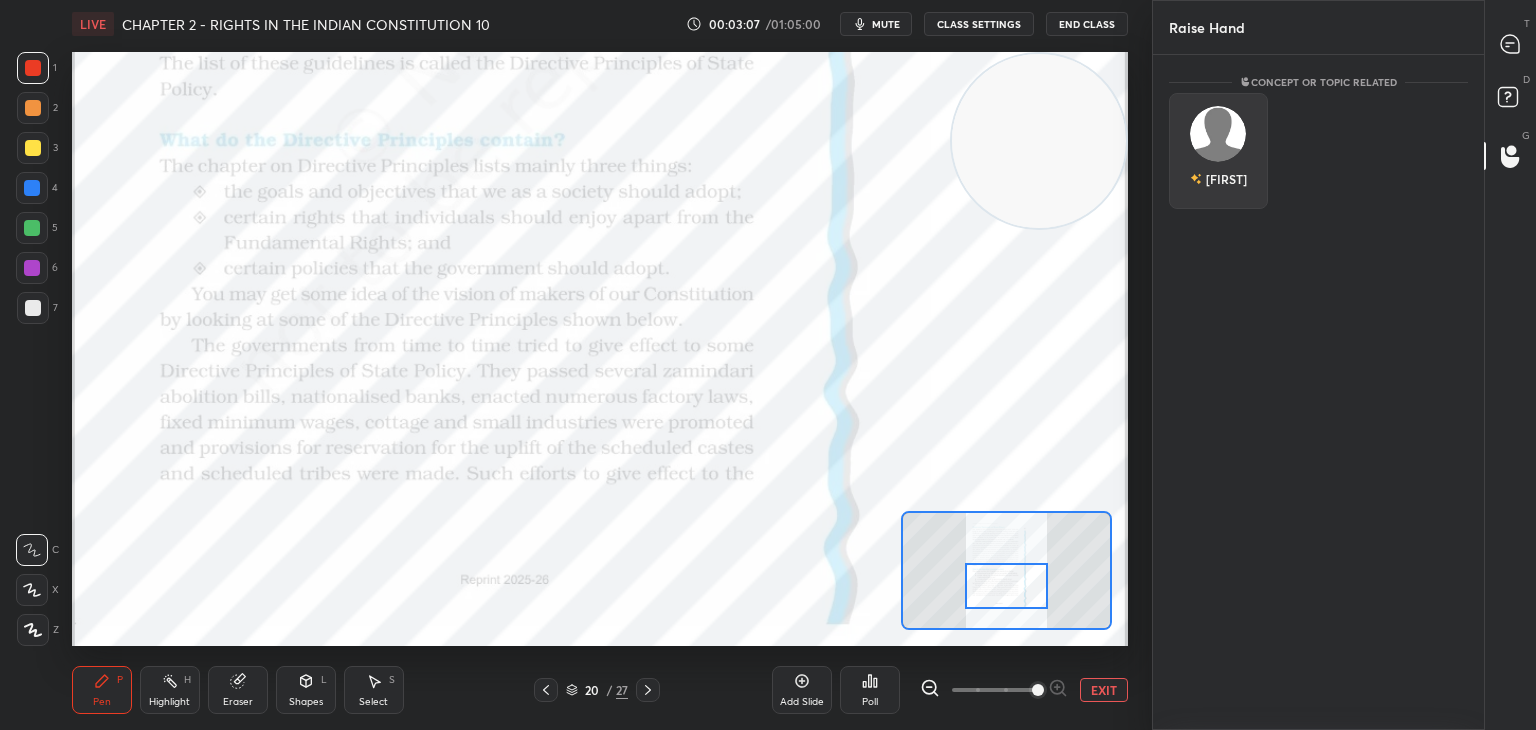 click at bounding box center (1218, 134) 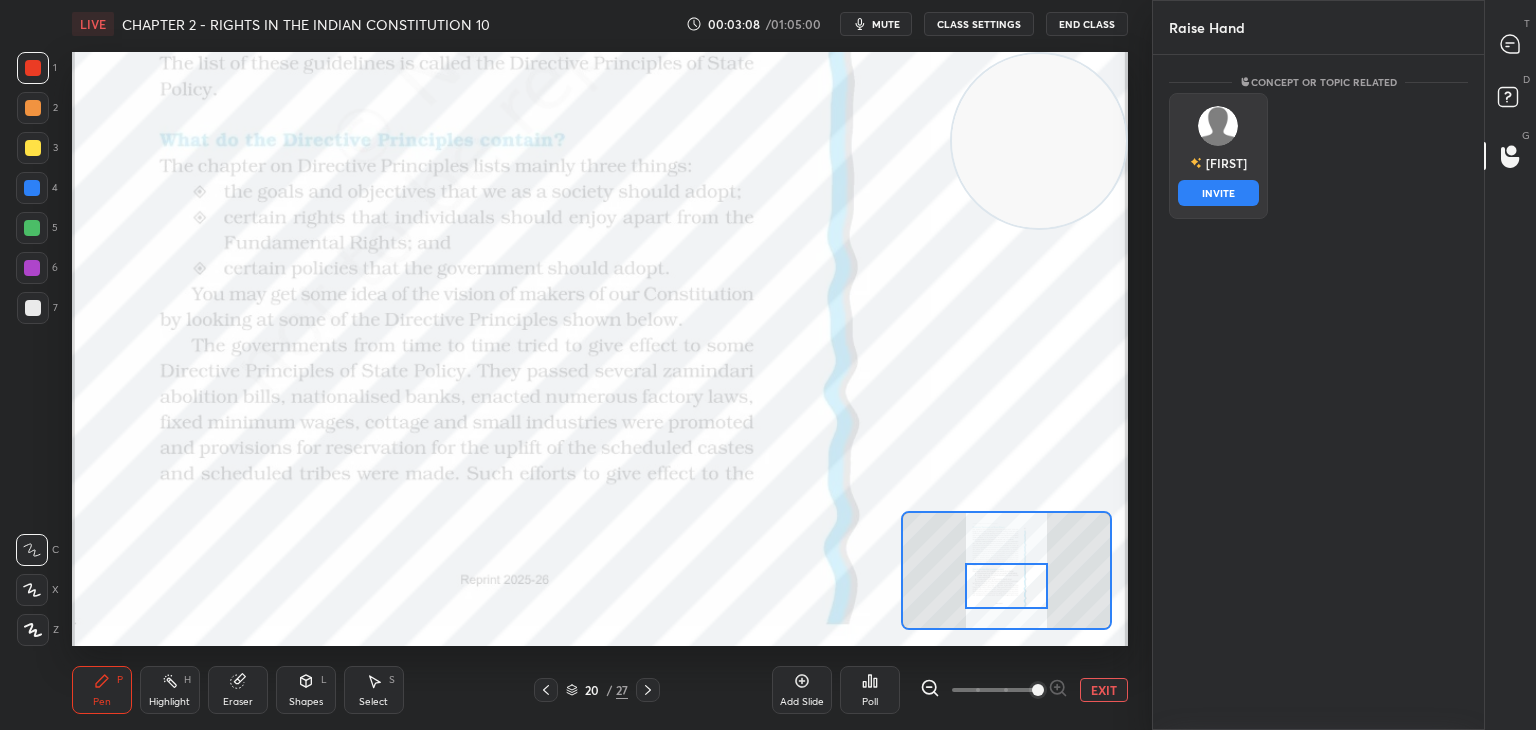 click on "INVITE" at bounding box center (1218, 193) 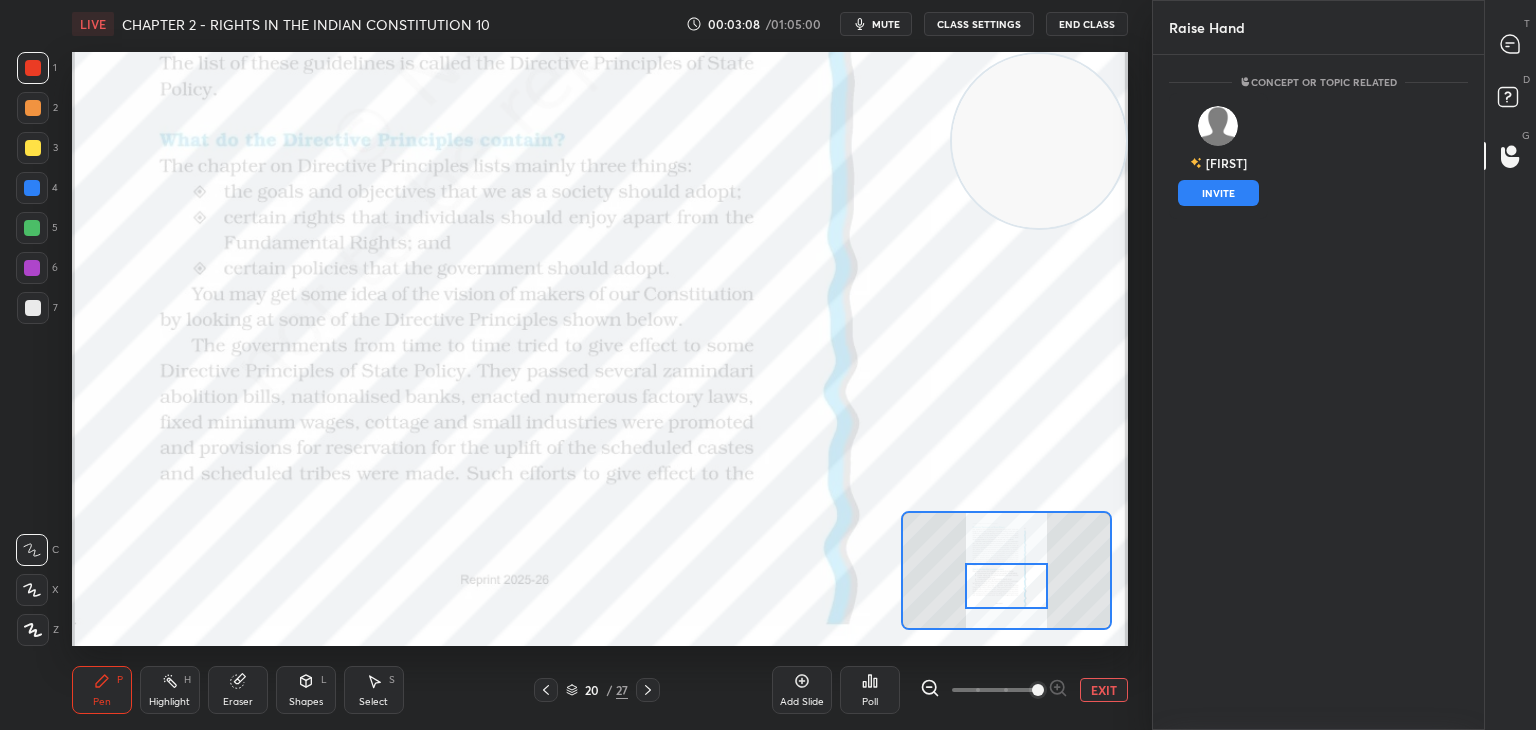 scroll, scrollTop: 589, scrollLeft: 325, axis: both 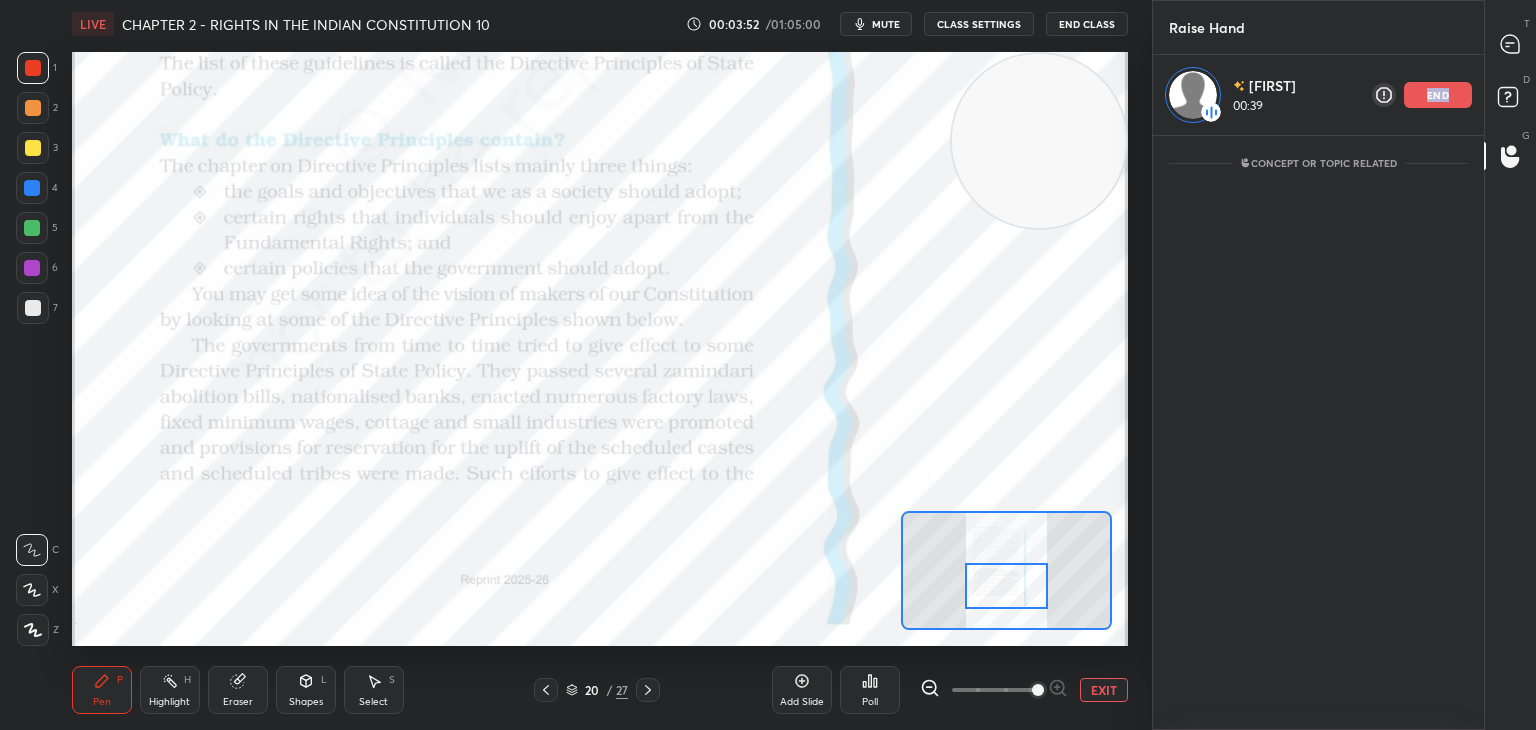click on "Concept or Topic related" at bounding box center (1318, 223) 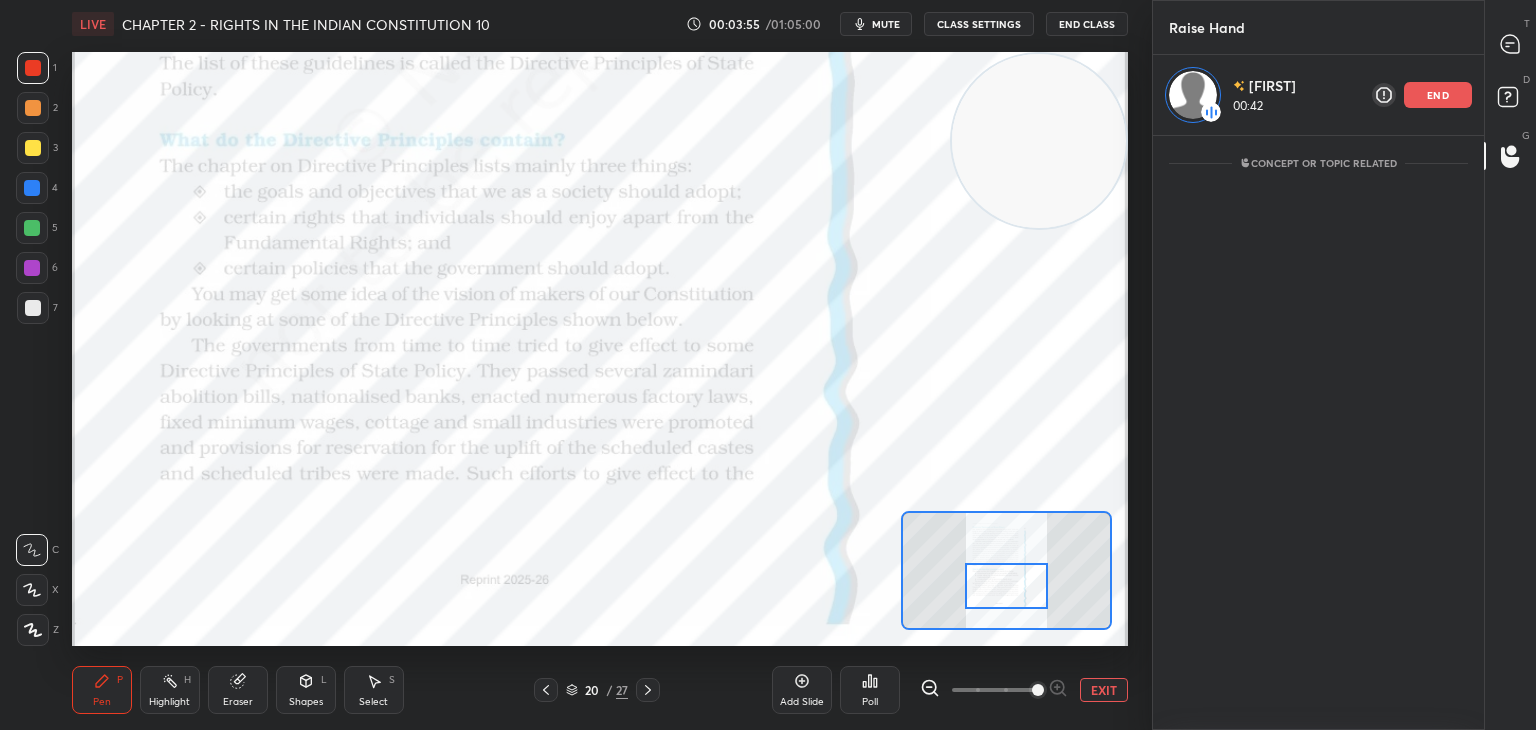 click on "end" at bounding box center [1438, 95] 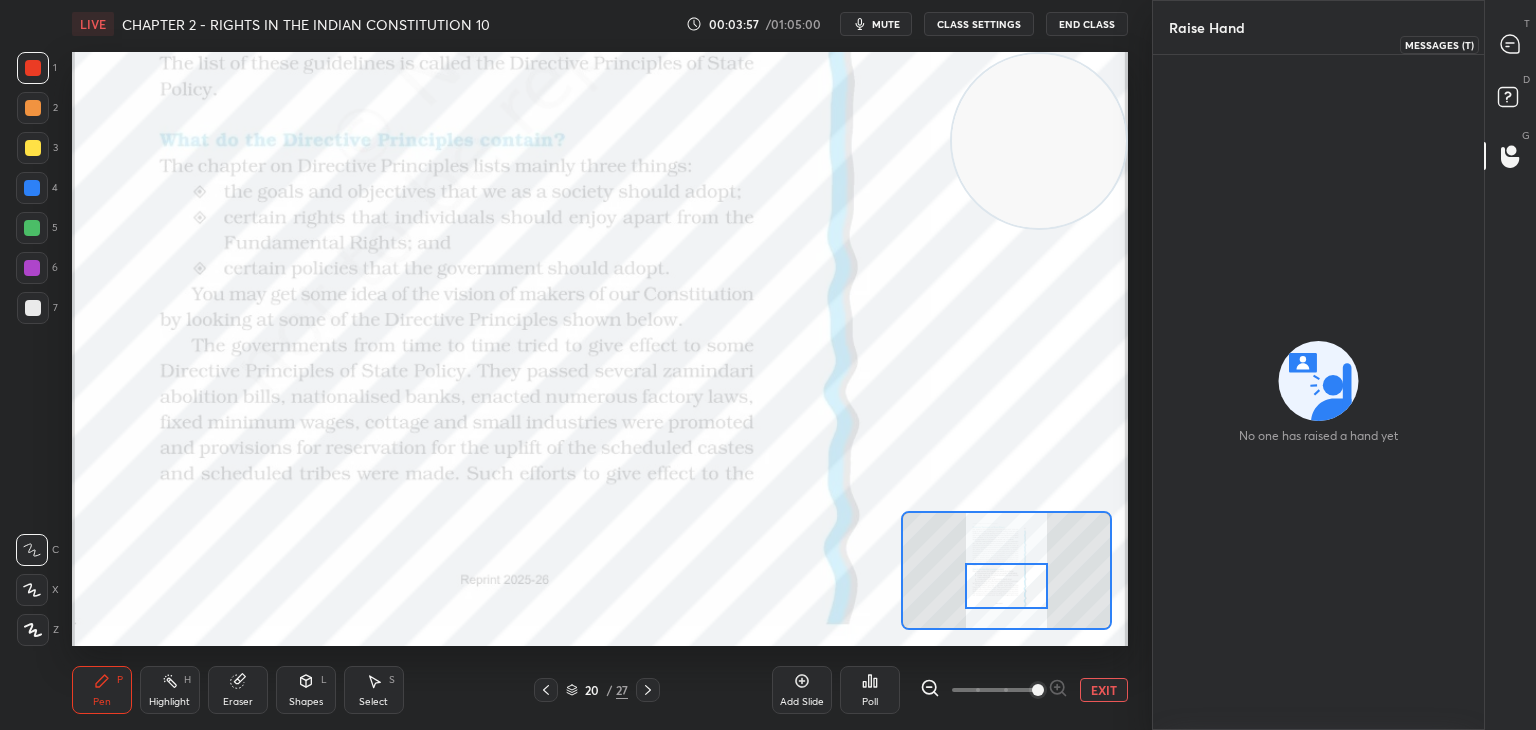 click 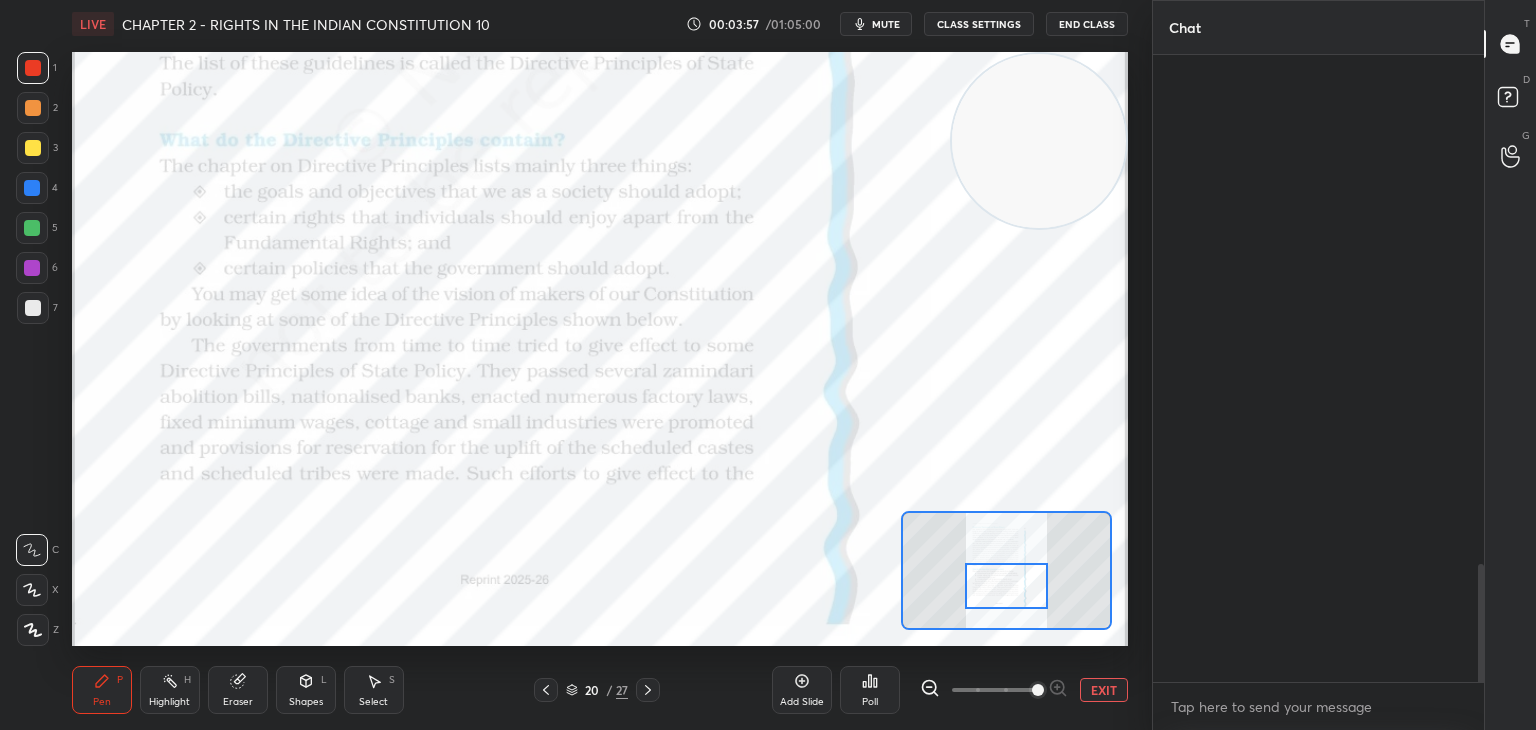 scroll, scrollTop: 3056, scrollLeft: 0, axis: vertical 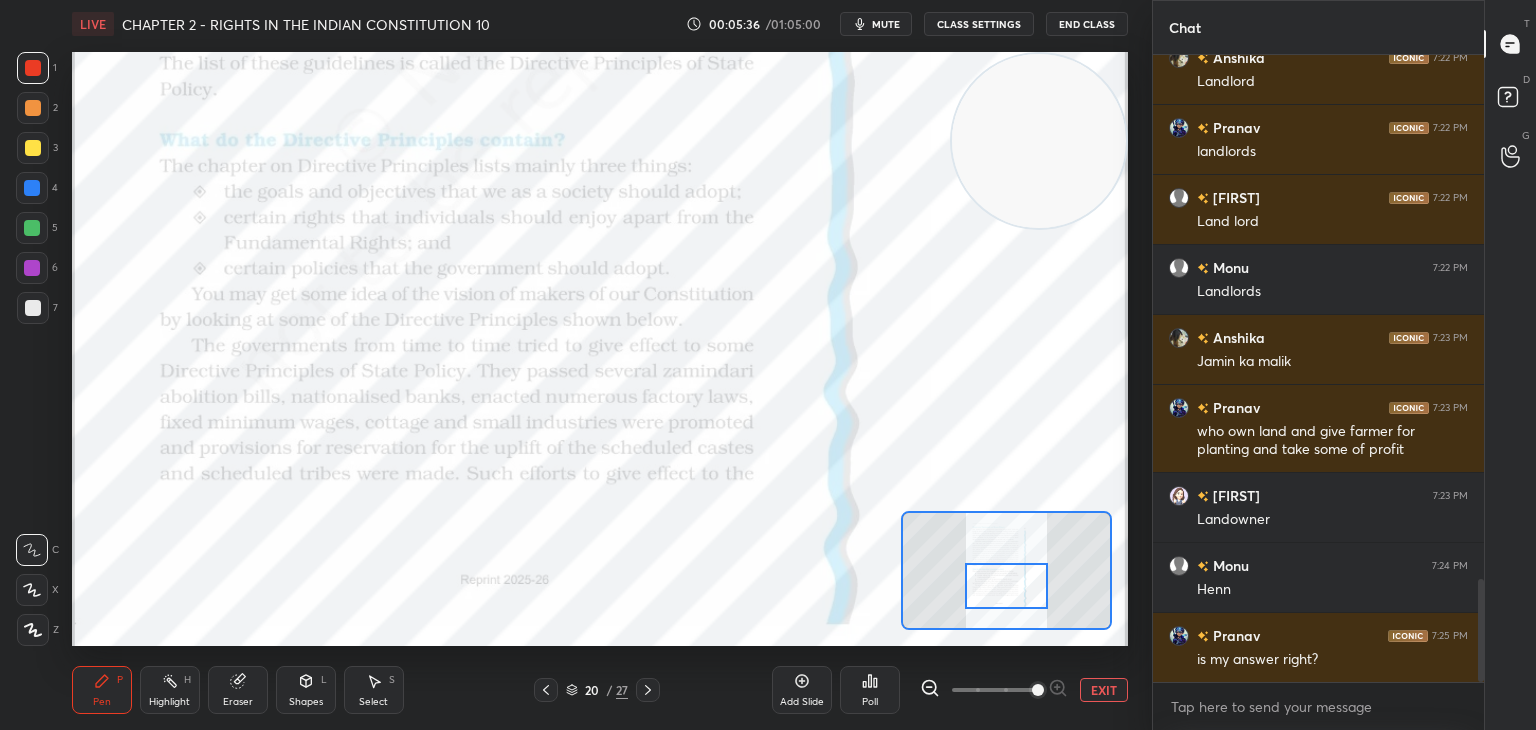 click 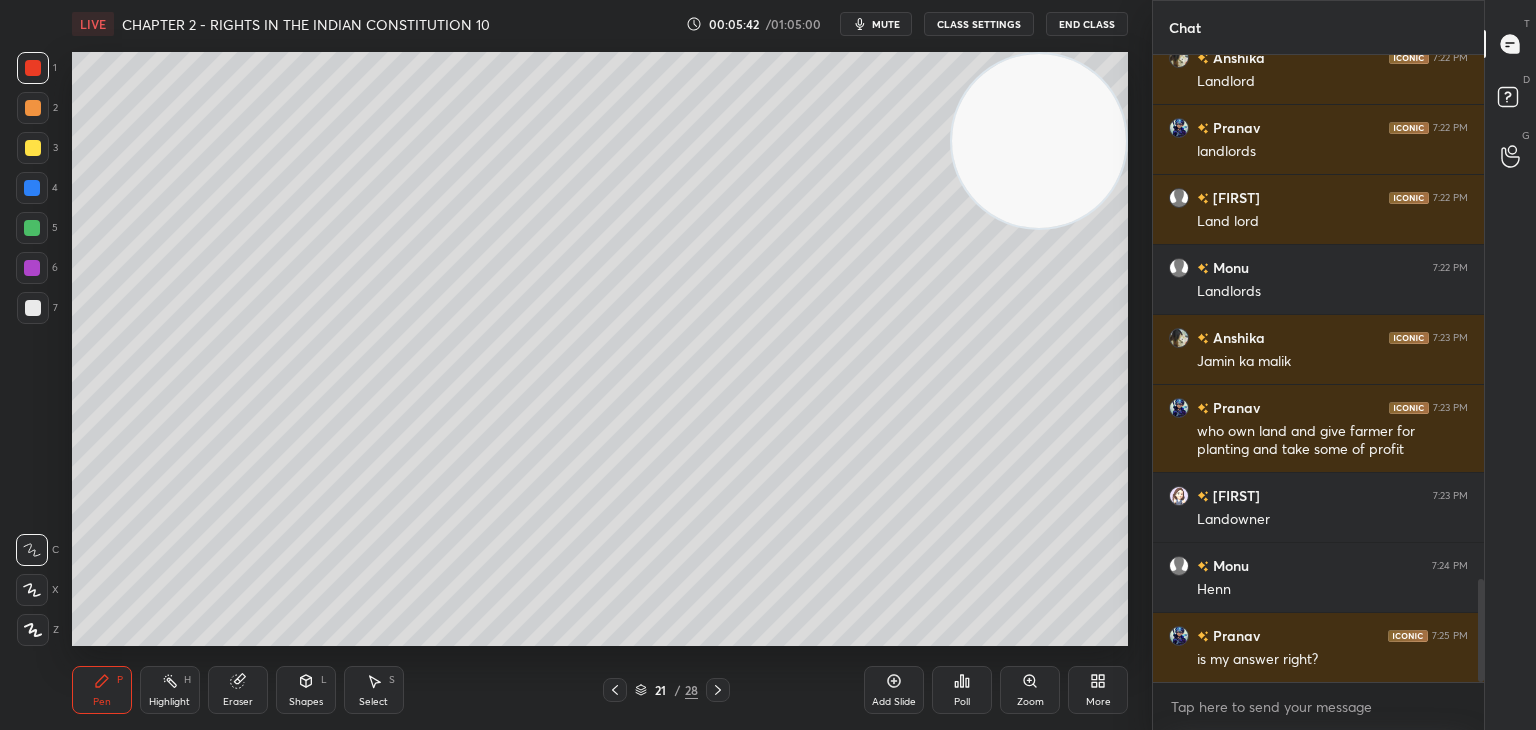 click 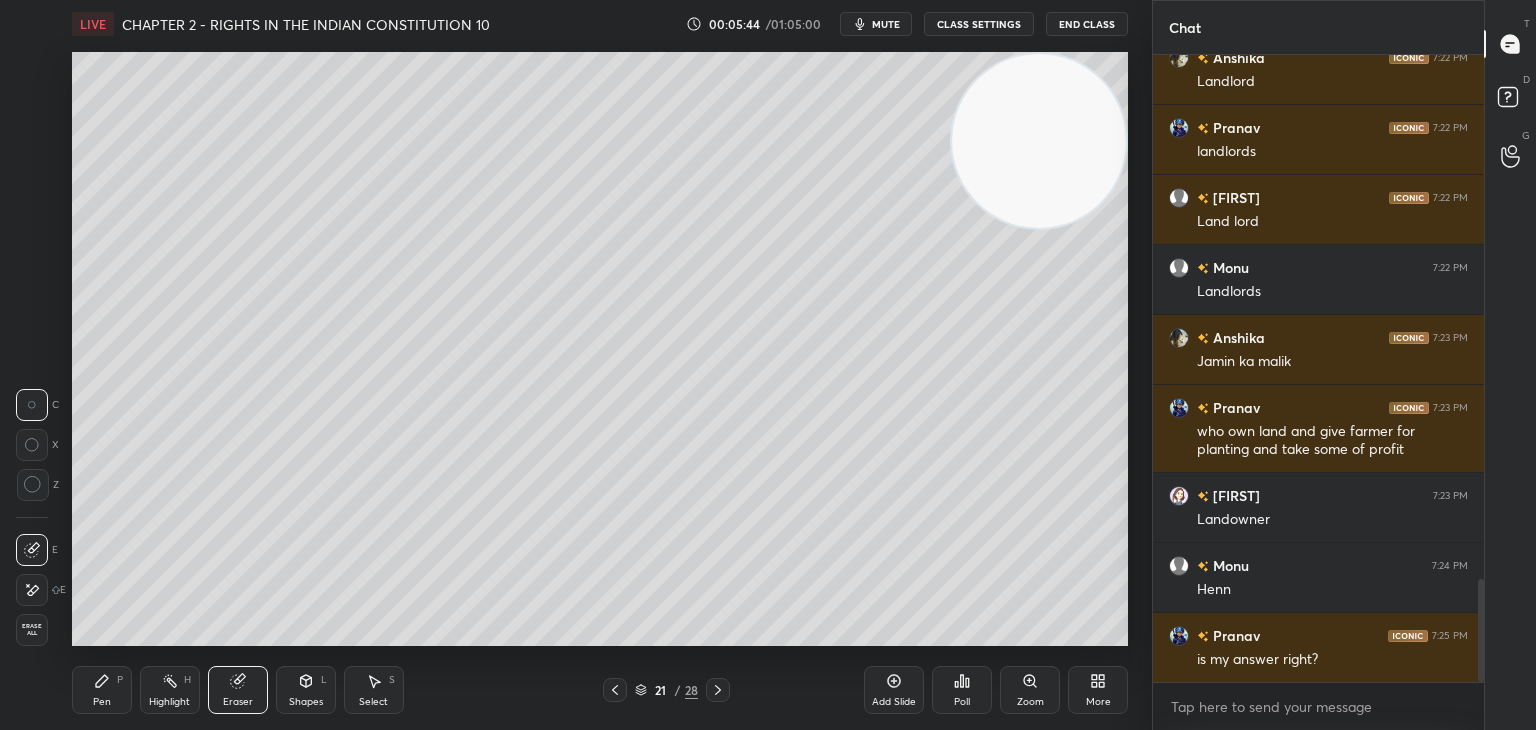 click on "Pen P" at bounding box center (102, 690) 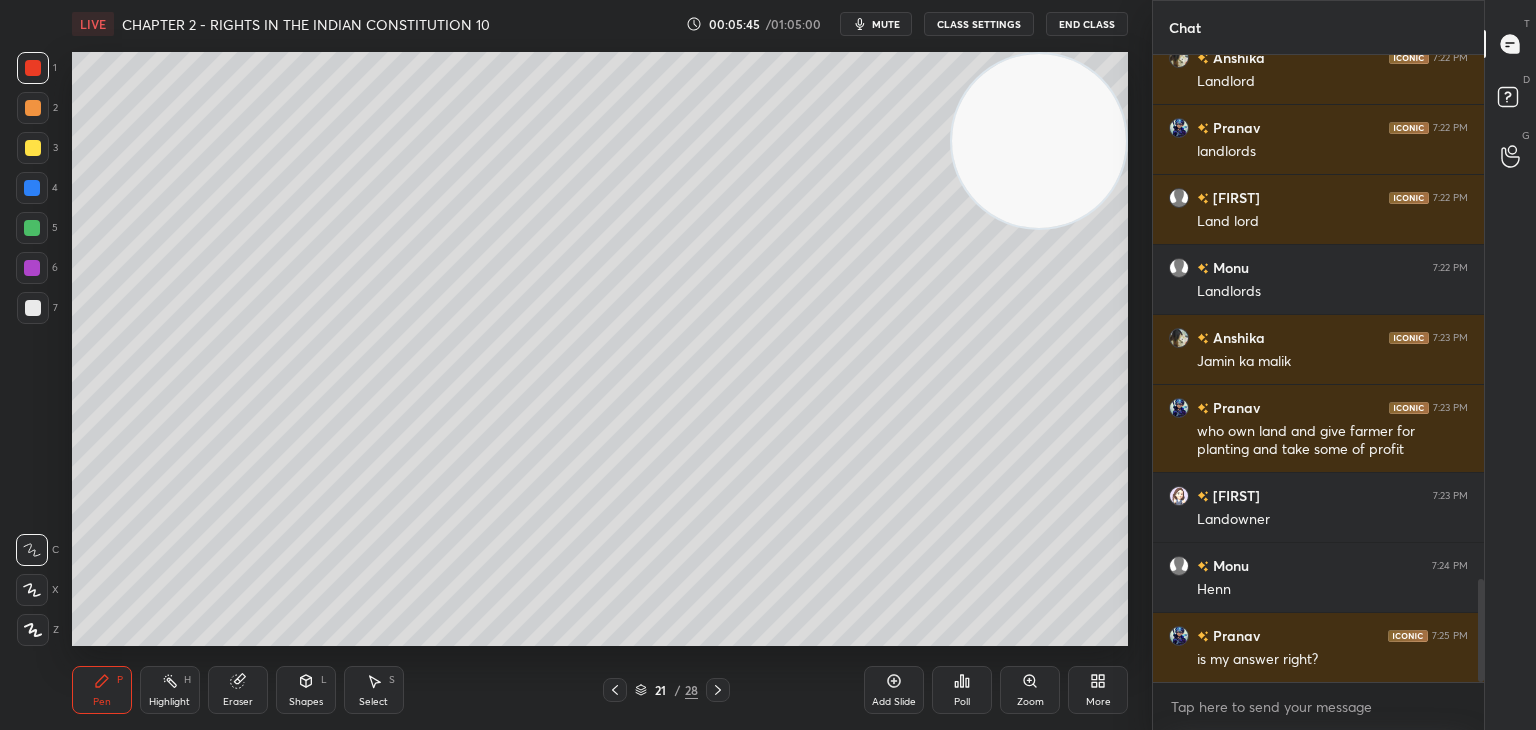 click 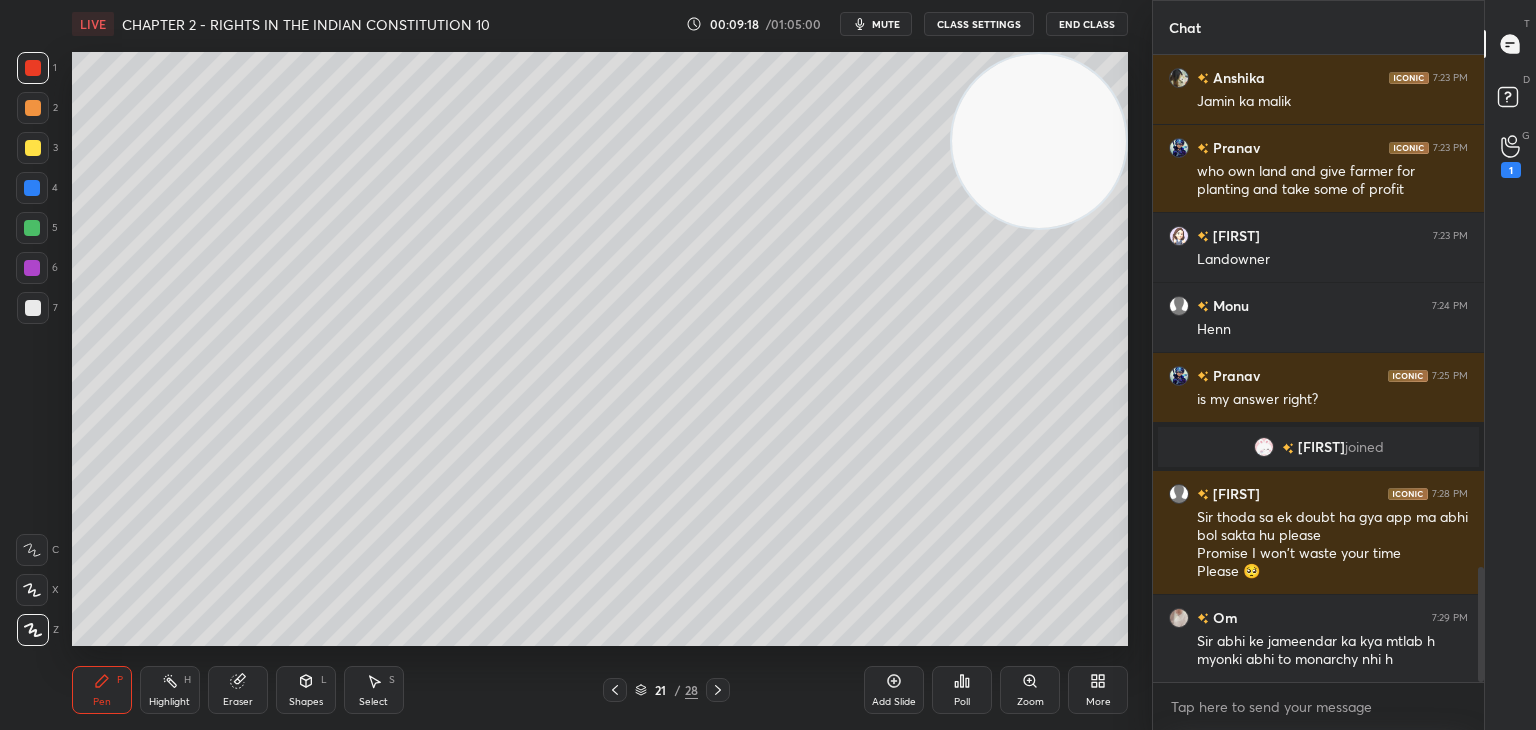 scroll, scrollTop: 2826, scrollLeft: 0, axis: vertical 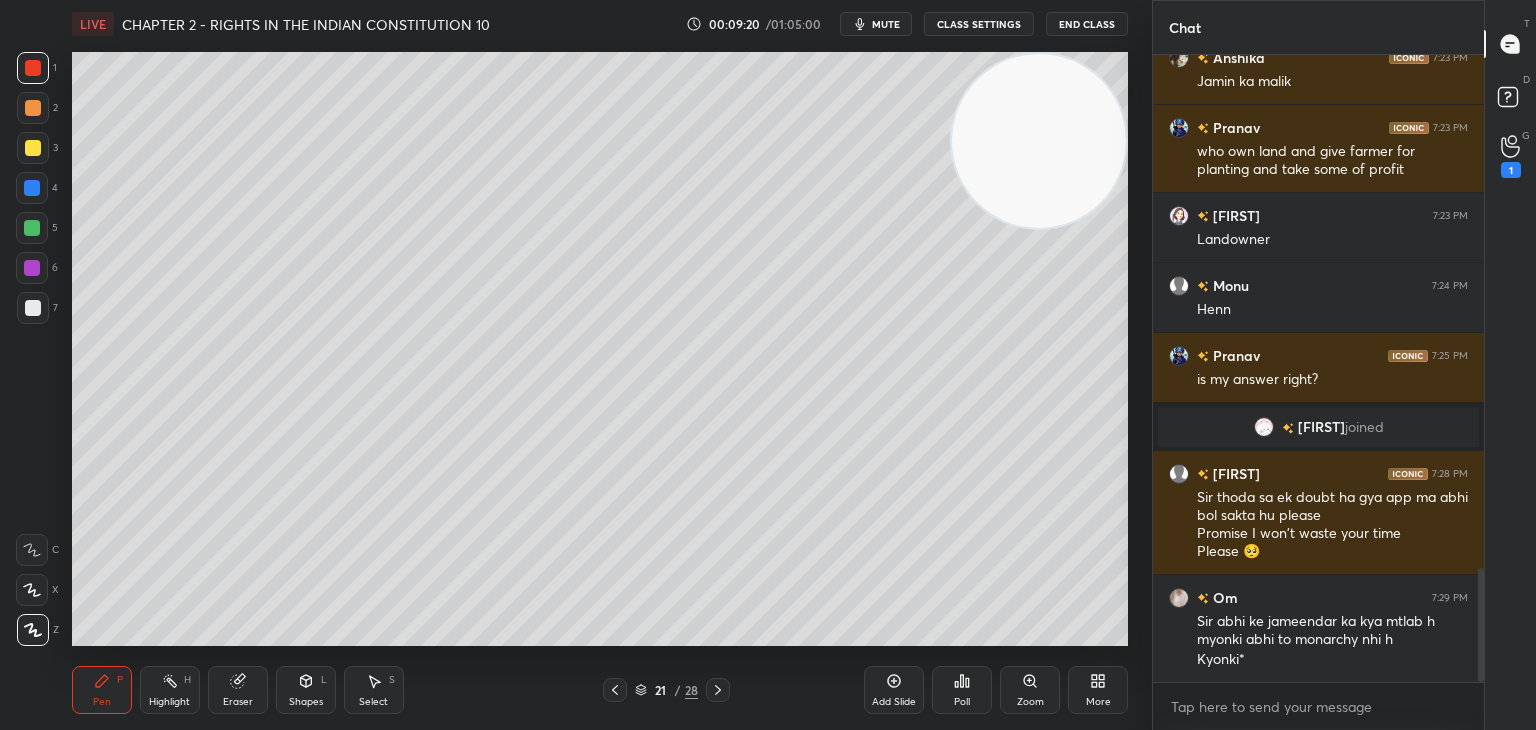 click at bounding box center (1039, 141) 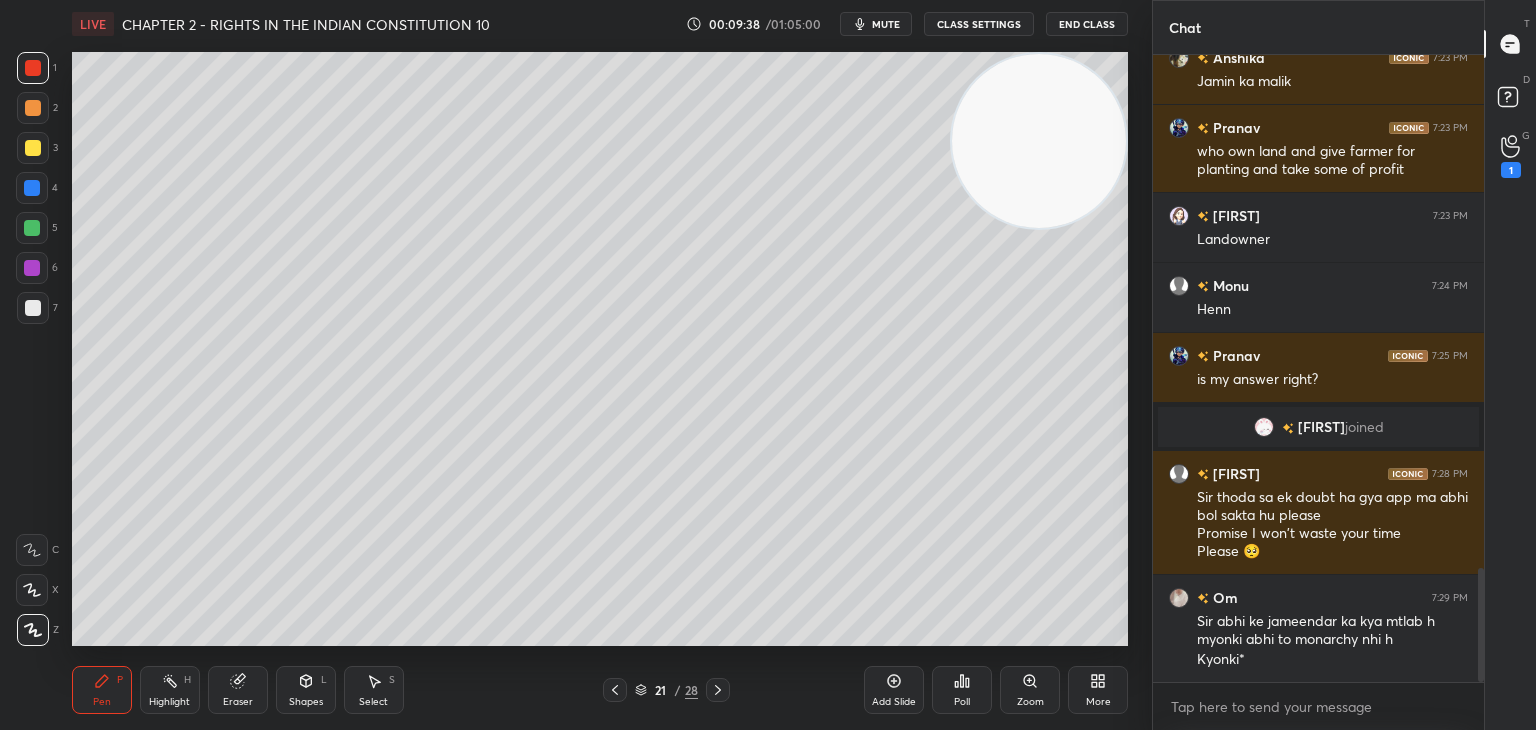click at bounding box center (33, 108) 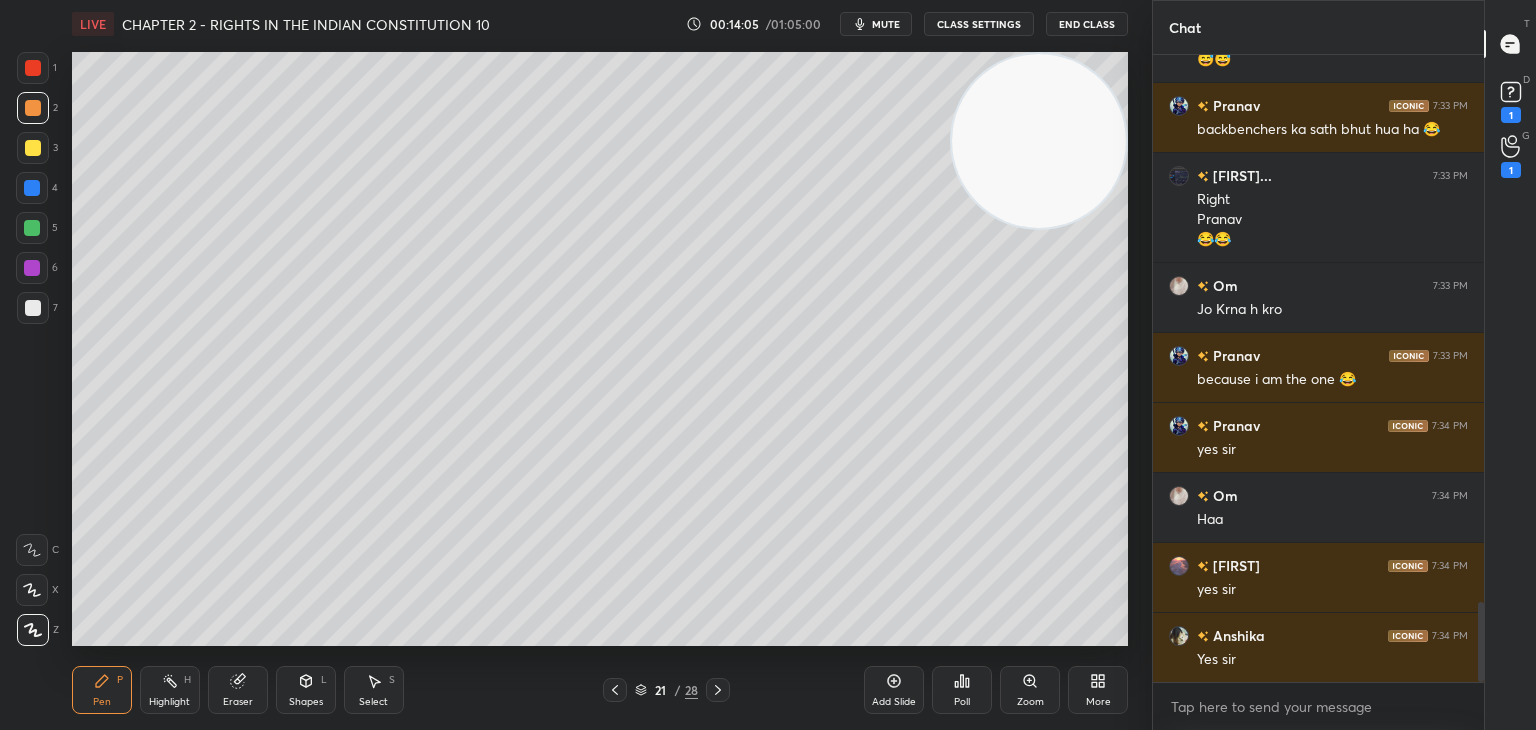 scroll, scrollTop: 4356, scrollLeft: 0, axis: vertical 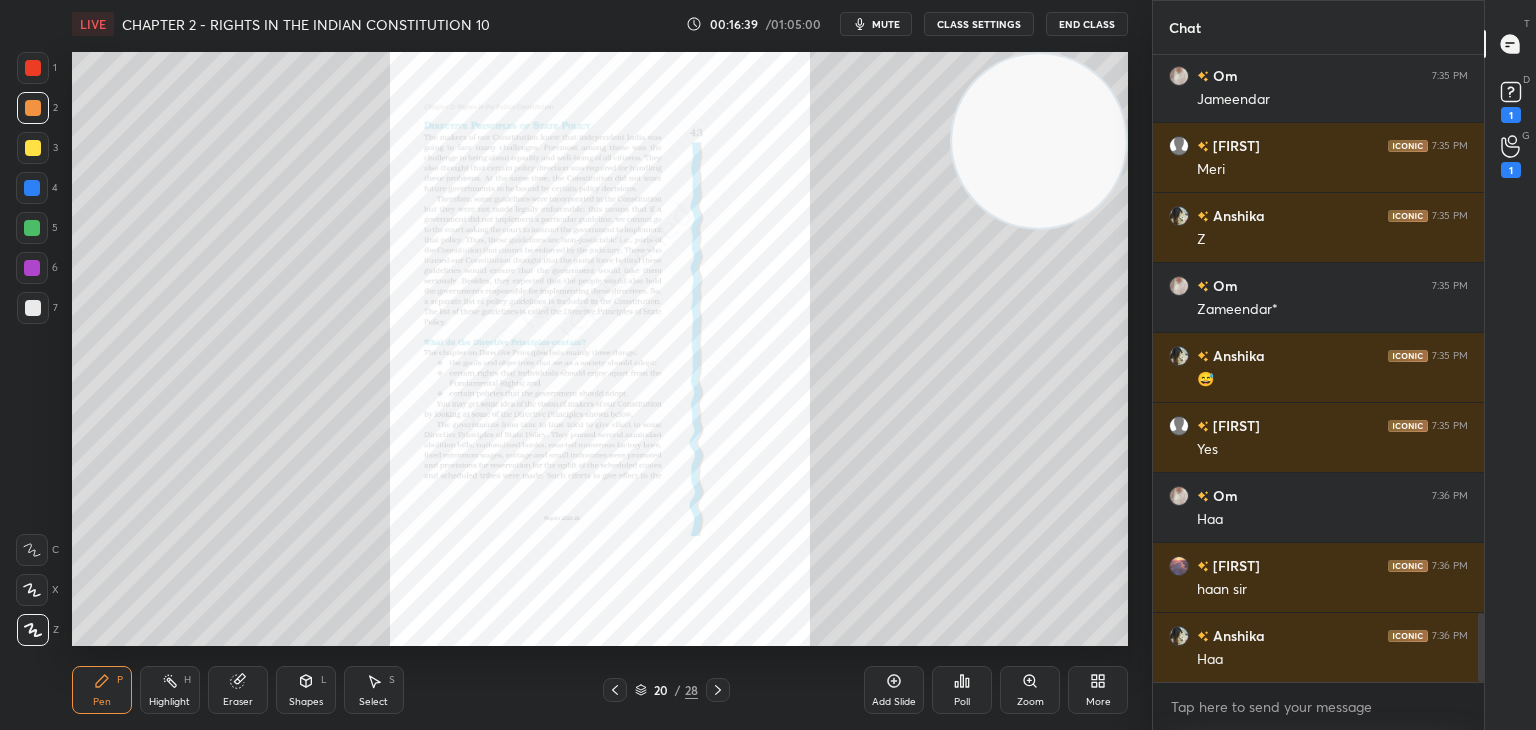 click on "Zoom" at bounding box center (1030, 690) 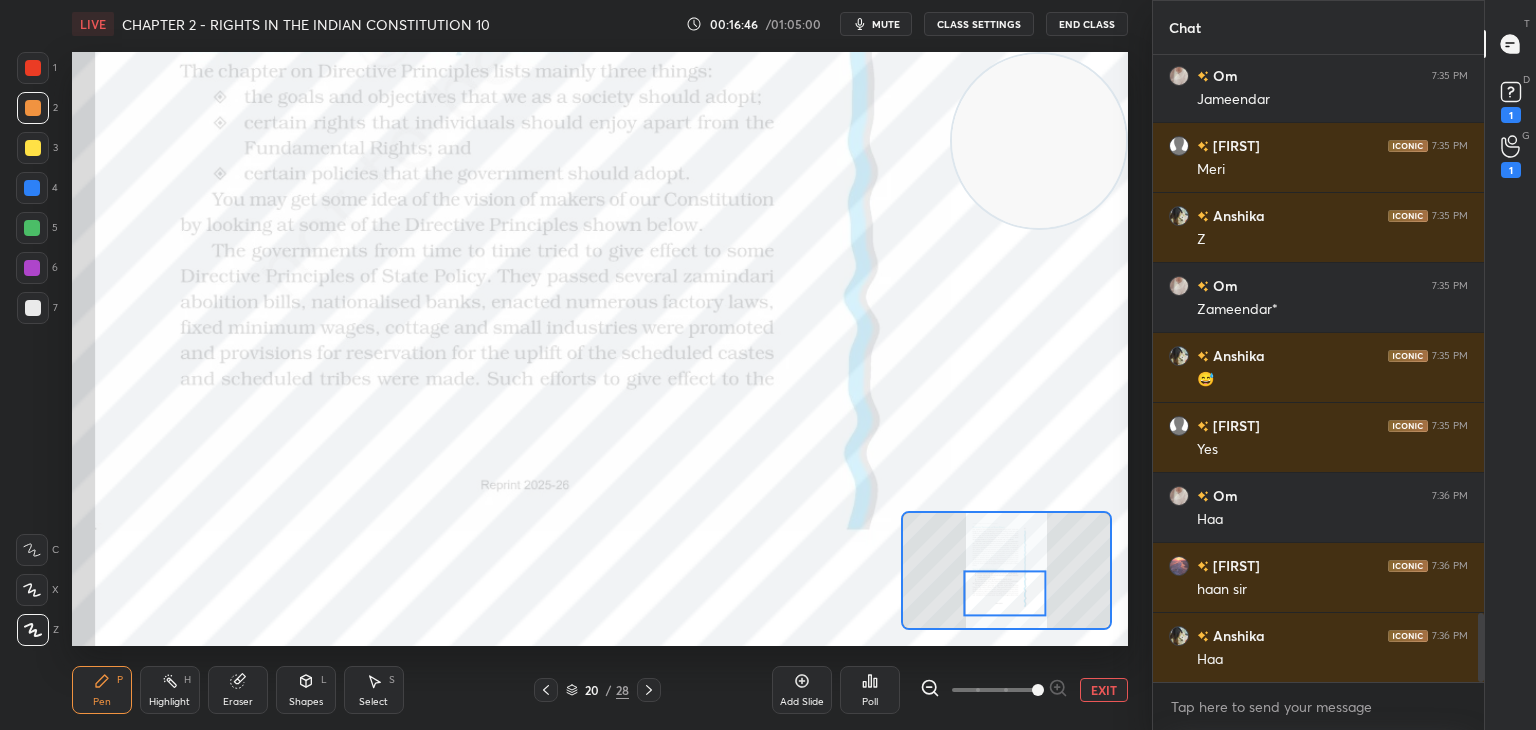 click at bounding box center [33, 68] 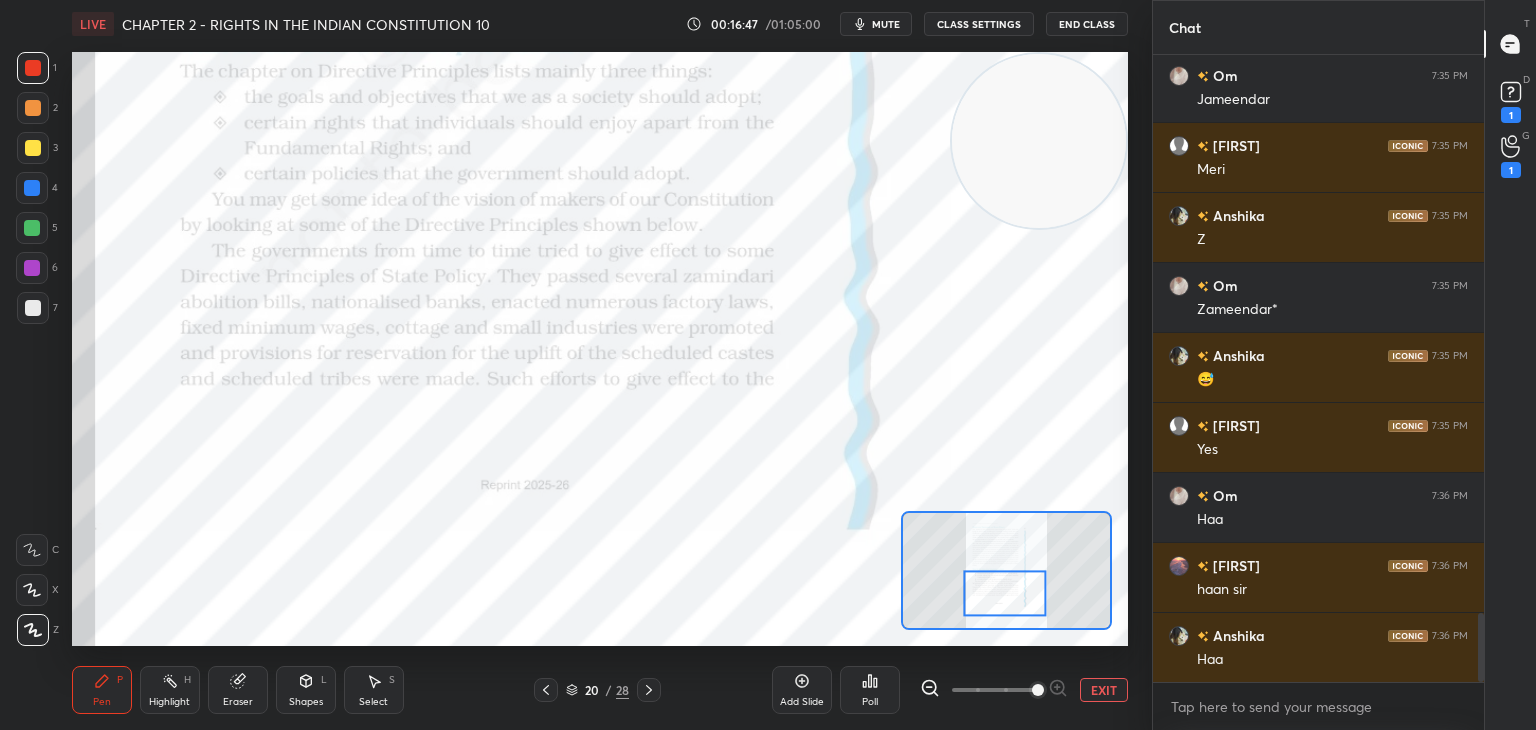 click at bounding box center [32, 550] 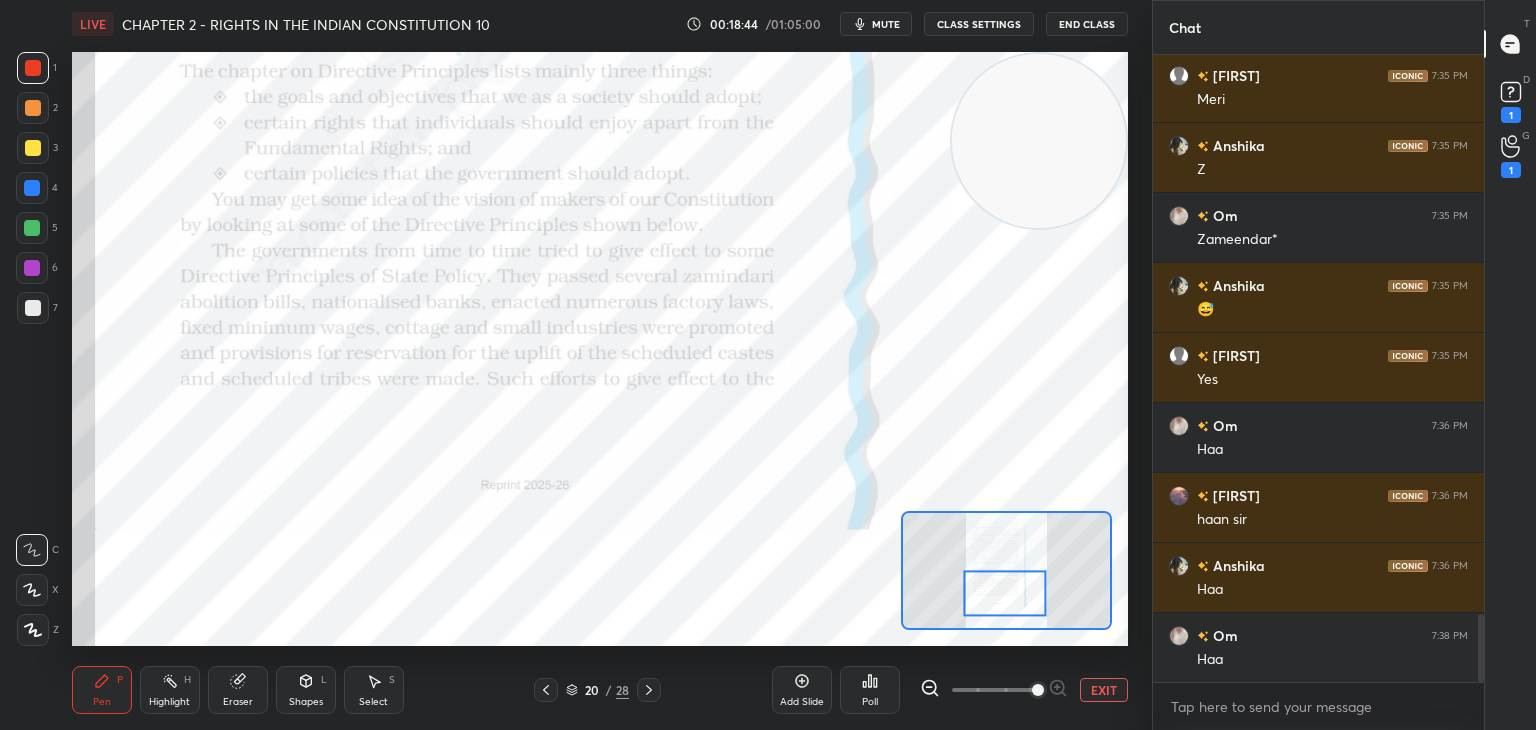 scroll, scrollTop: 5146, scrollLeft: 0, axis: vertical 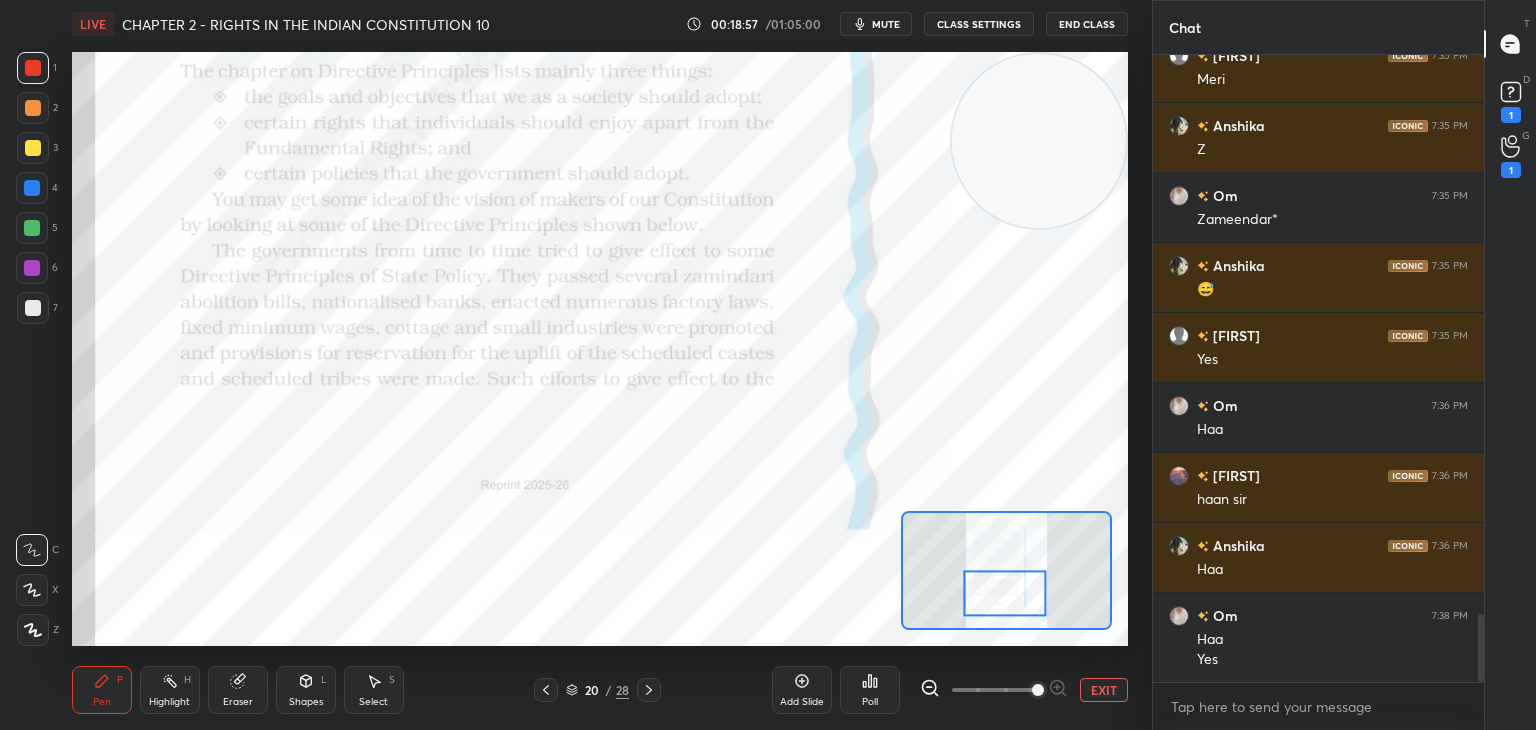 click 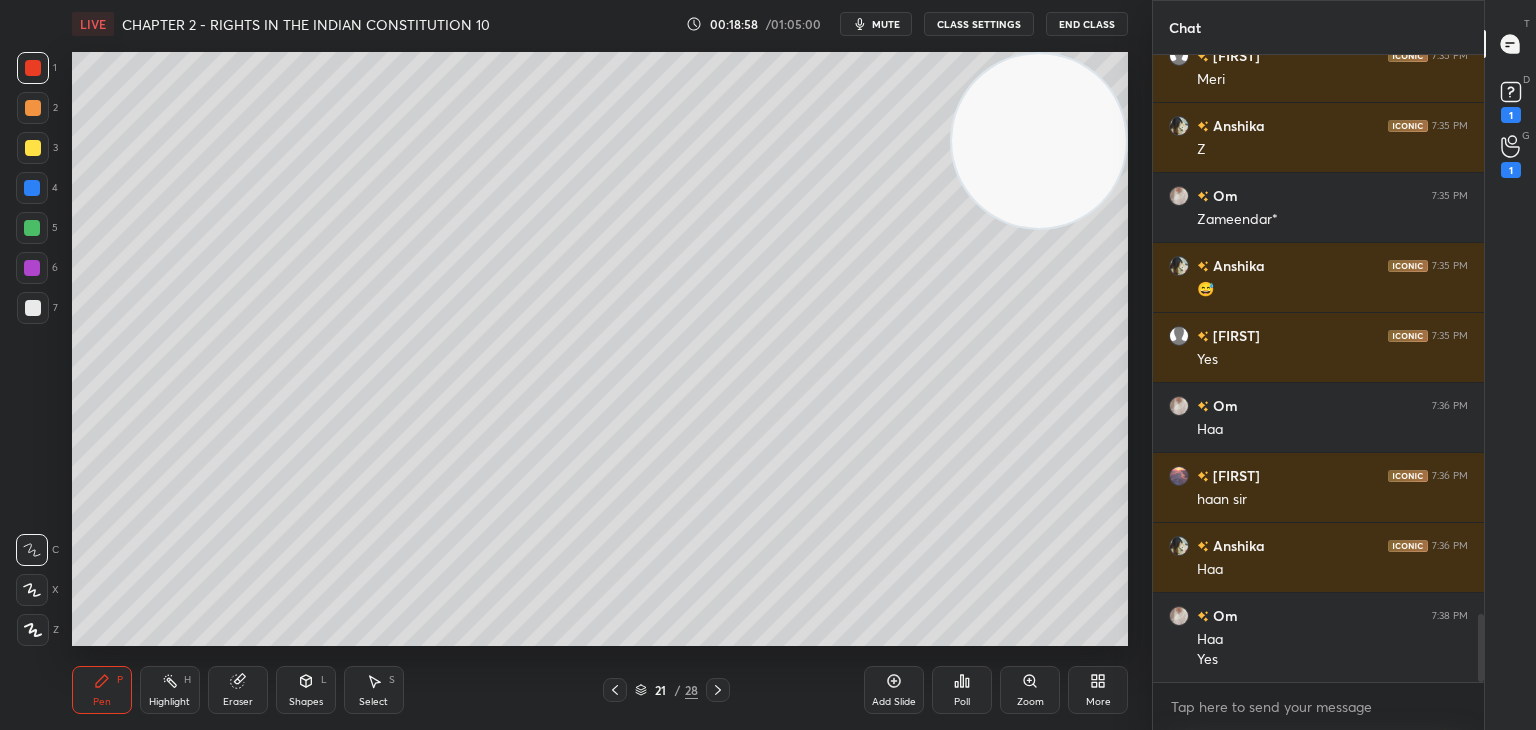 click at bounding box center [718, 690] 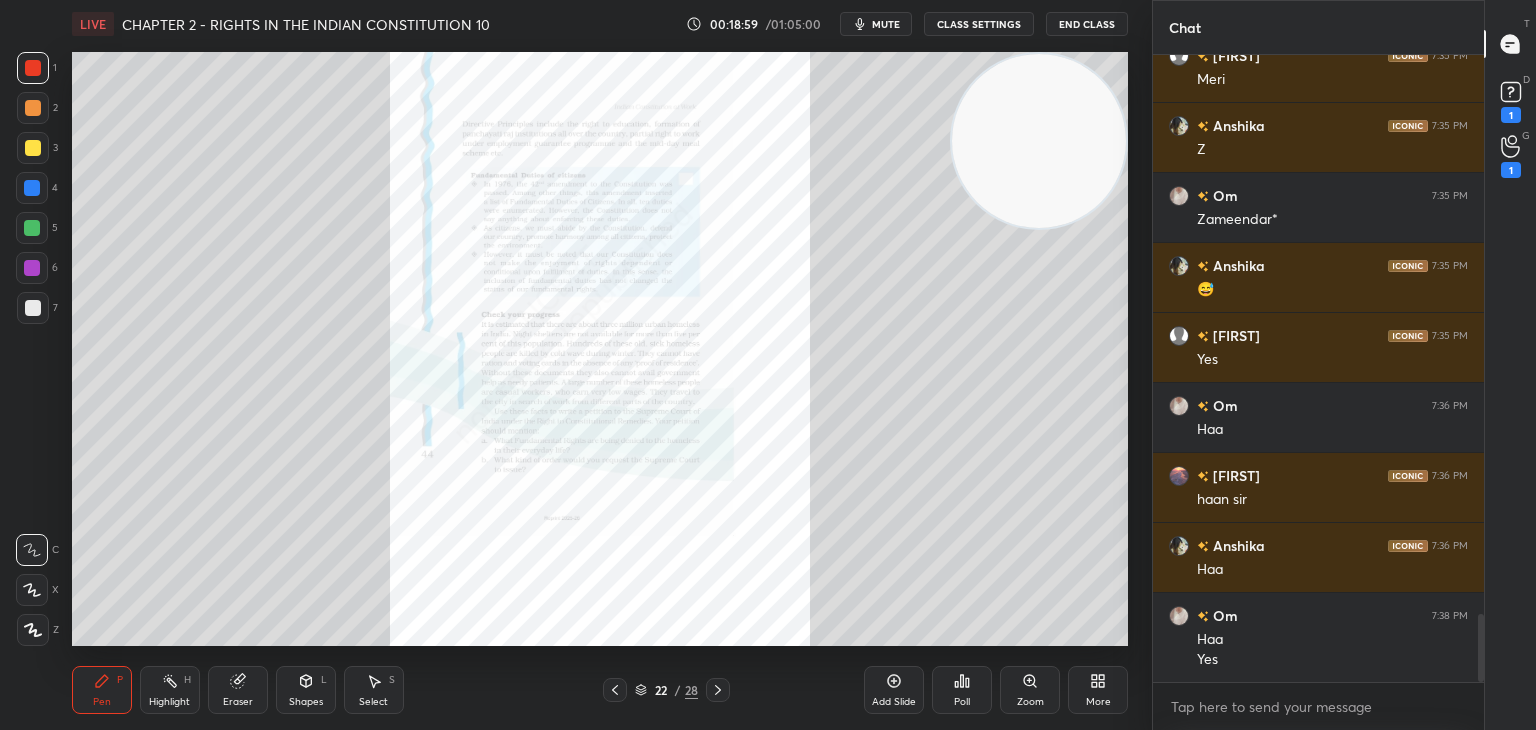 click on "Zoom" at bounding box center [1030, 690] 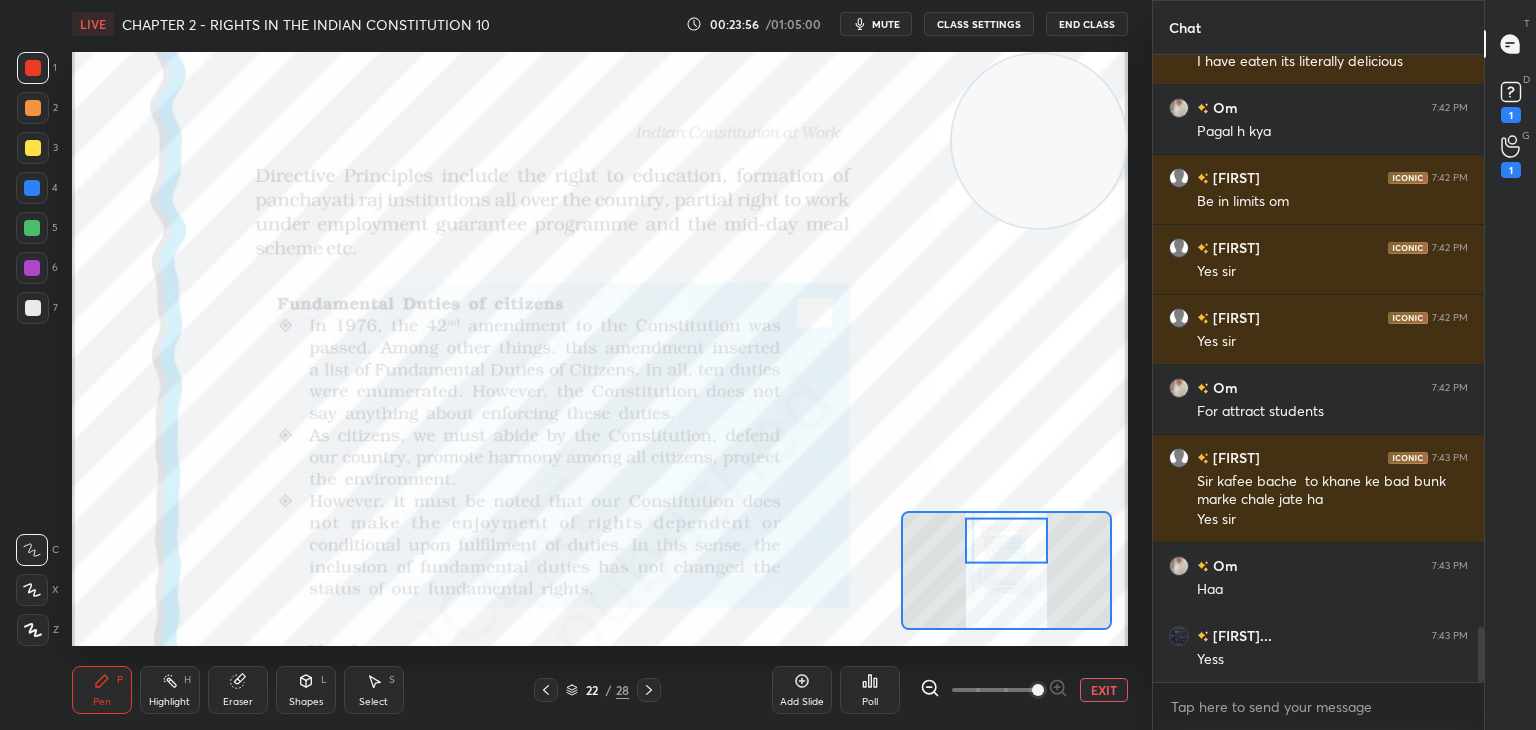 scroll, scrollTop: 6552, scrollLeft: 0, axis: vertical 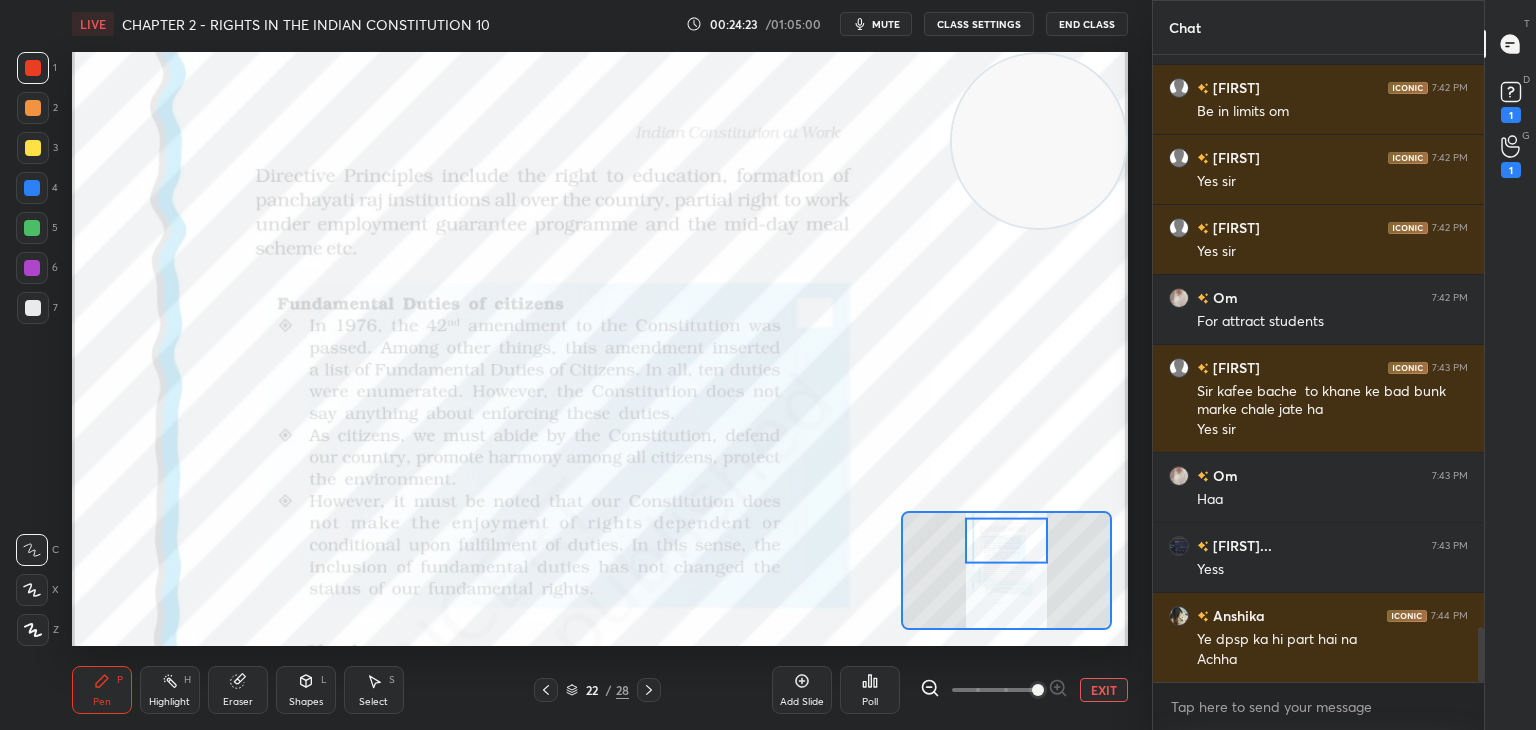click at bounding box center [33, 68] 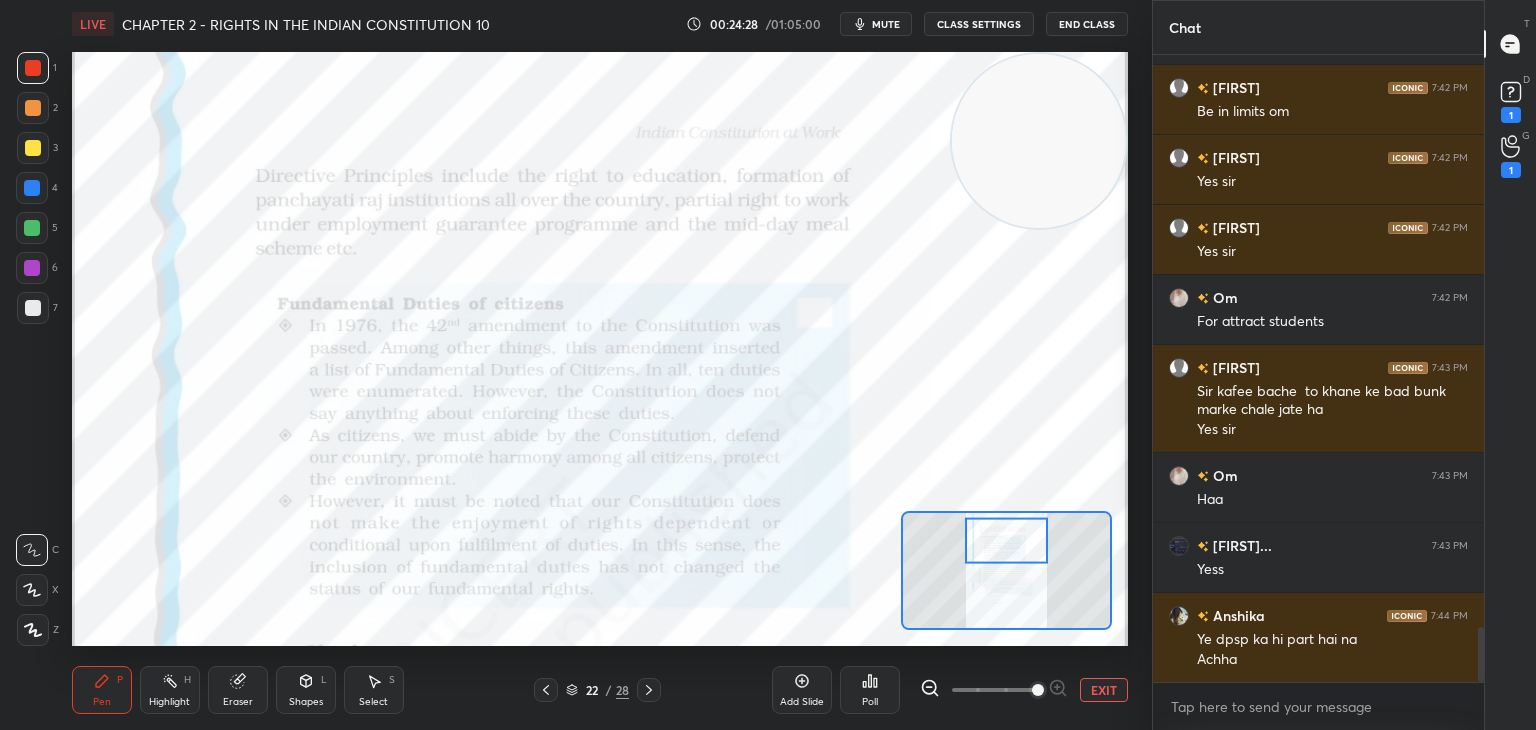 click 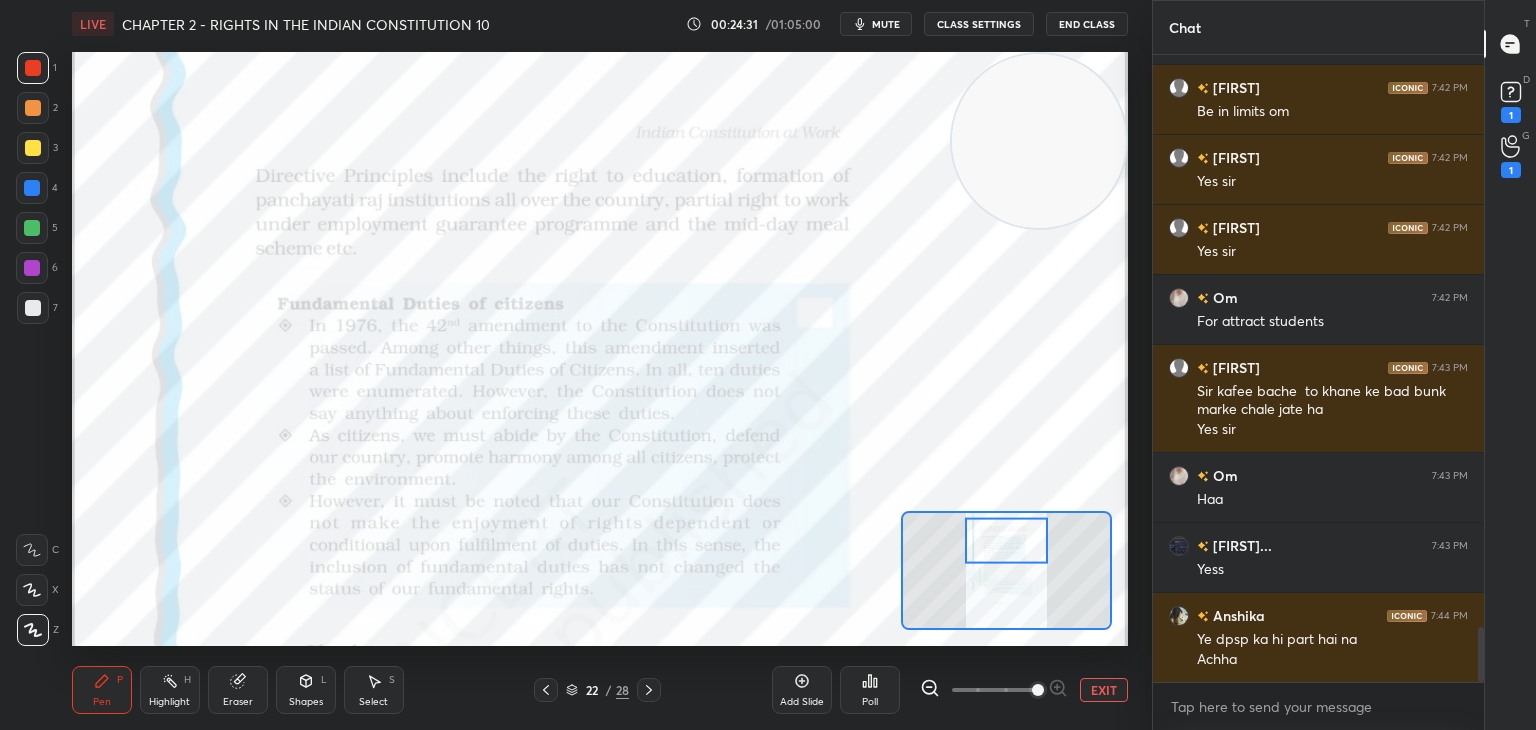 click at bounding box center [33, 148] 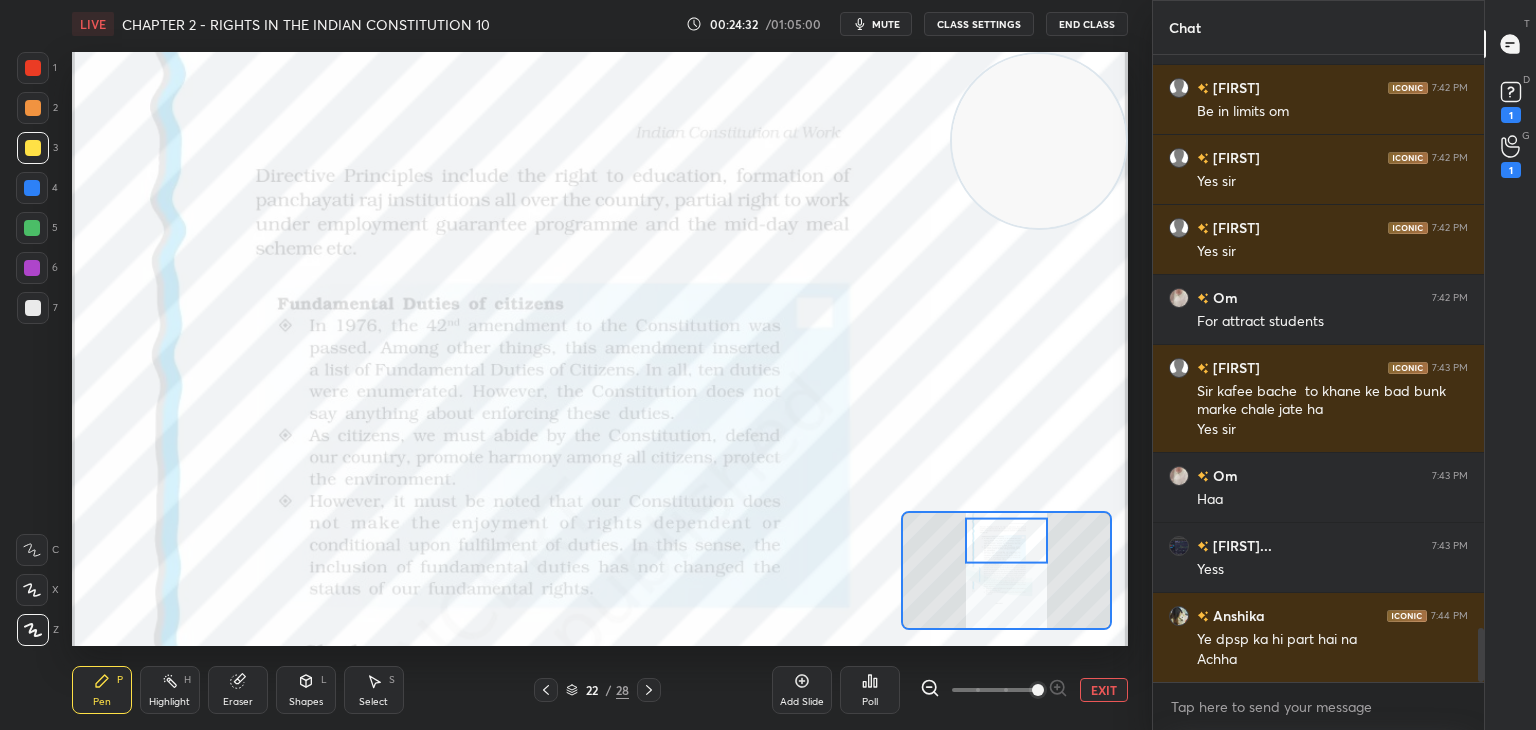 scroll, scrollTop: 6620, scrollLeft: 0, axis: vertical 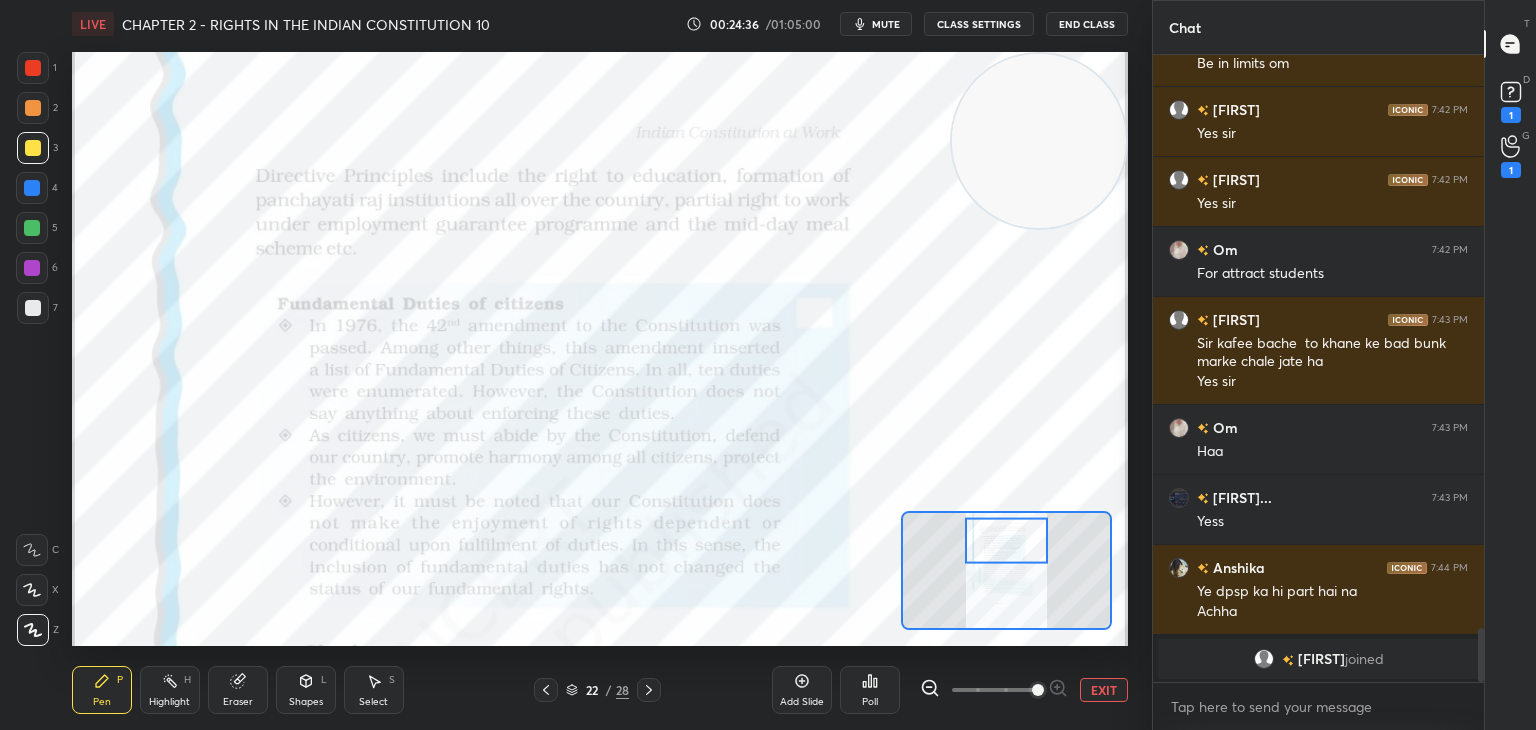 click on "EXIT" at bounding box center [1104, 690] 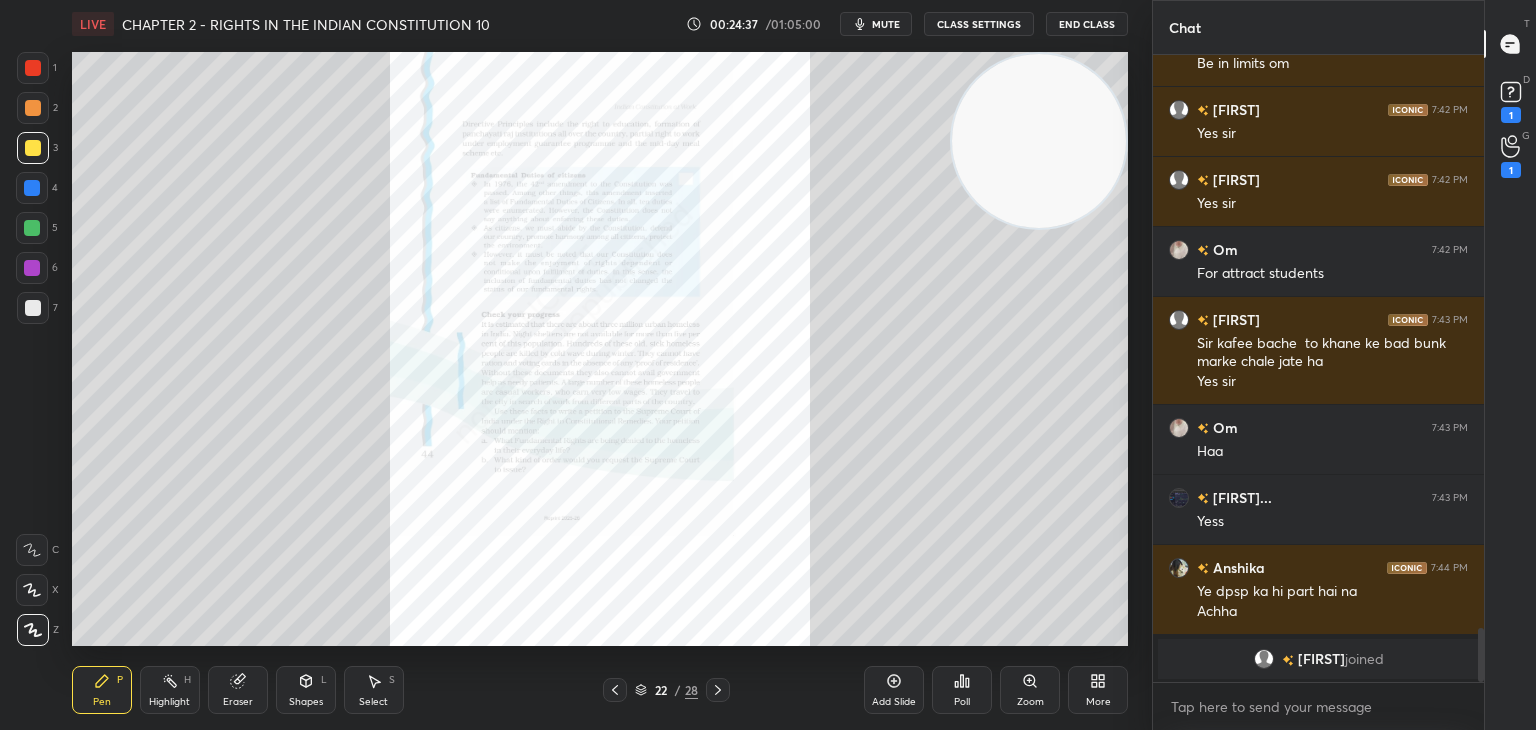 click on "Zoom" at bounding box center (1030, 690) 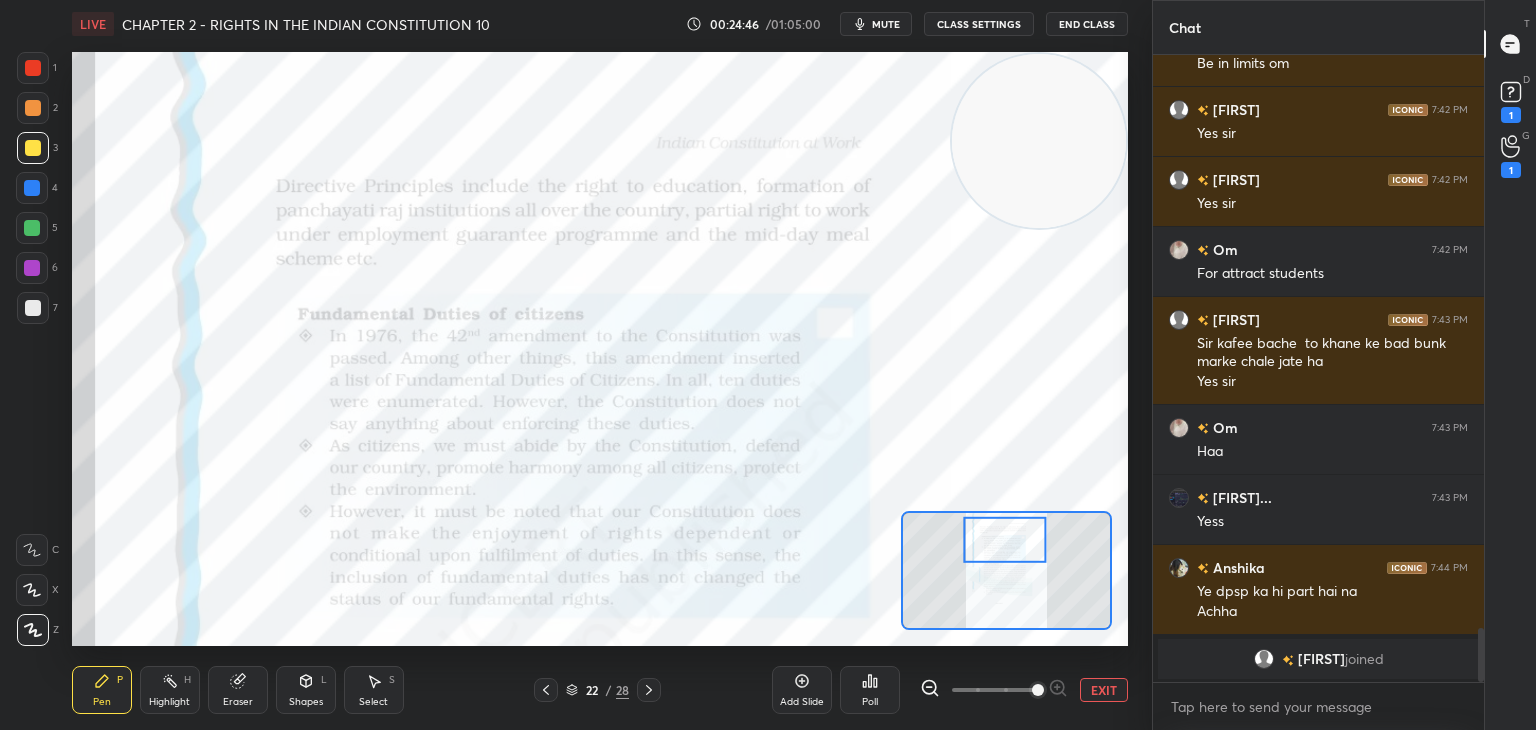 click at bounding box center [33, 108] 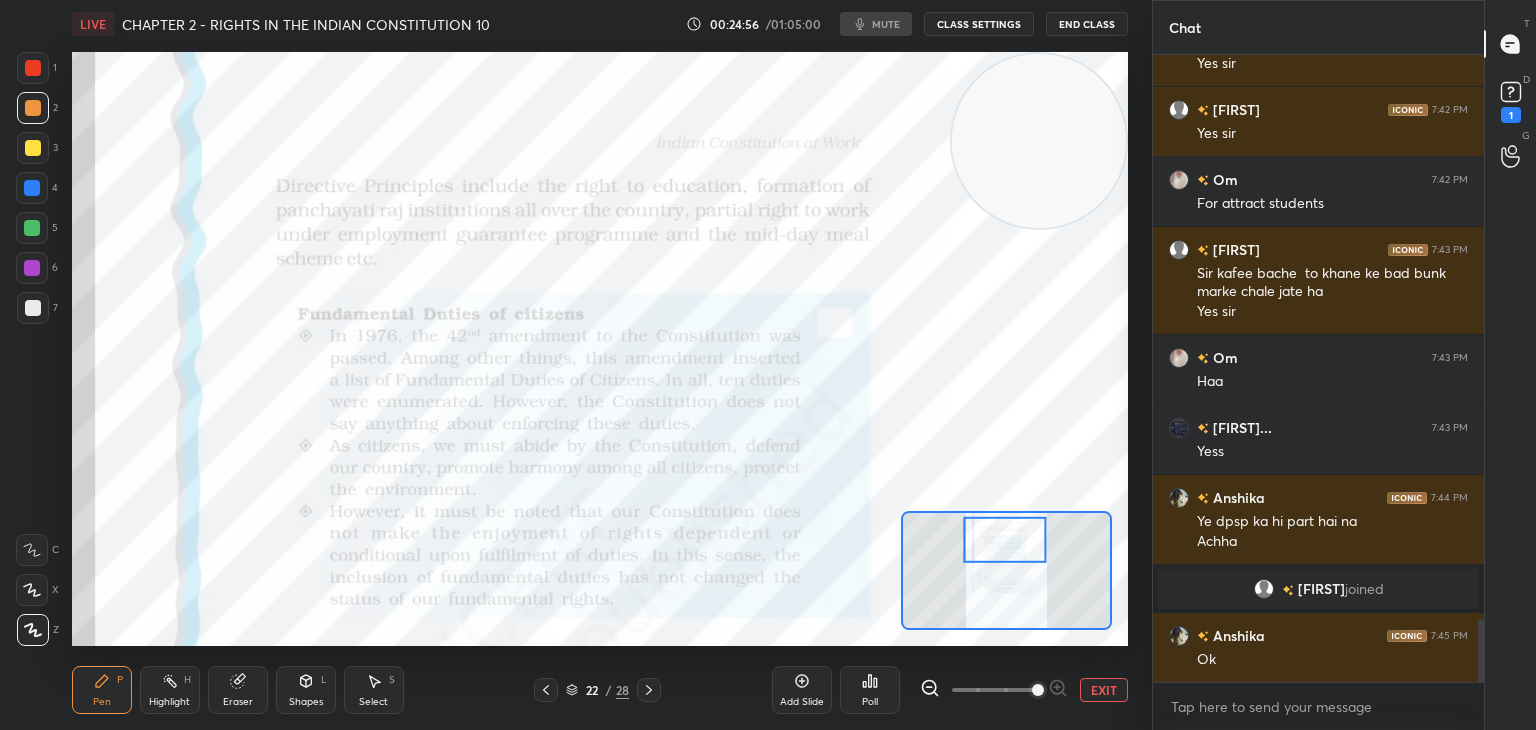 scroll, scrollTop: 5606, scrollLeft: 0, axis: vertical 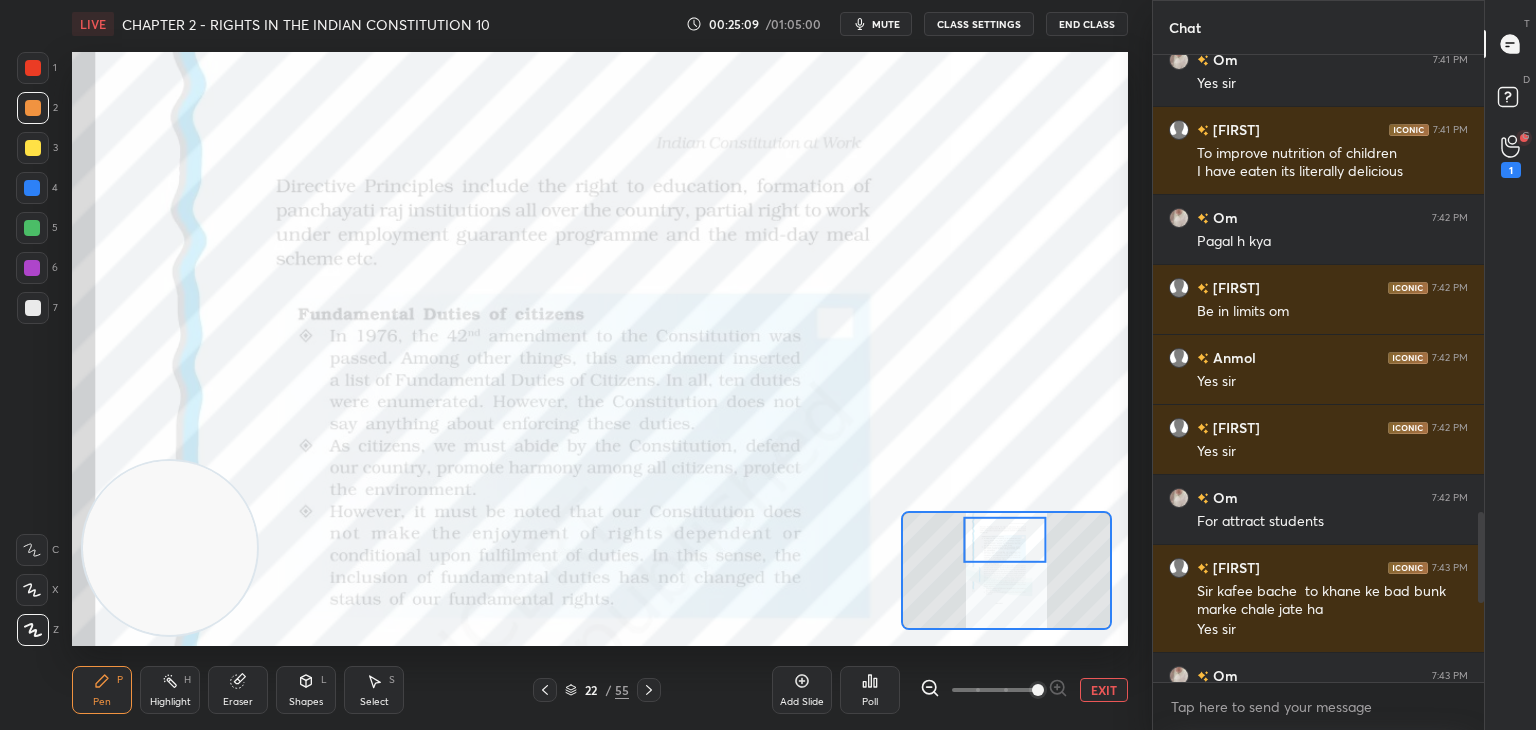 click at bounding box center [33, 68] 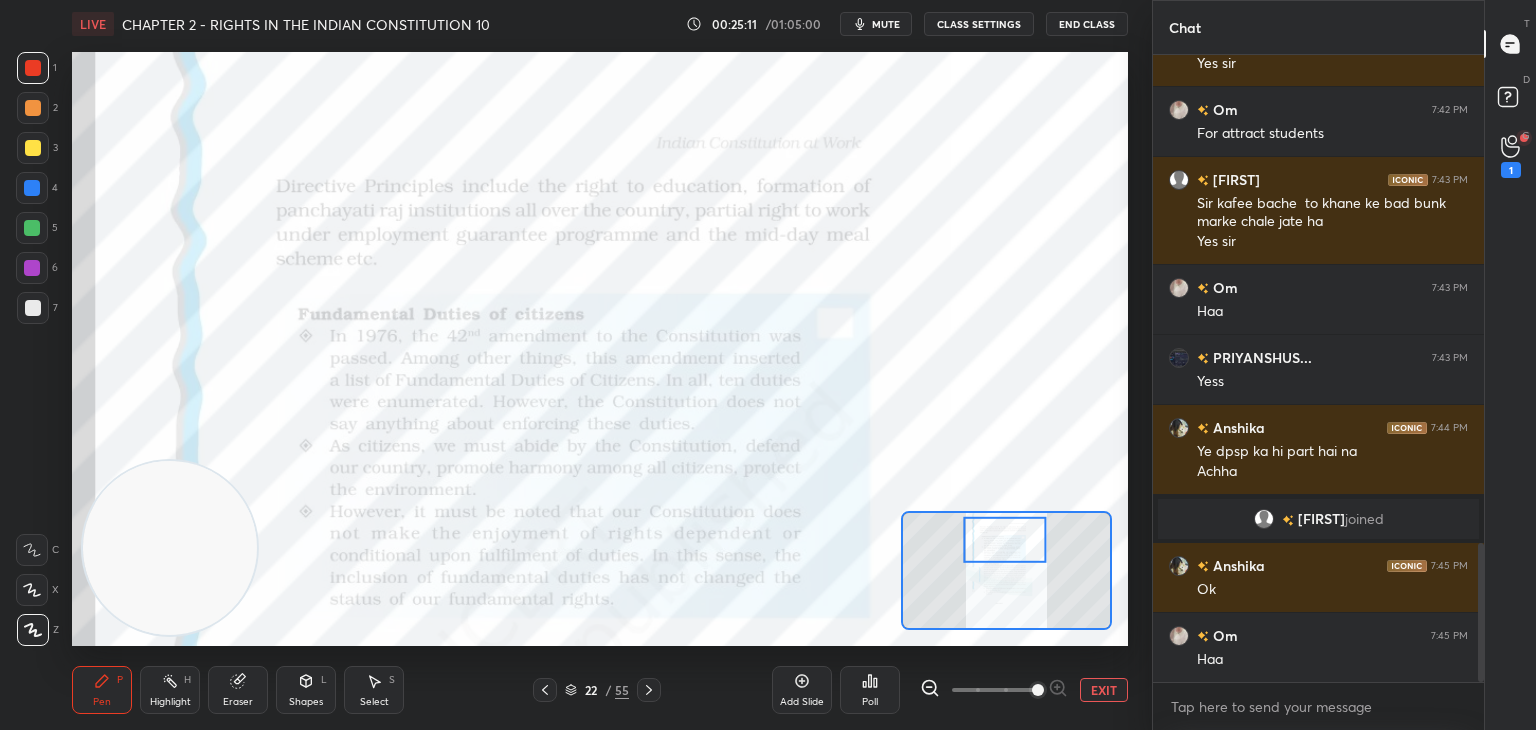 scroll, scrollTop: 2266, scrollLeft: 0, axis: vertical 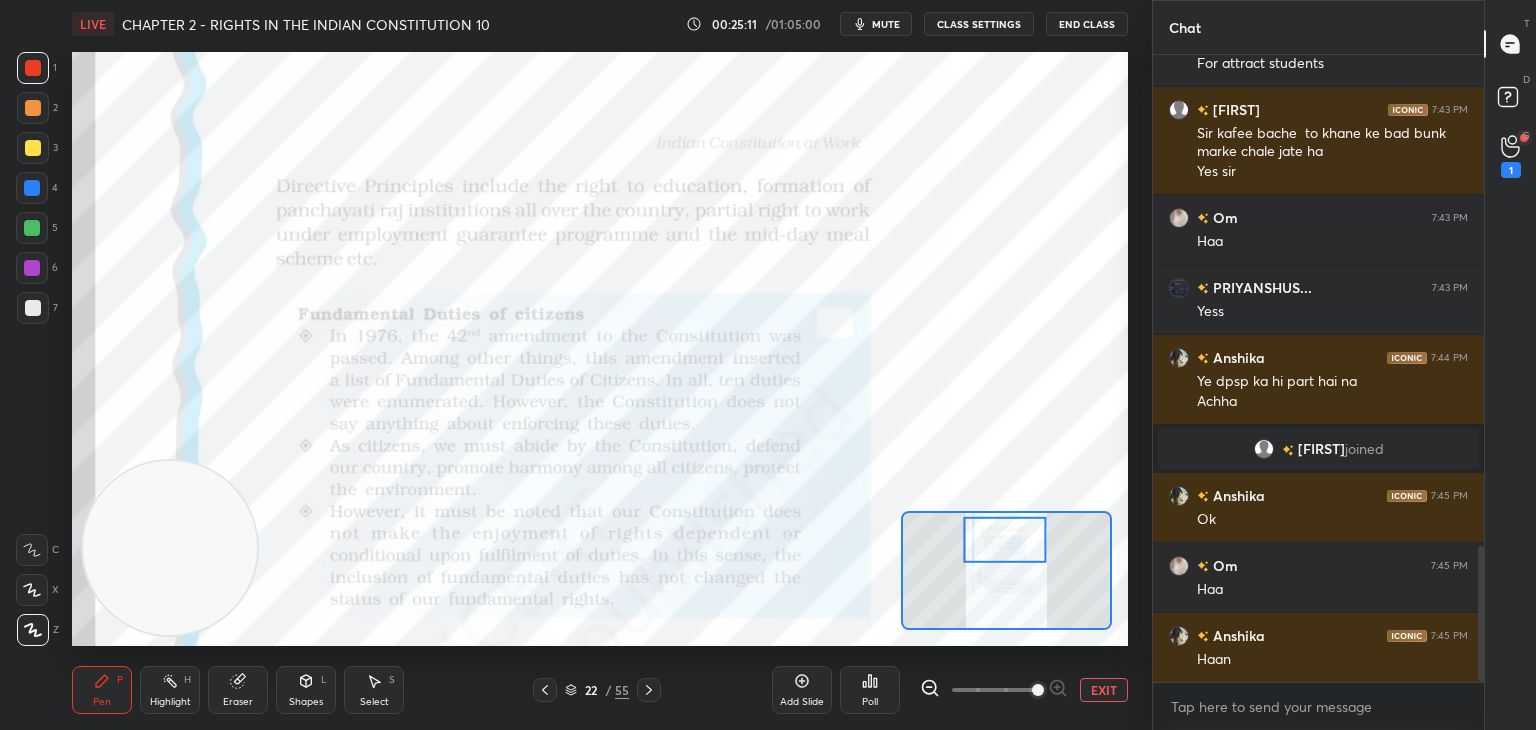 click 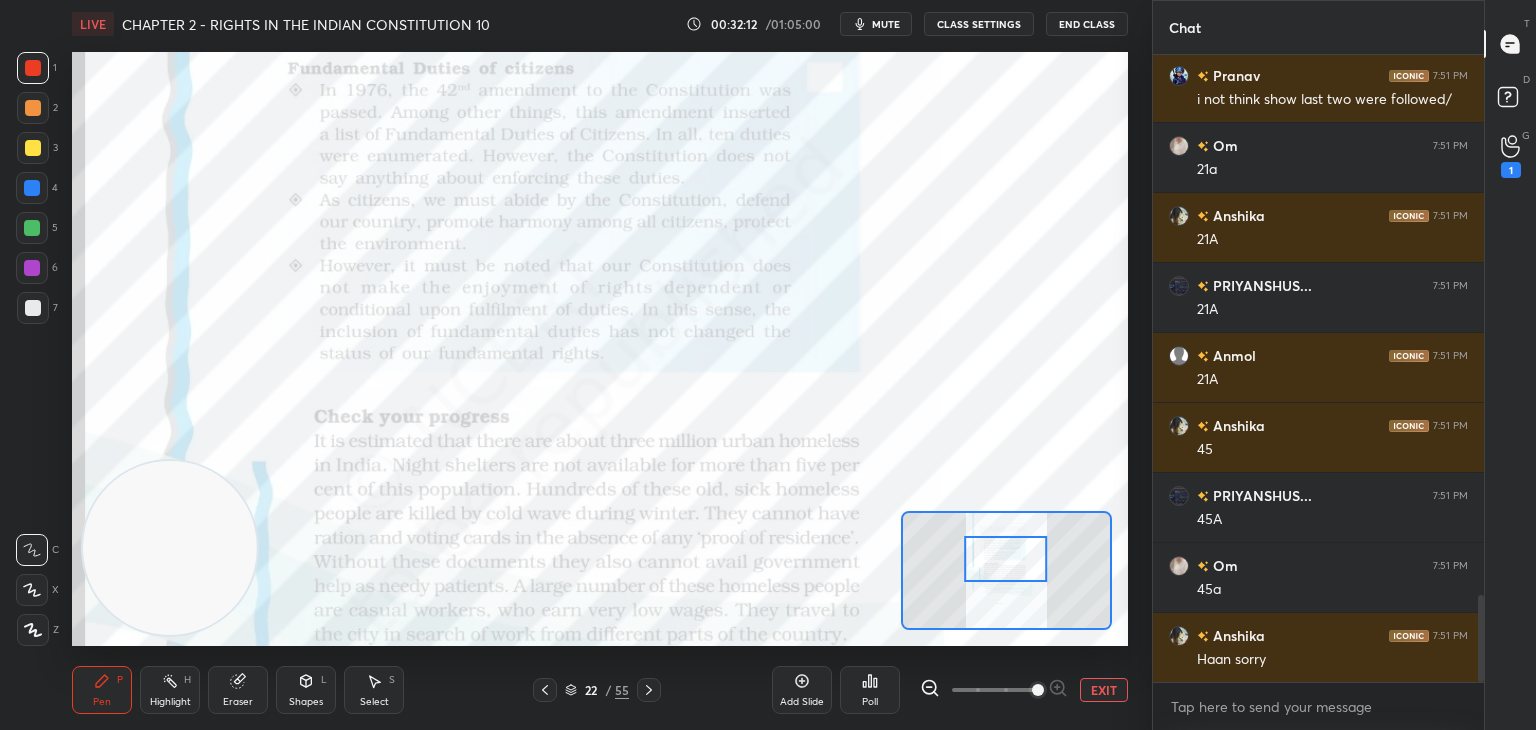 scroll, scrollTop: 3966, scrollLeft: 0, axis: vertical 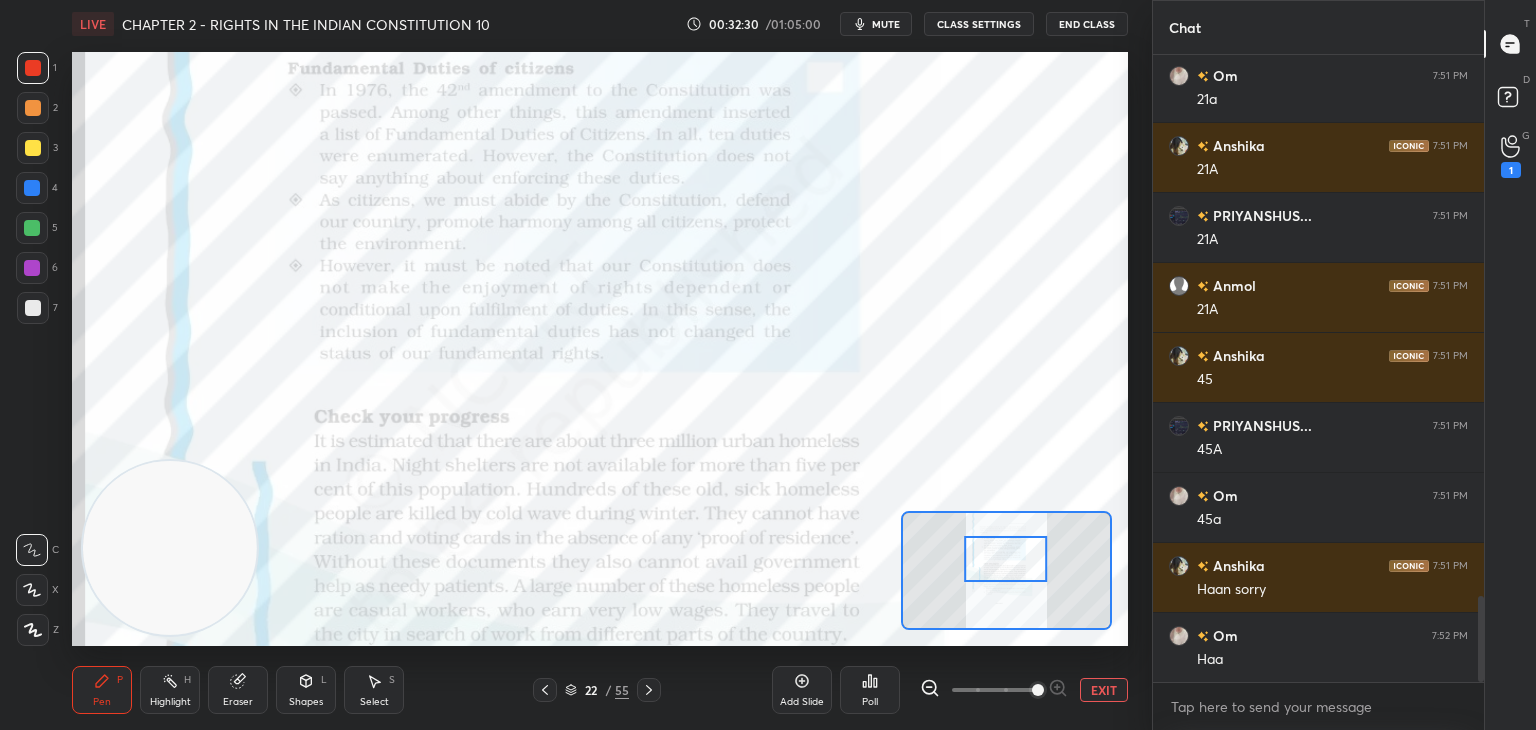 click 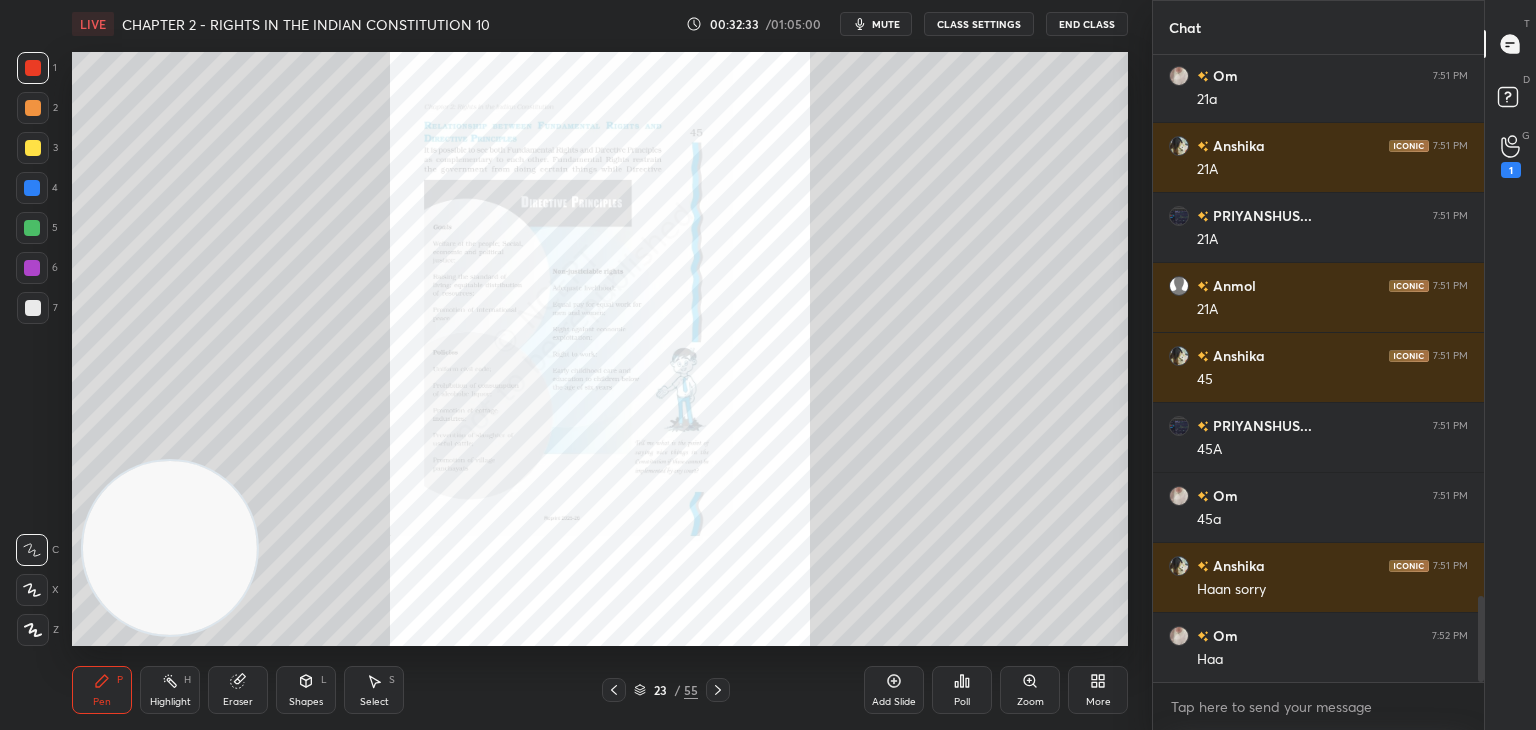 click 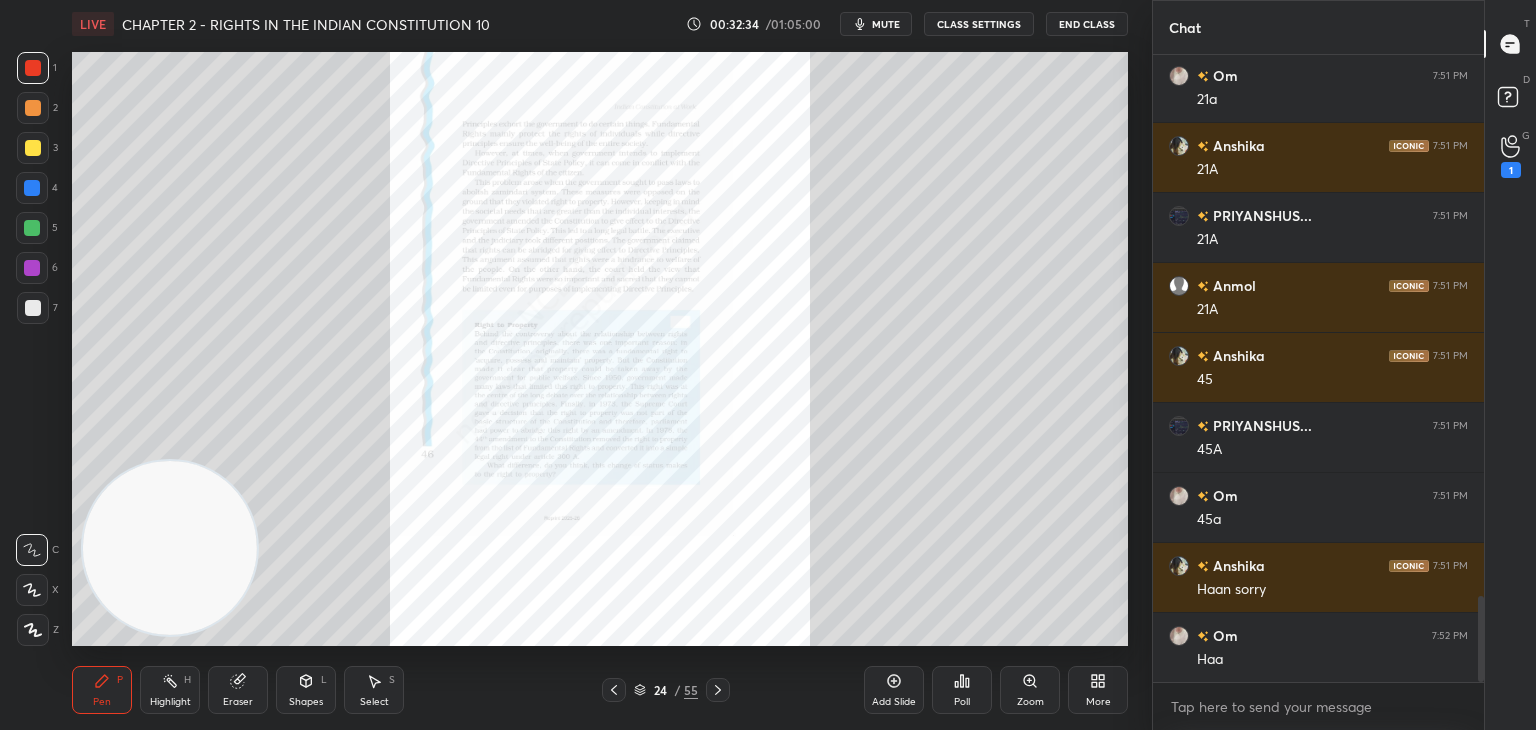 click 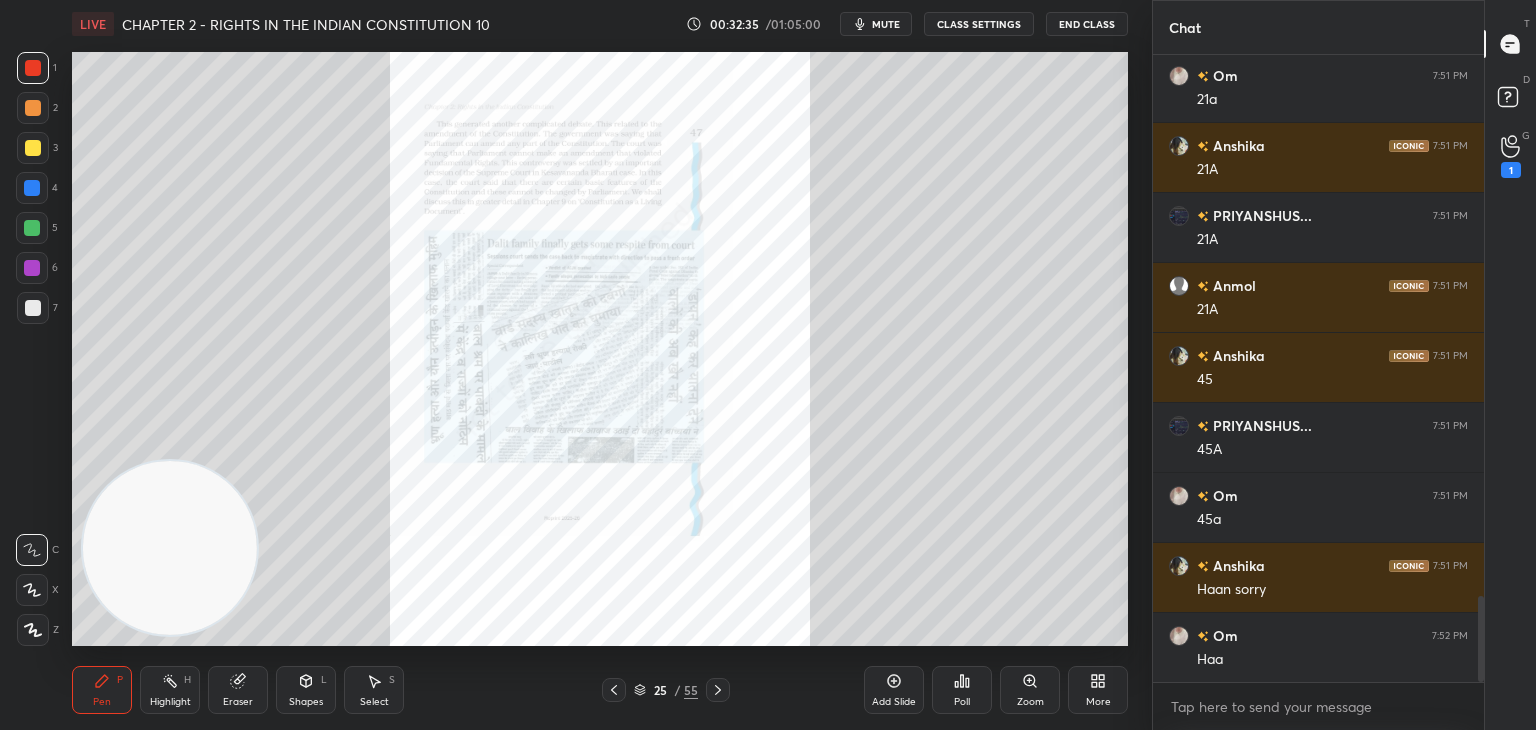 click 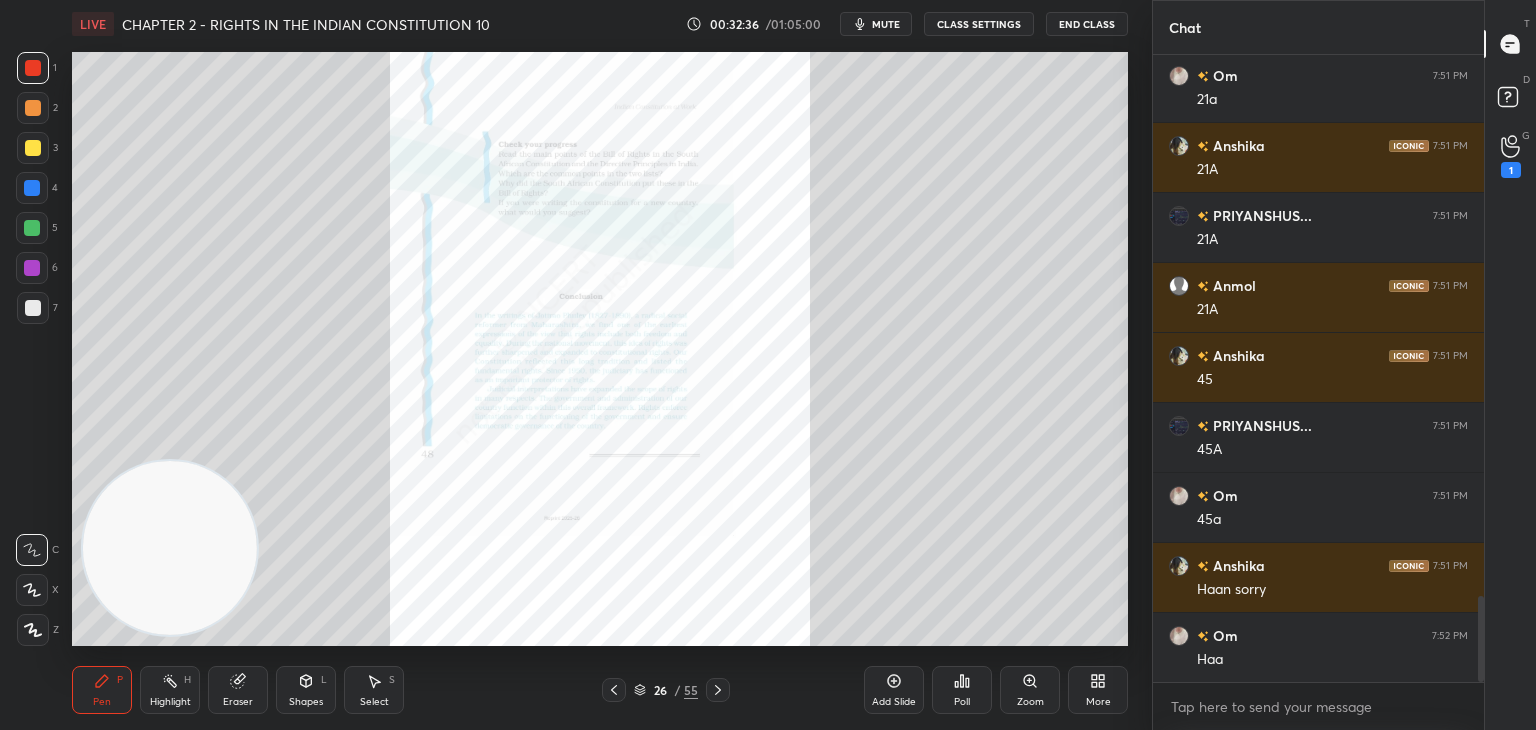 click 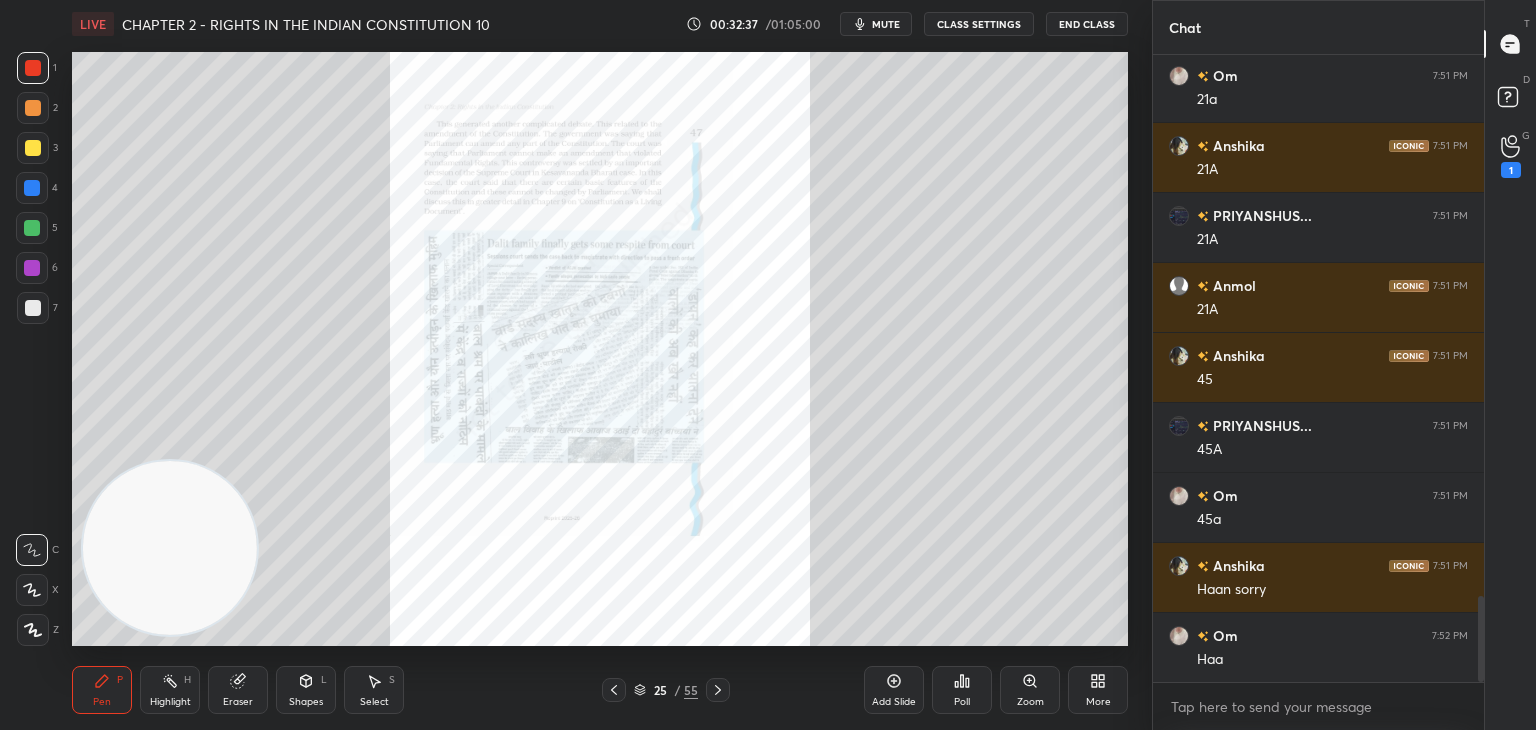 click 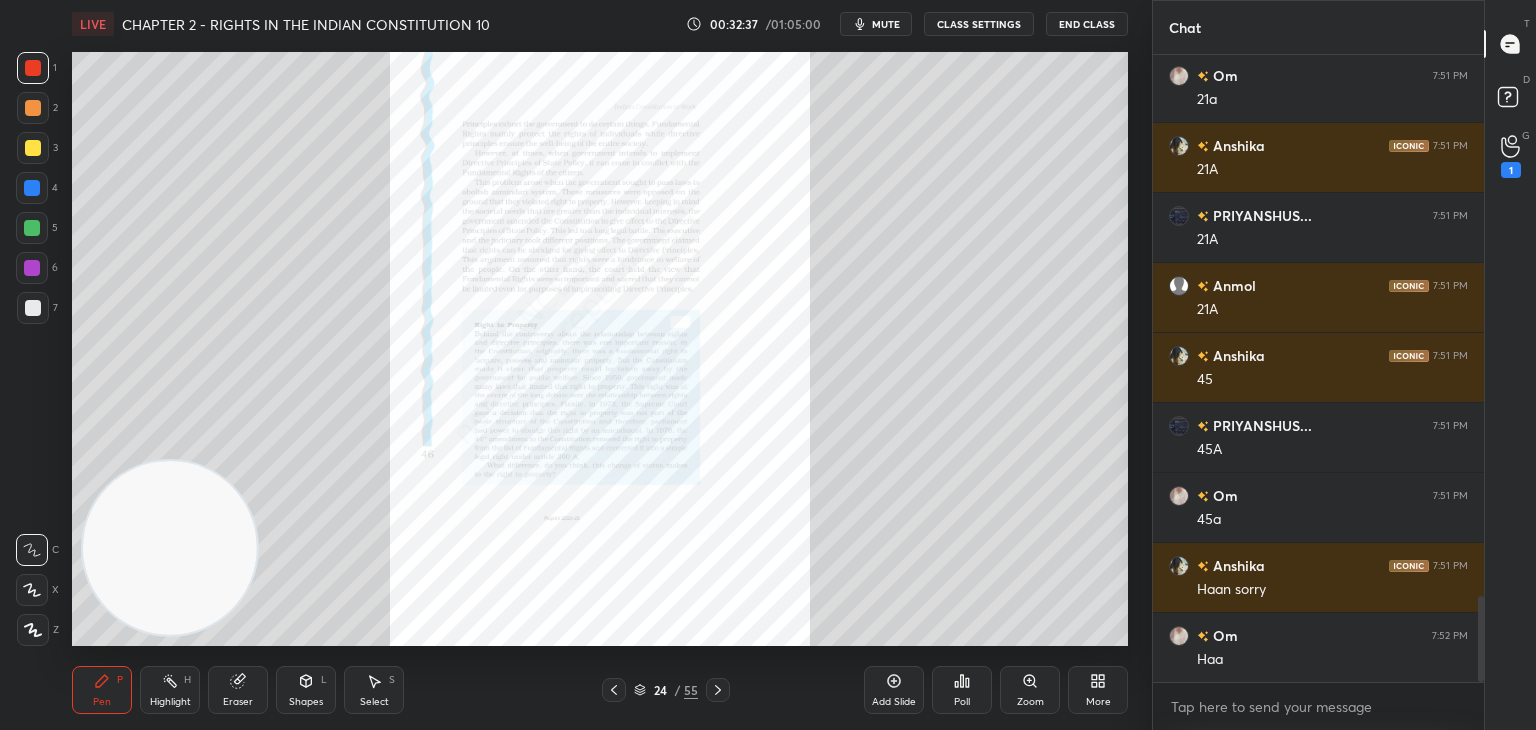 click 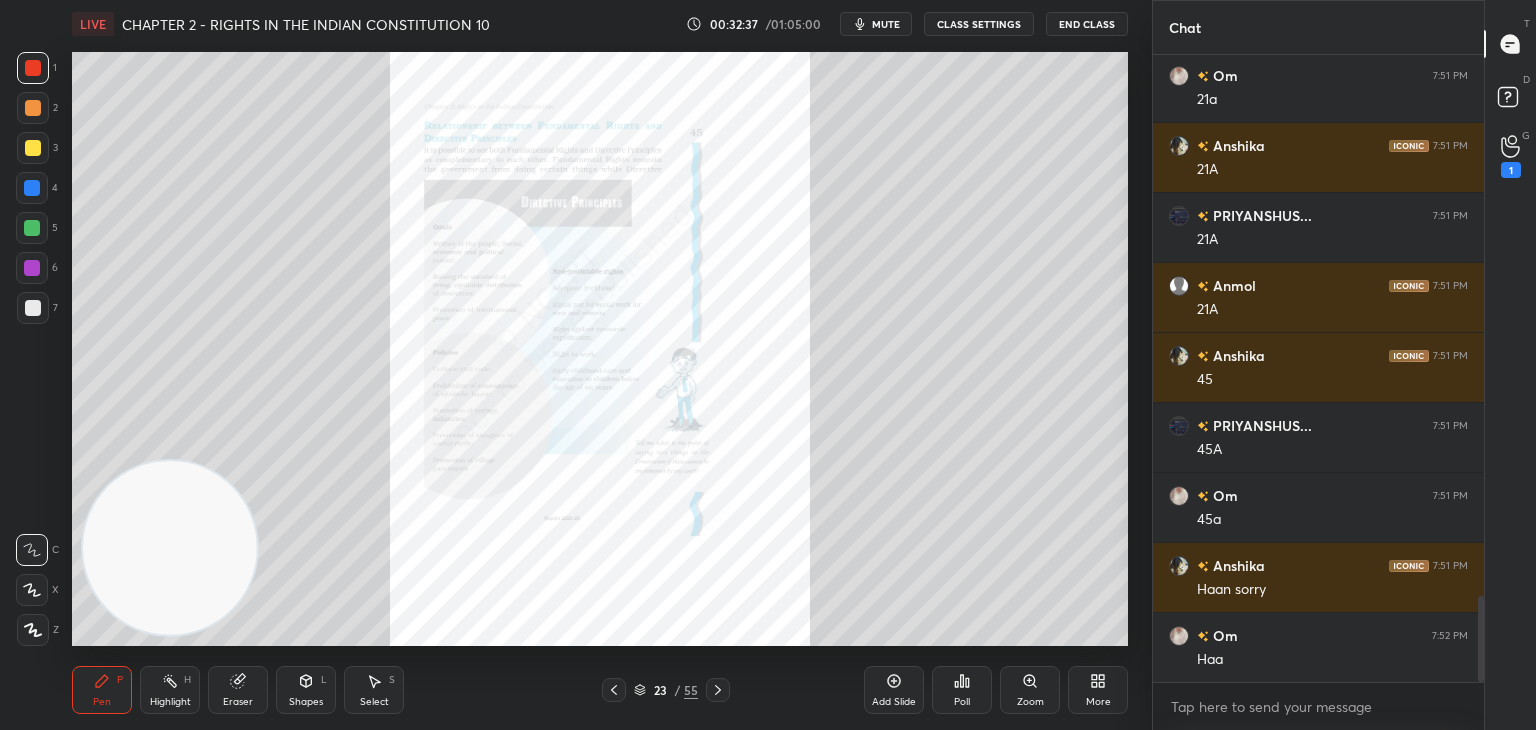 click 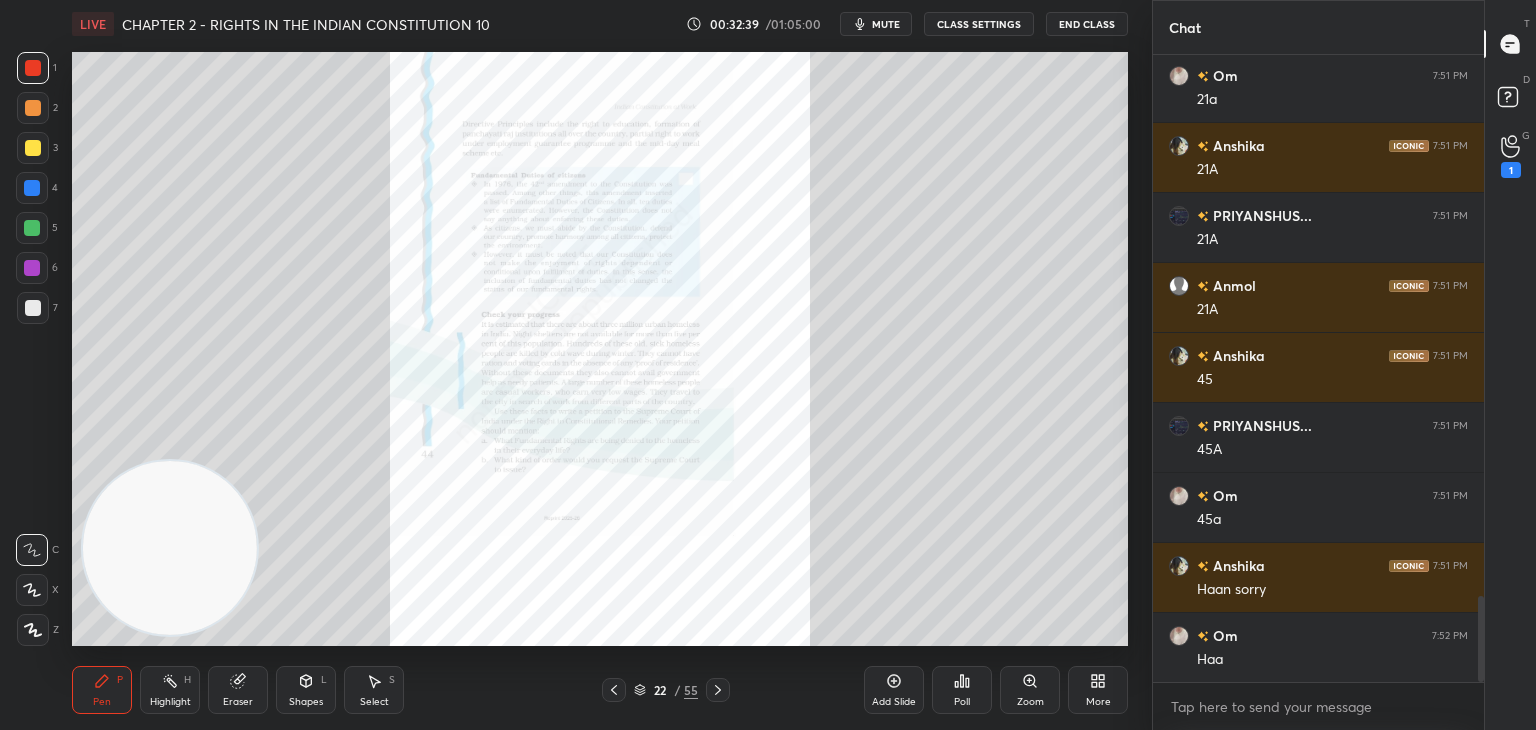 click on "Zoom" at bounding box center (1030, 702) 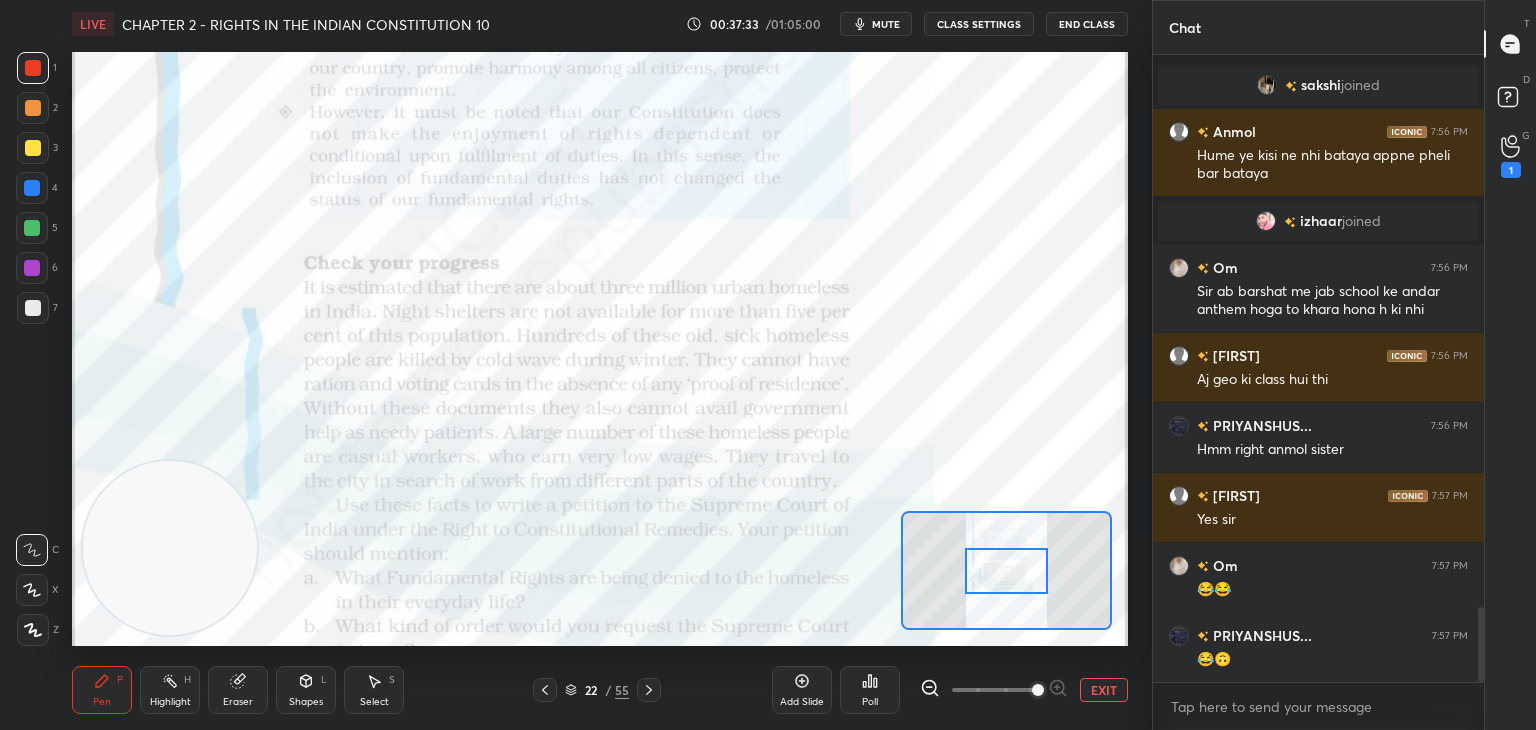 scroll, scrollTop: 4632, scrollLeft: 0, axis: vertical 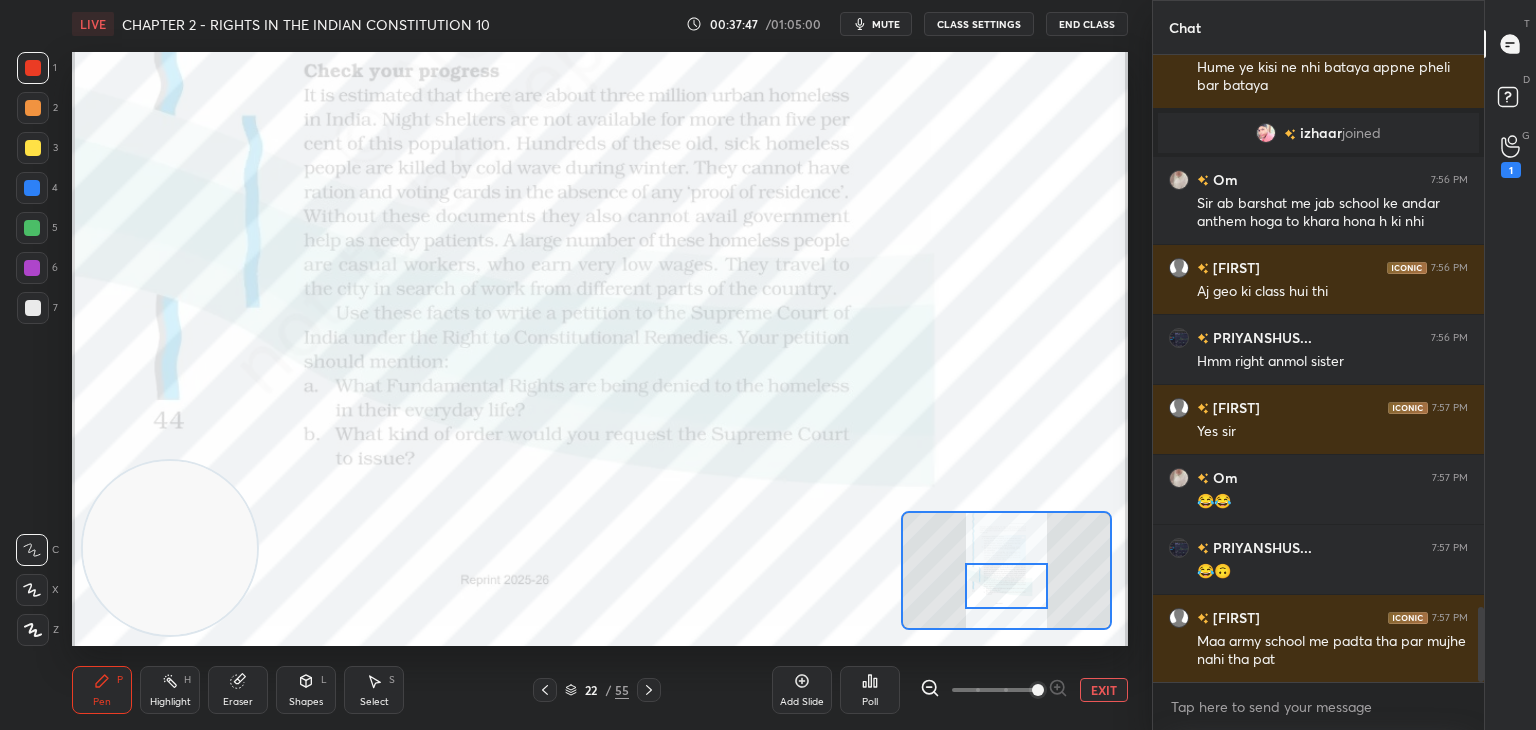 drag, startPoint x: 1004, startPoint y: 562, endPoint x: 1005, endPoint y: 576, distance: 14.035668 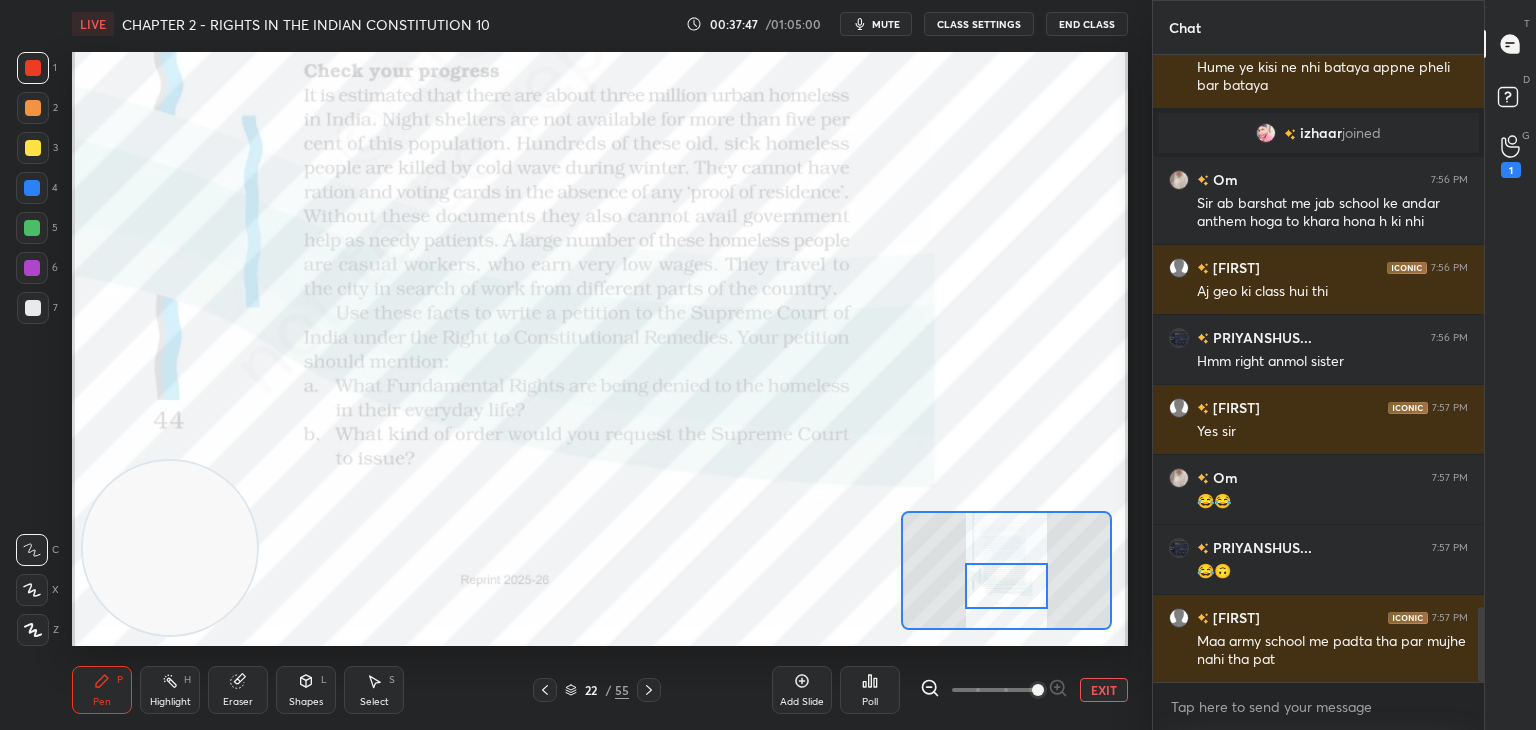 click at bounding box center (1006, 586) 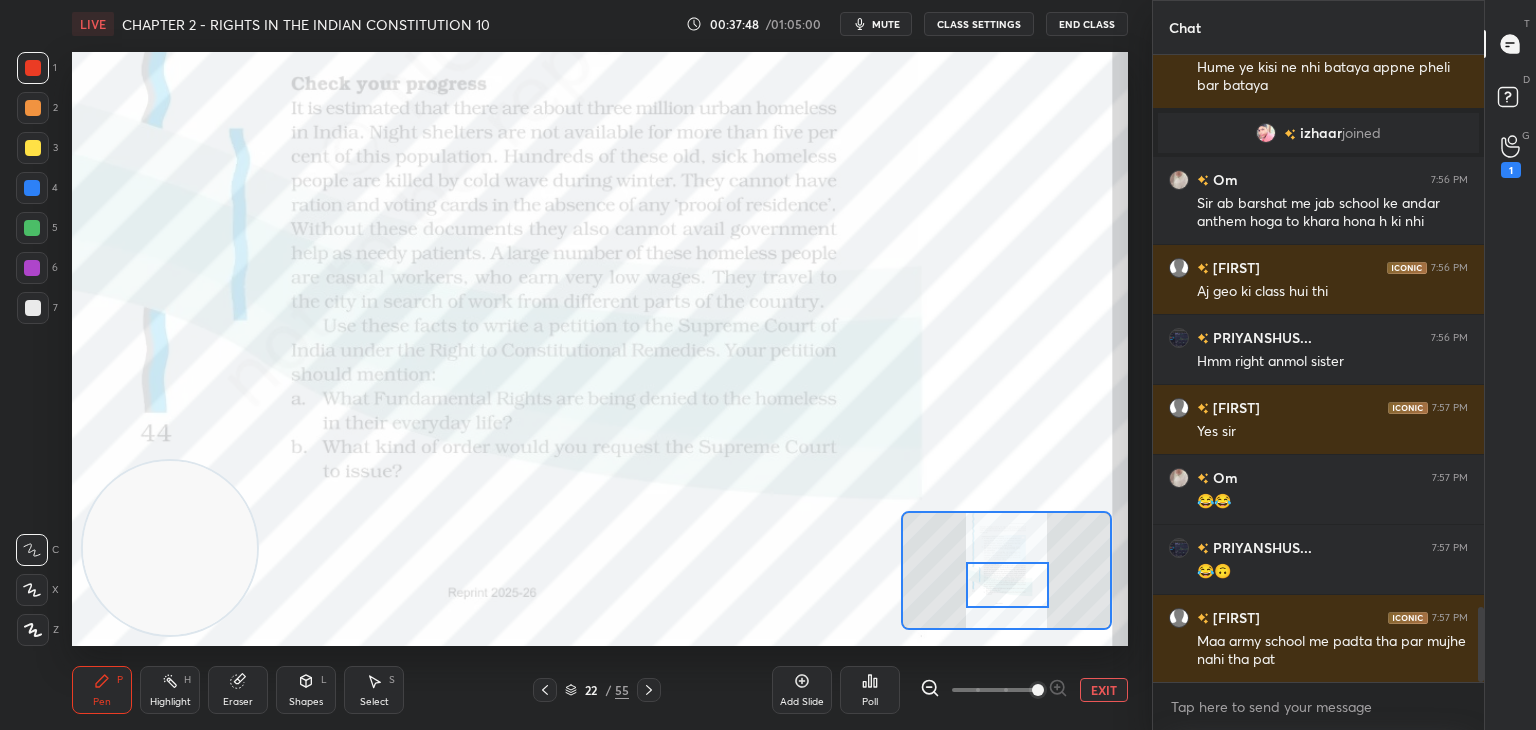 click on "EXIT" at bounding box center [1104, 690] 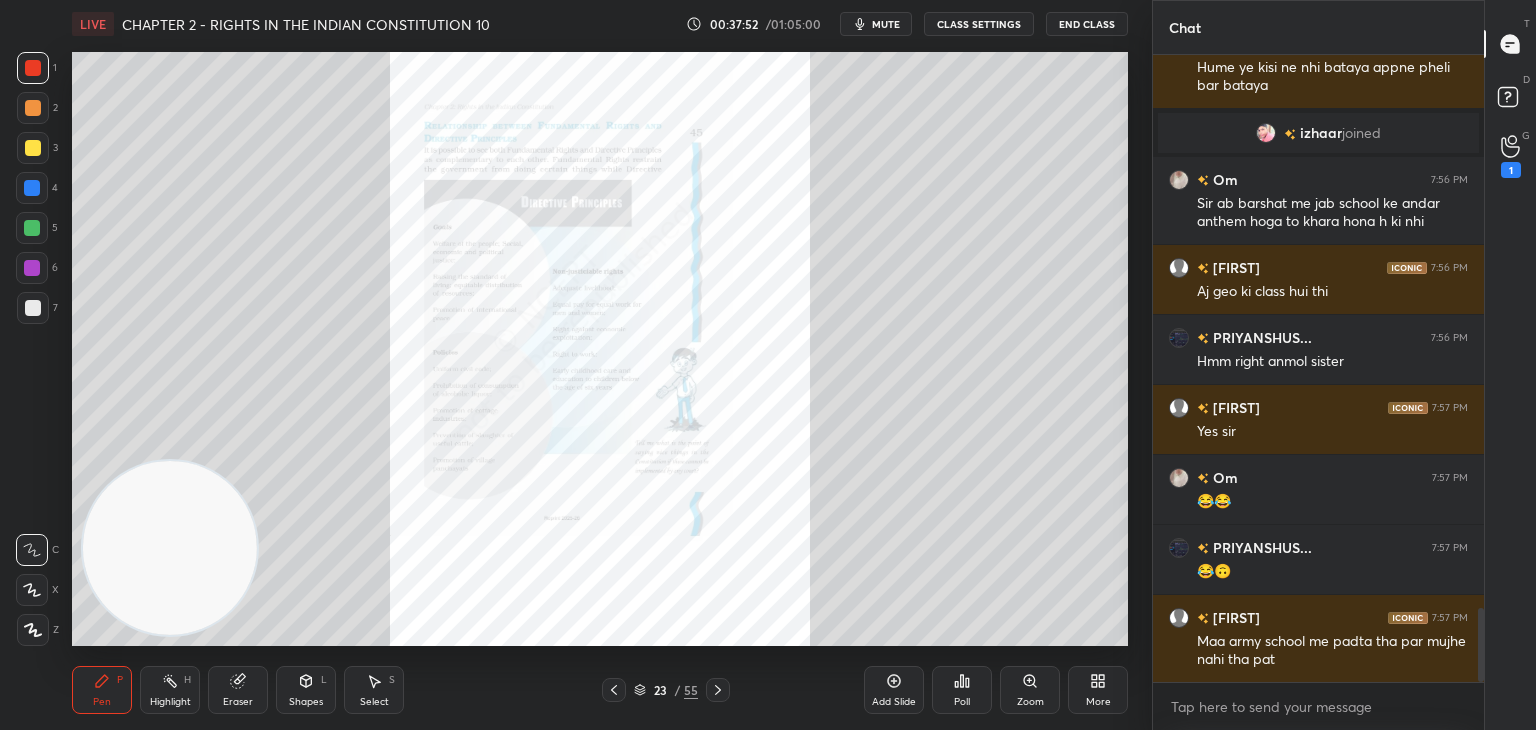 scroll, scrollTop: 4702, scrollLeft: 0, axis: vertical 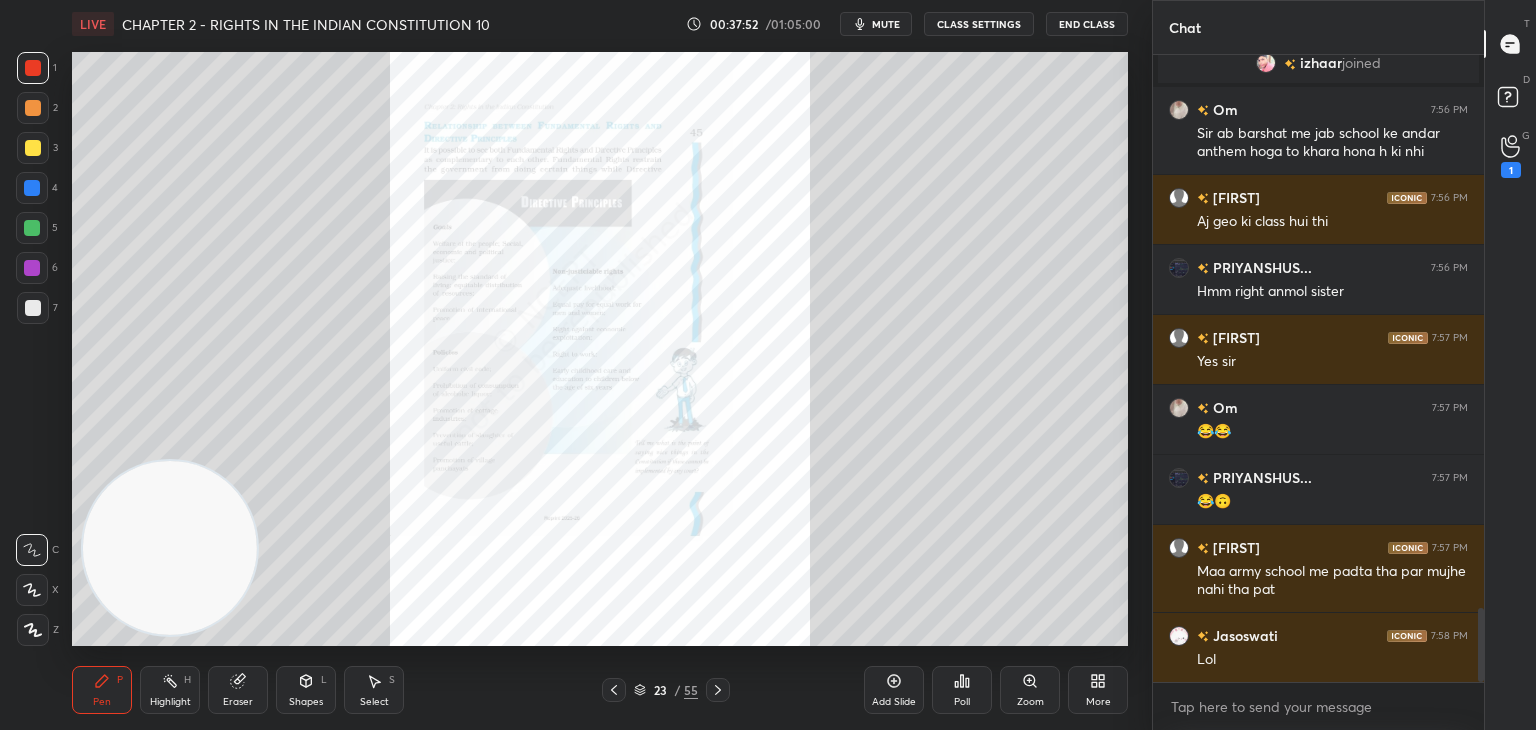 click on "Zoom" at bounding box center [1030, 690] 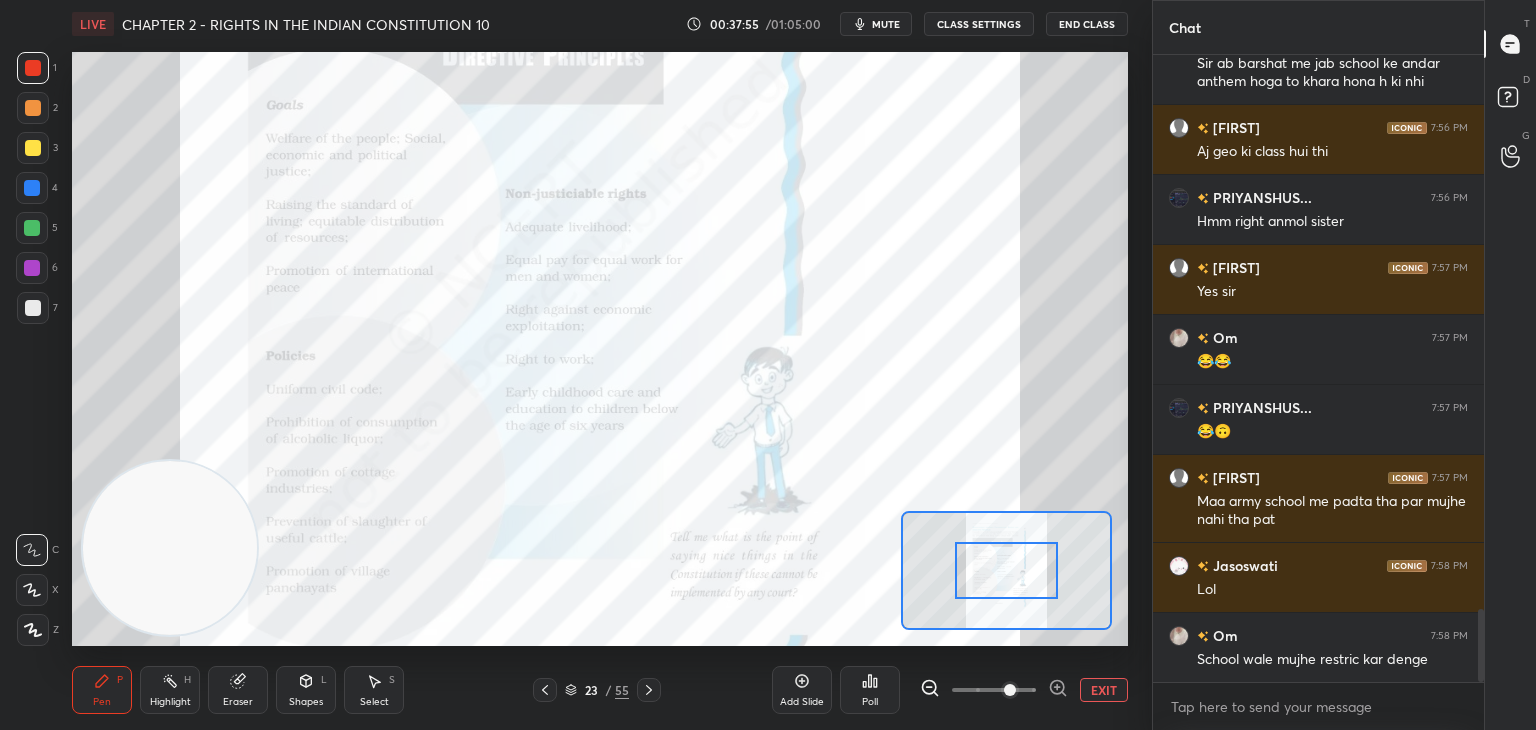 scroll, scrollTop: 4842, scrollLeft: 0, axis: vertical 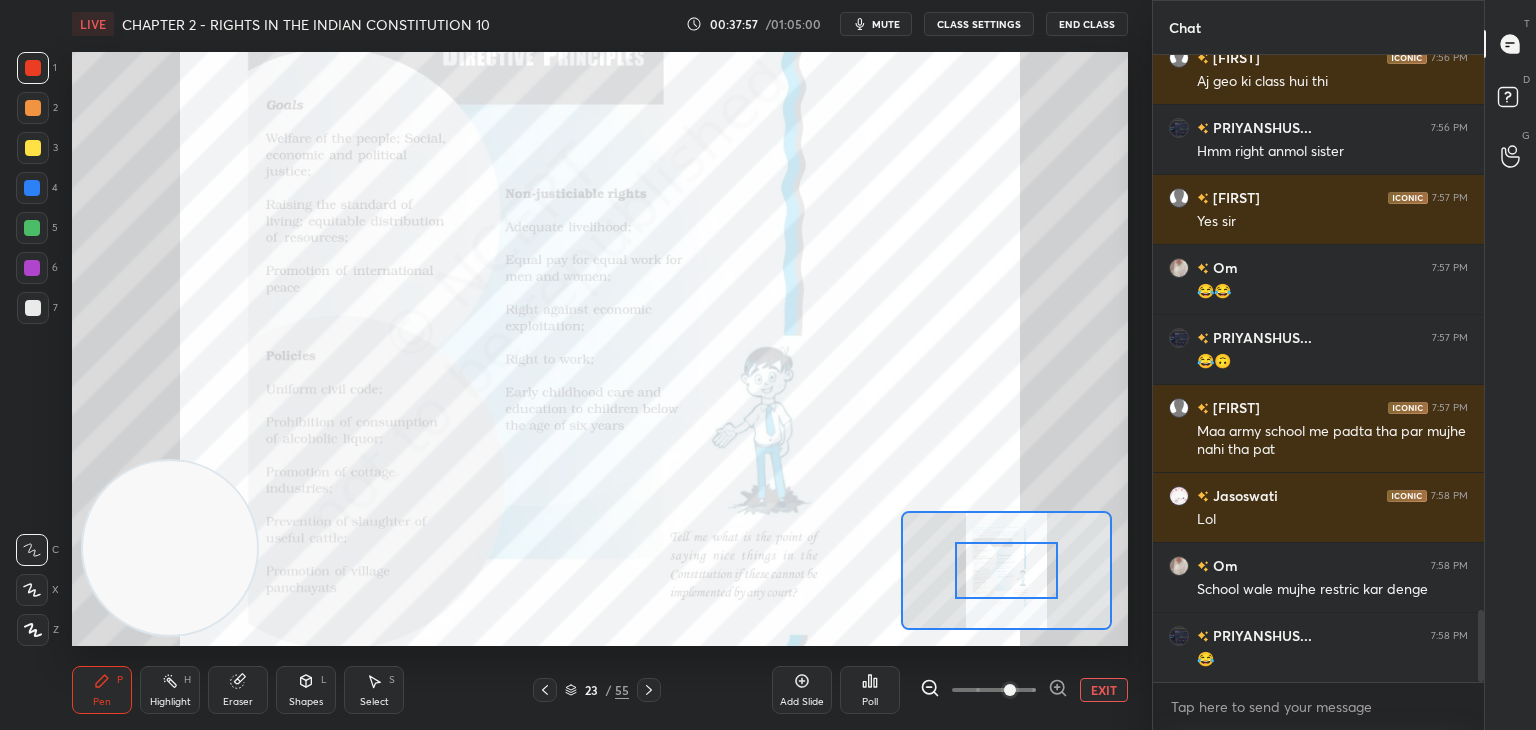drag, startPoint x: 980, startPoint y: 690, endPoint x: 995, endPoint y: 695, distance: 15.811388 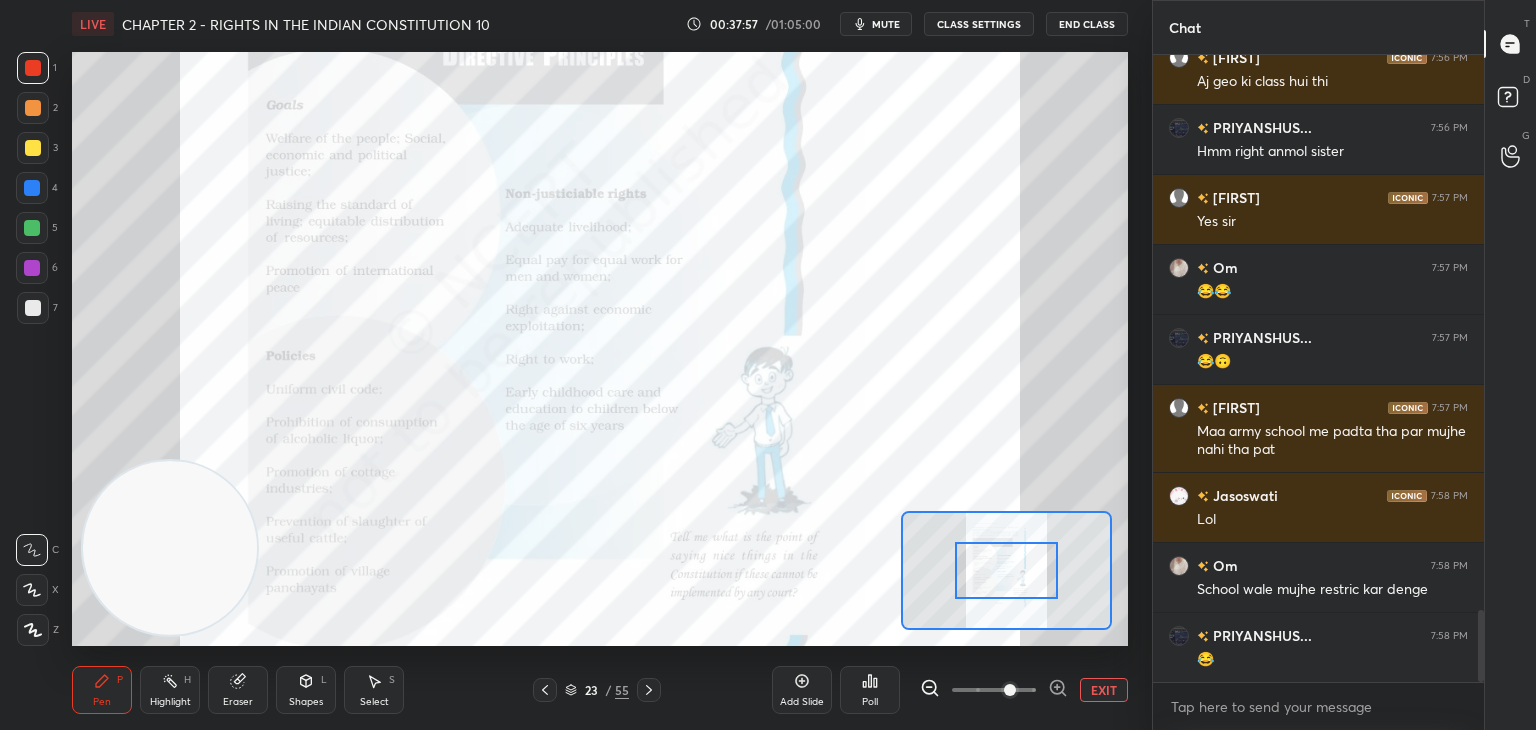click at bounding box center (1010, 690) 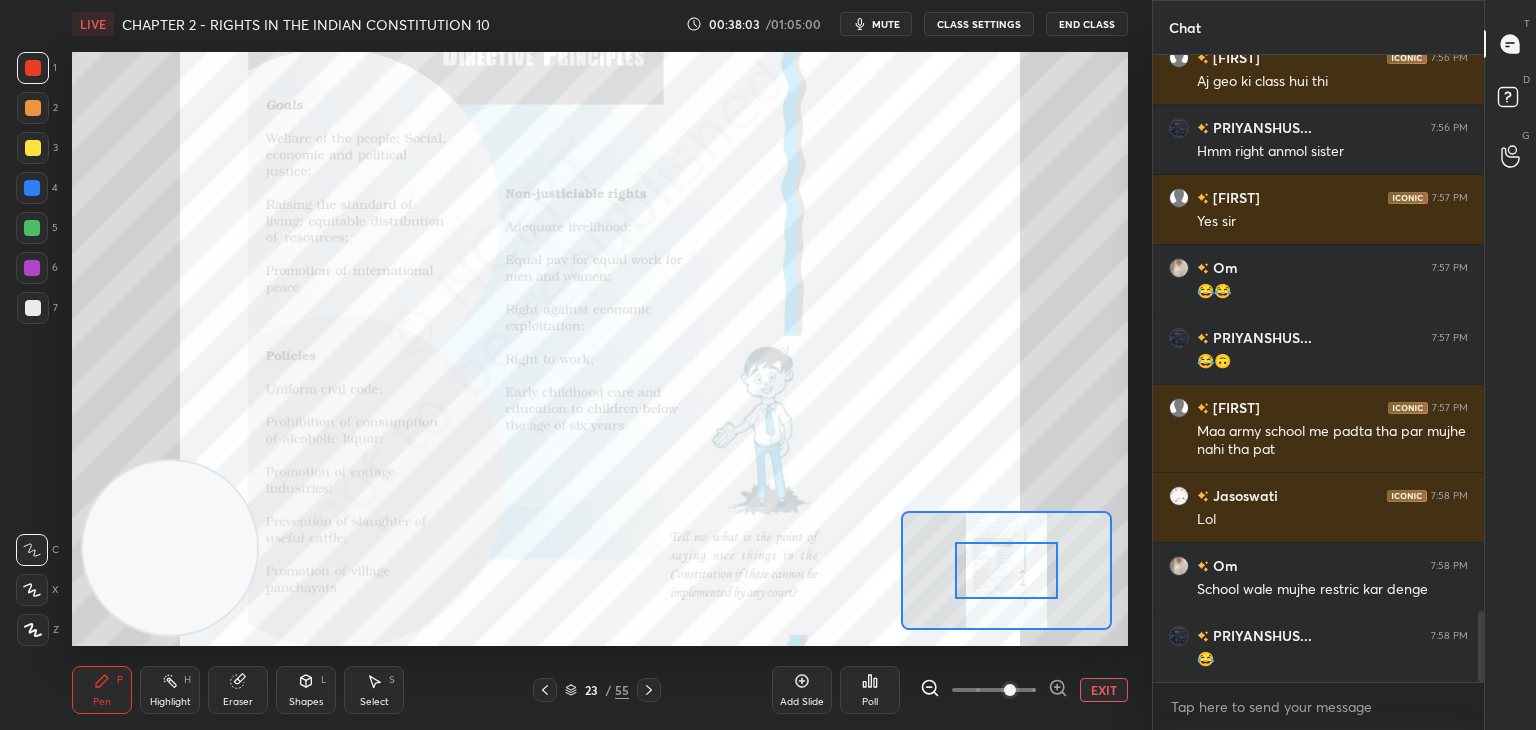 scroll, scrollTop: 4912, scrollLeft: 0, axis: vertical 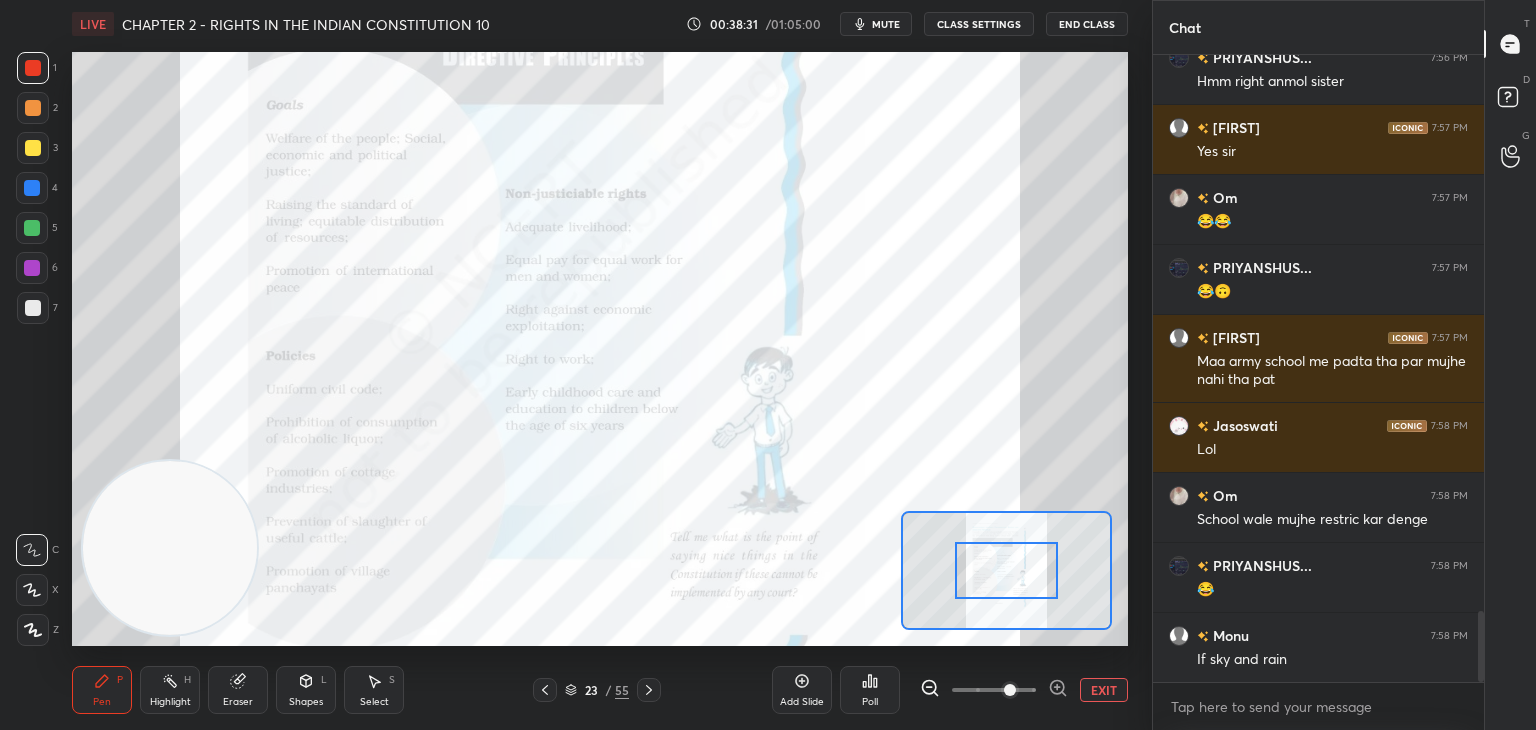 click 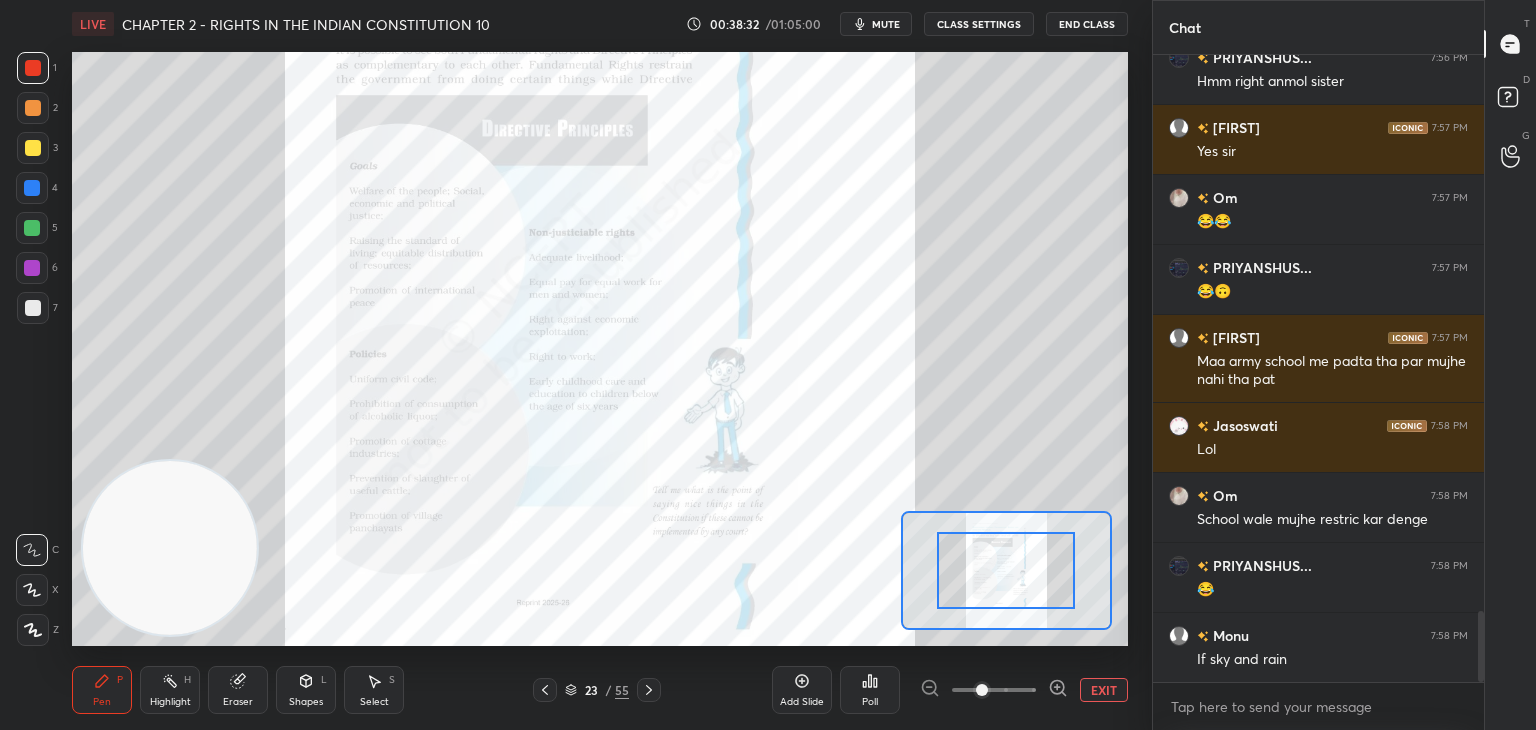 click at bounding box center (994, 690) 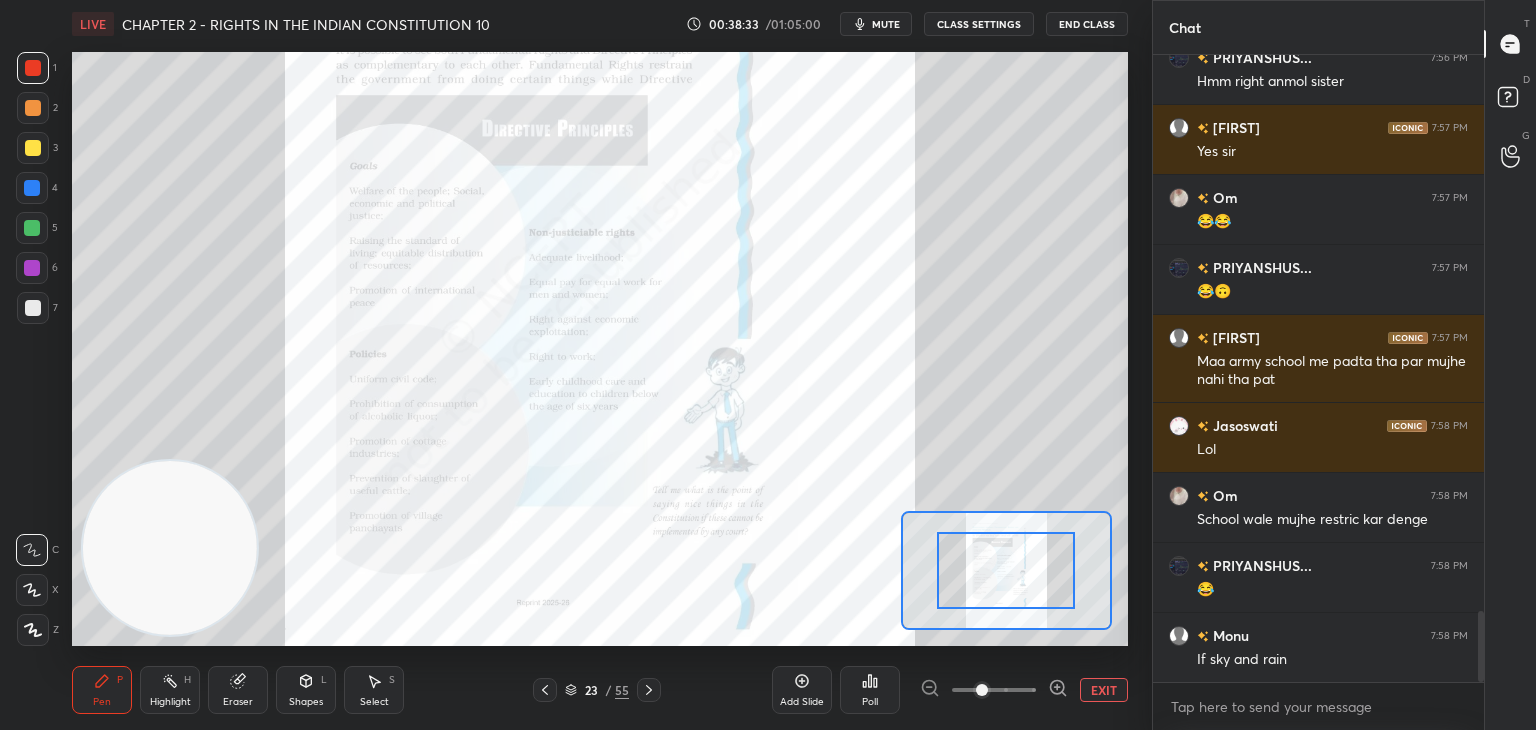 click on "EXIT" at bounding box center (1104, 690) 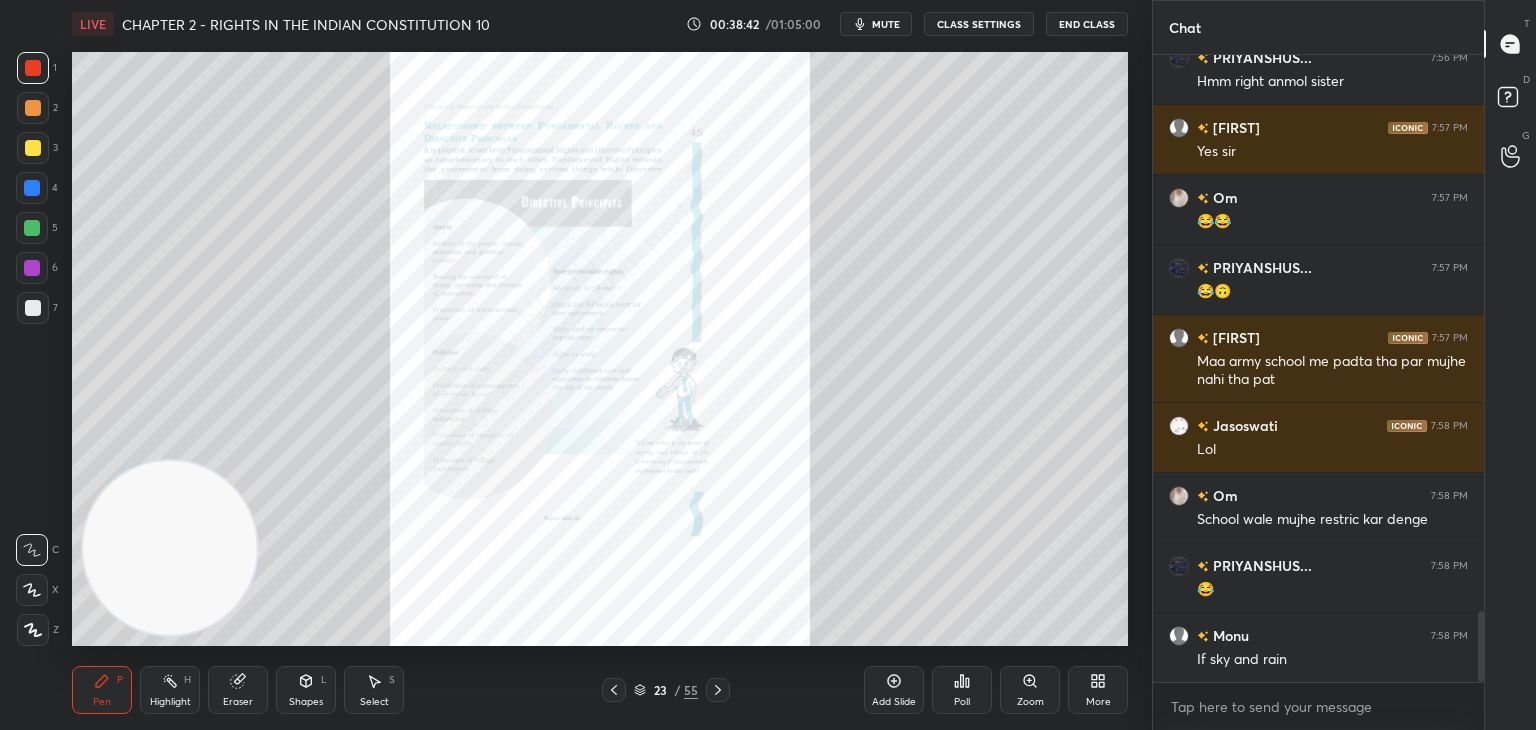 click on "Zoom" at bounding box center (1030, 690) 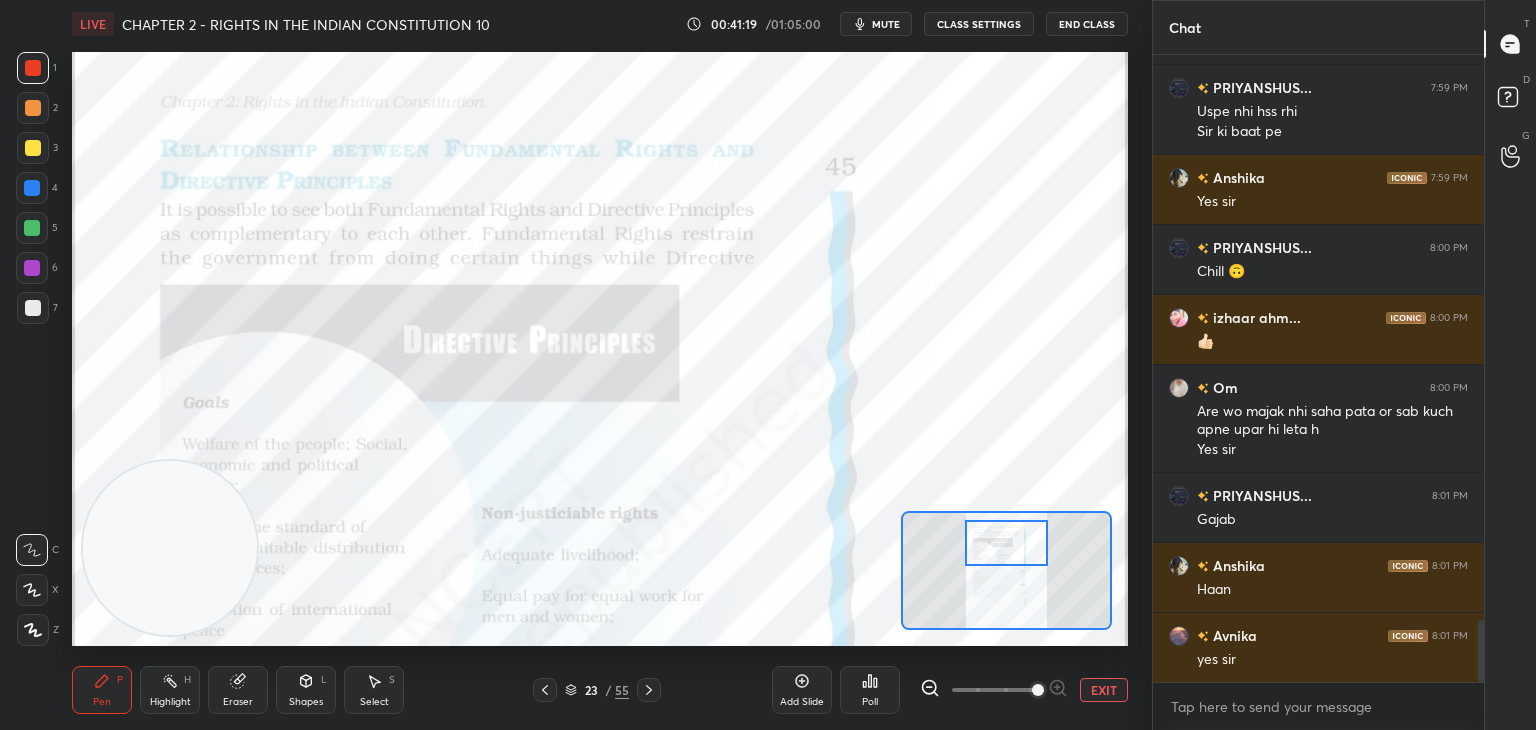 scroll, scrollTop: 5740, scrollLeft: 0, axis: vertical 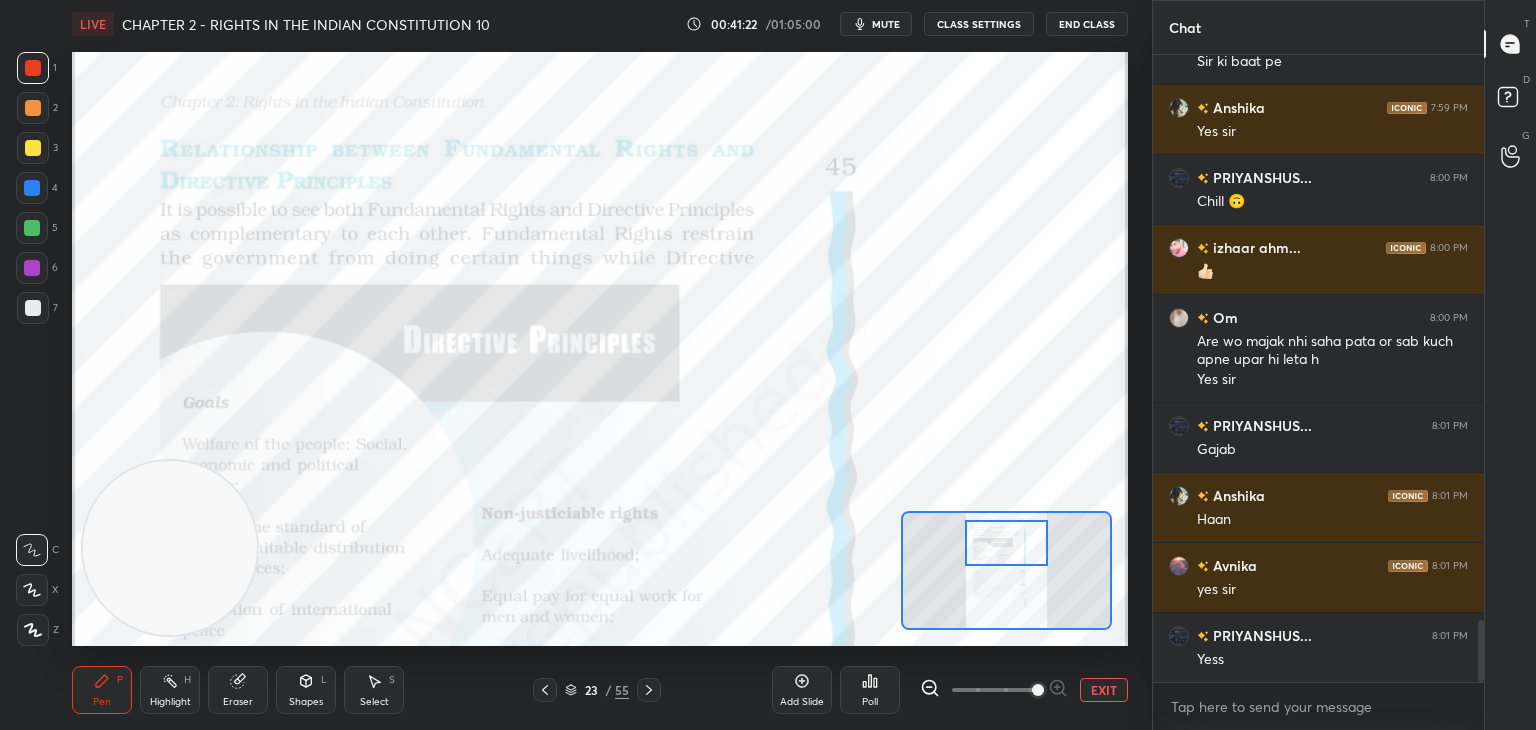 click on "EXIT" at bounding box center (1104, 690) 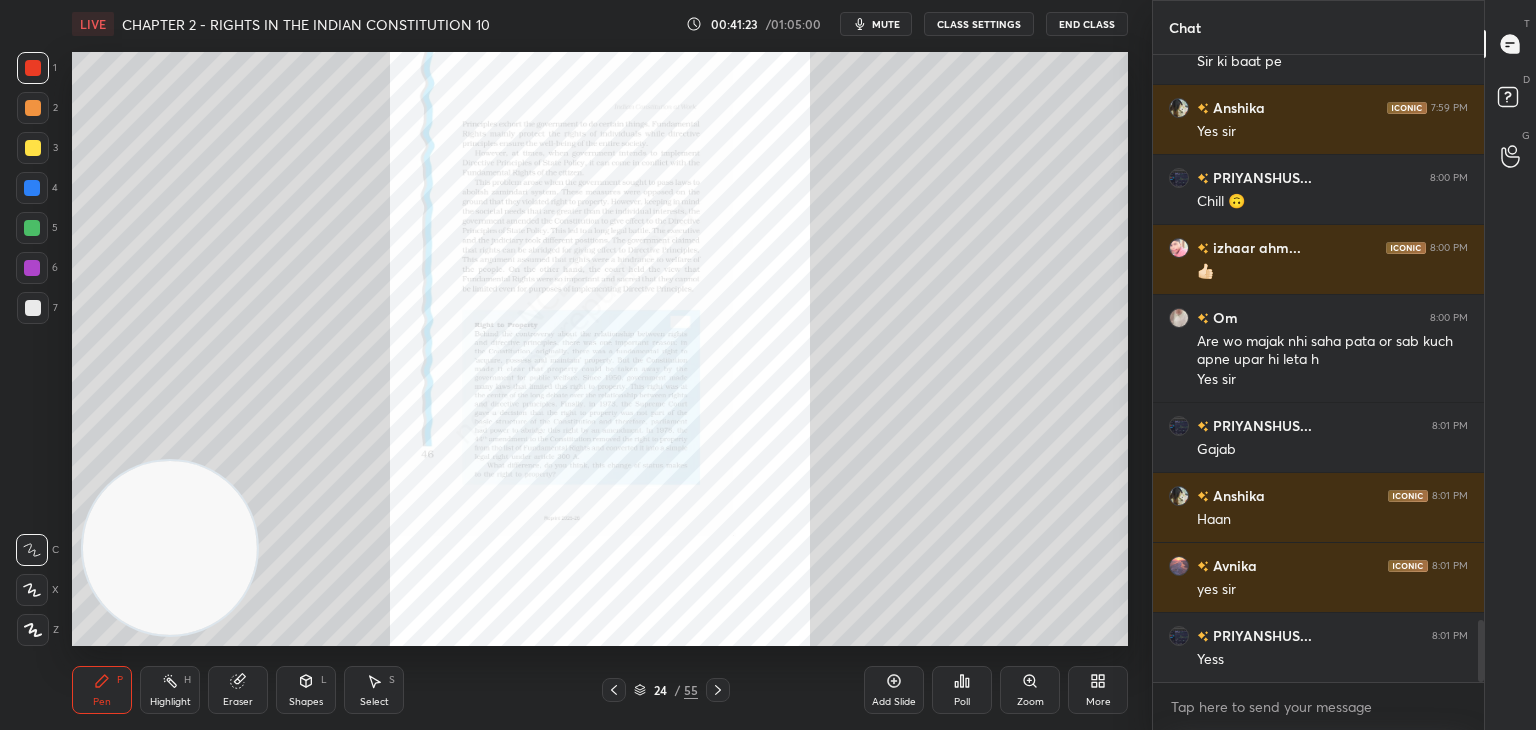 scroll, scrollTop: 5810, scrollLeft: 0, axis: vertical 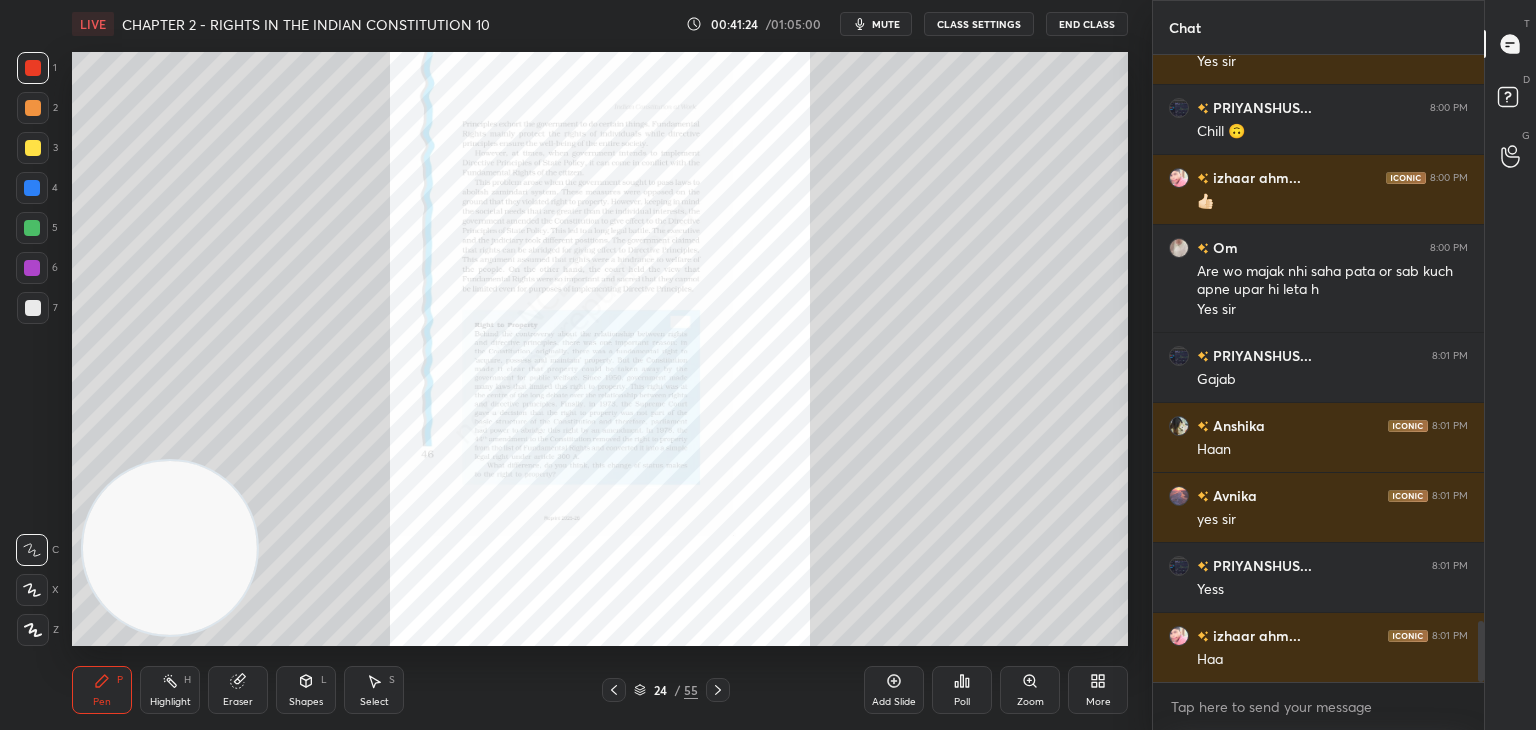 click on "Zoom" at bounding box center (1030, 690) 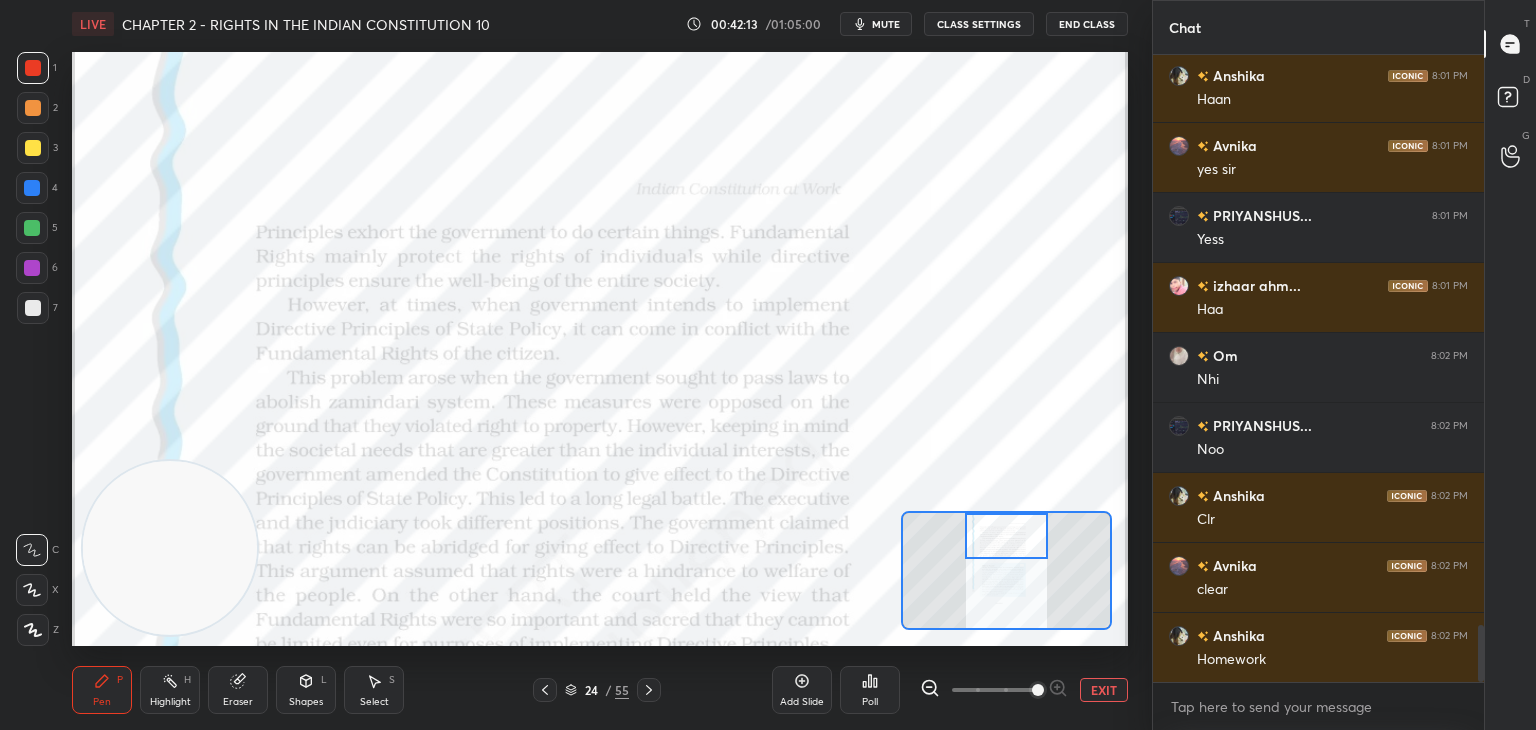 scroll, scrollTop: 6230, scrollLeft: 0, axis: vertical 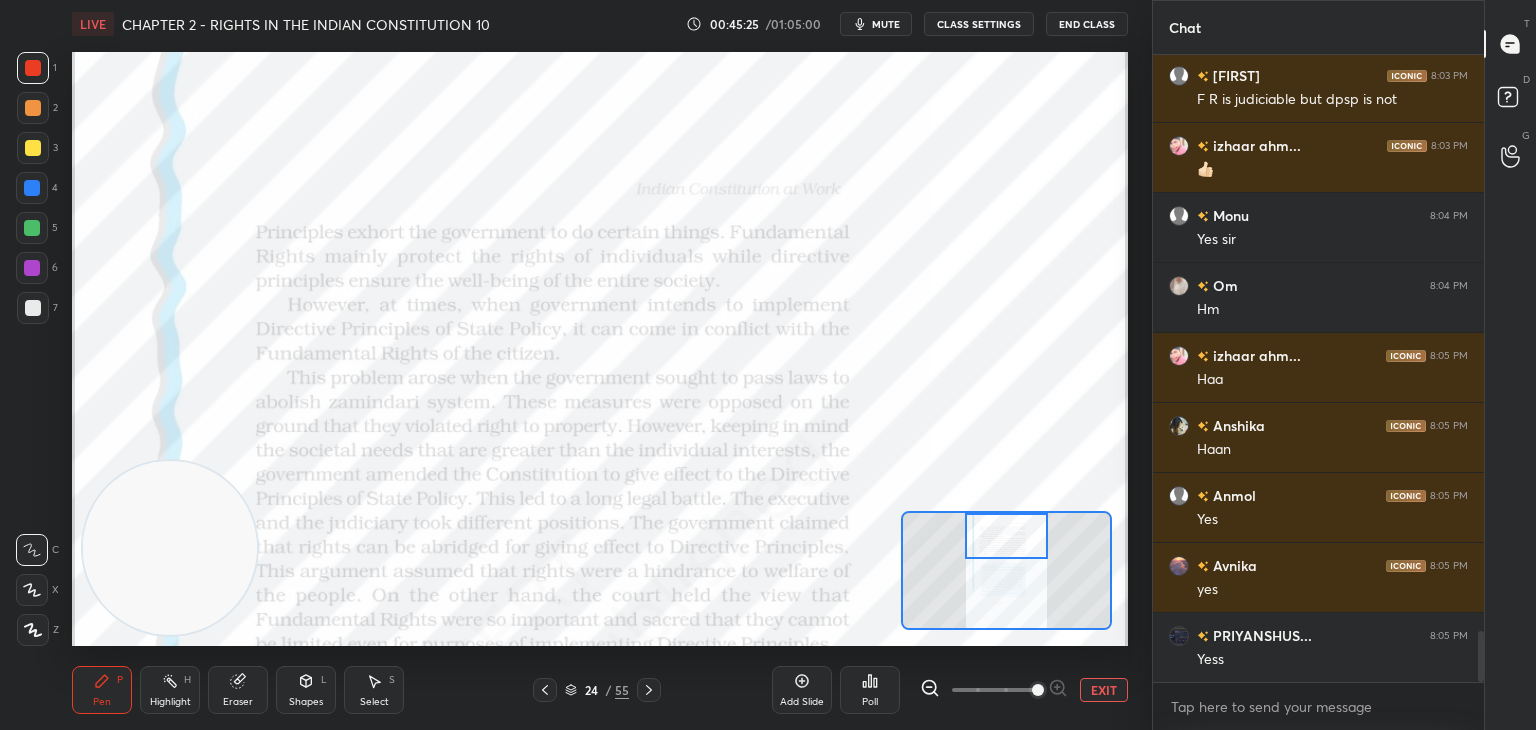 click 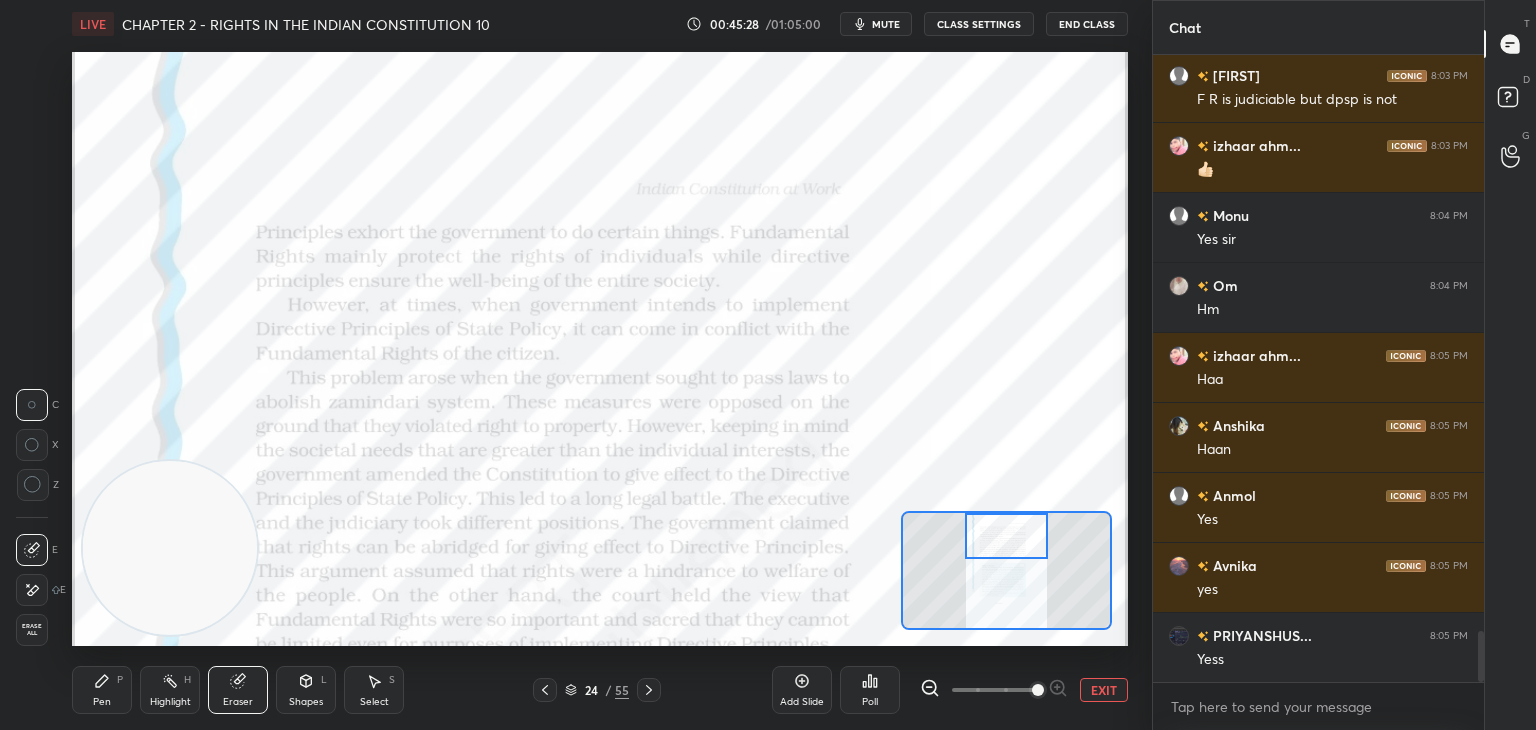 click 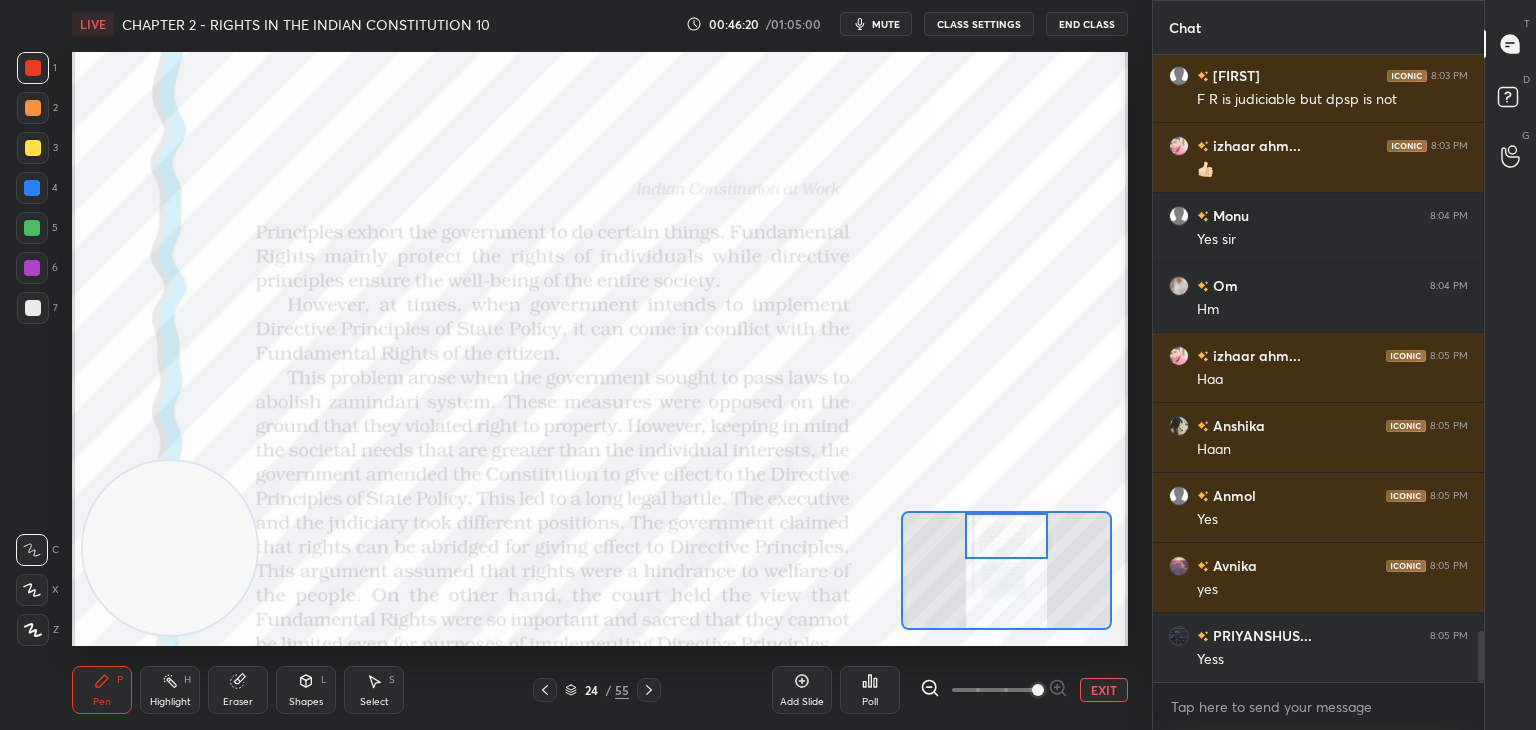 click 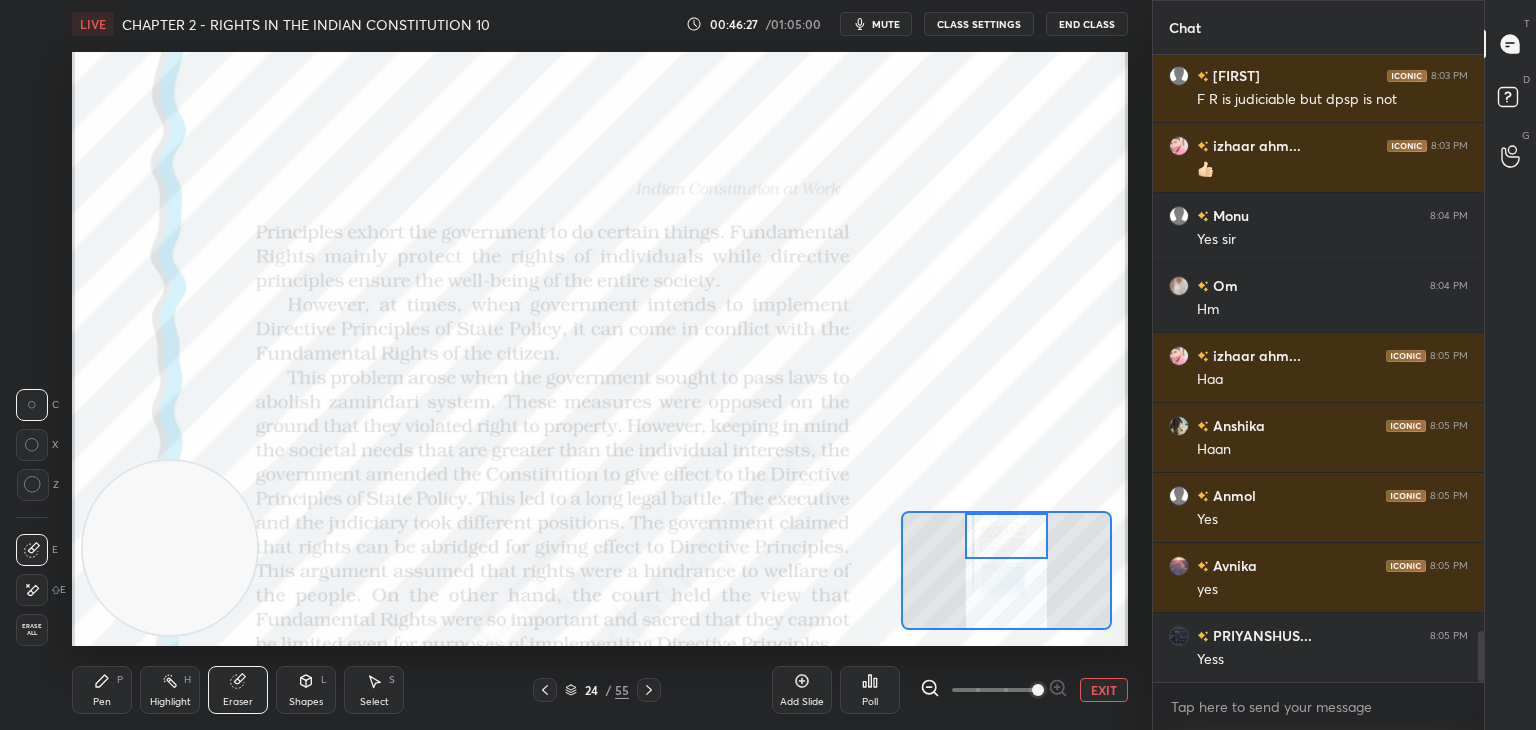 click on "Pen P" at bounding box center [102, 690] 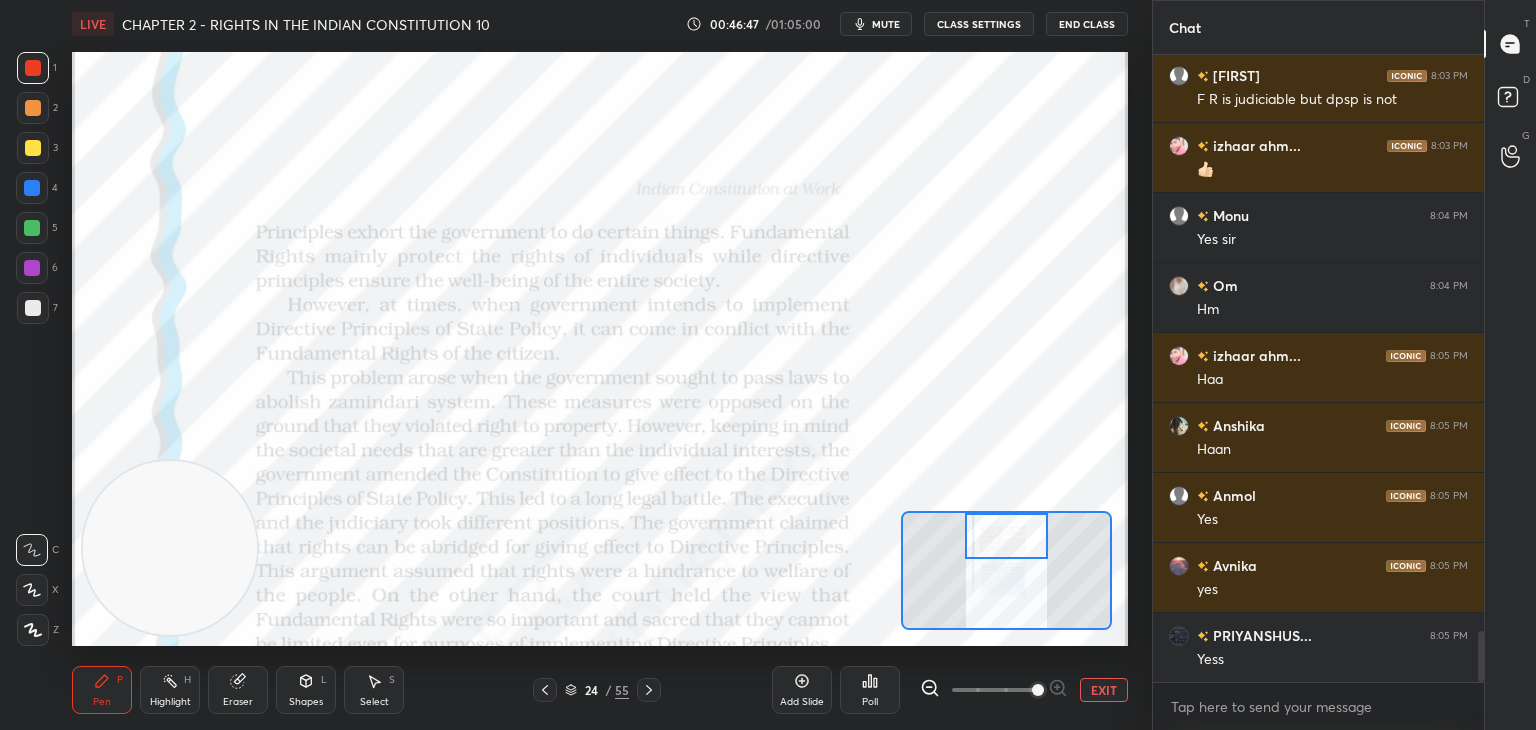 scroll, scrollTop: 586, scrollLeft: 325, axis: both 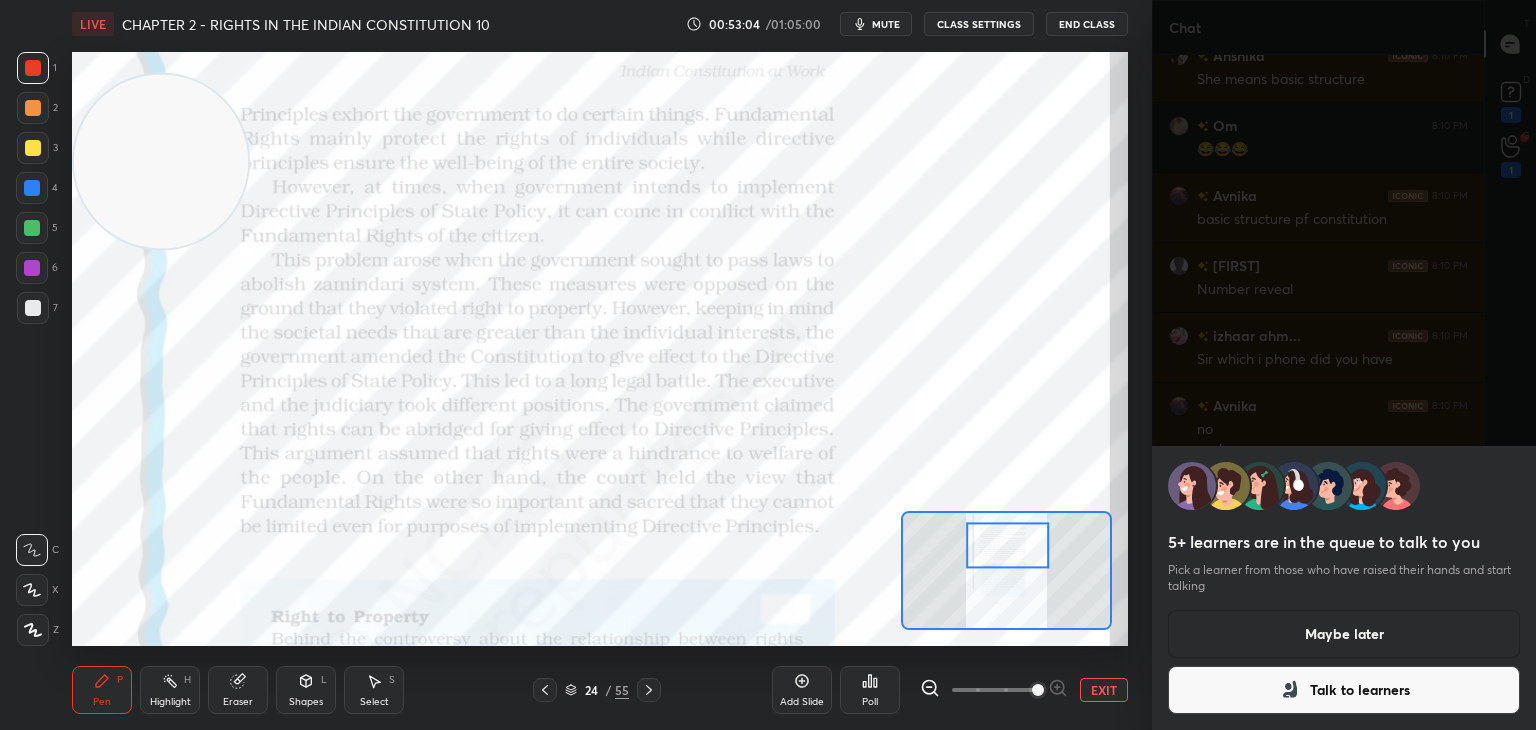 click on "Maybe later" at bounding box center [1344, 634] 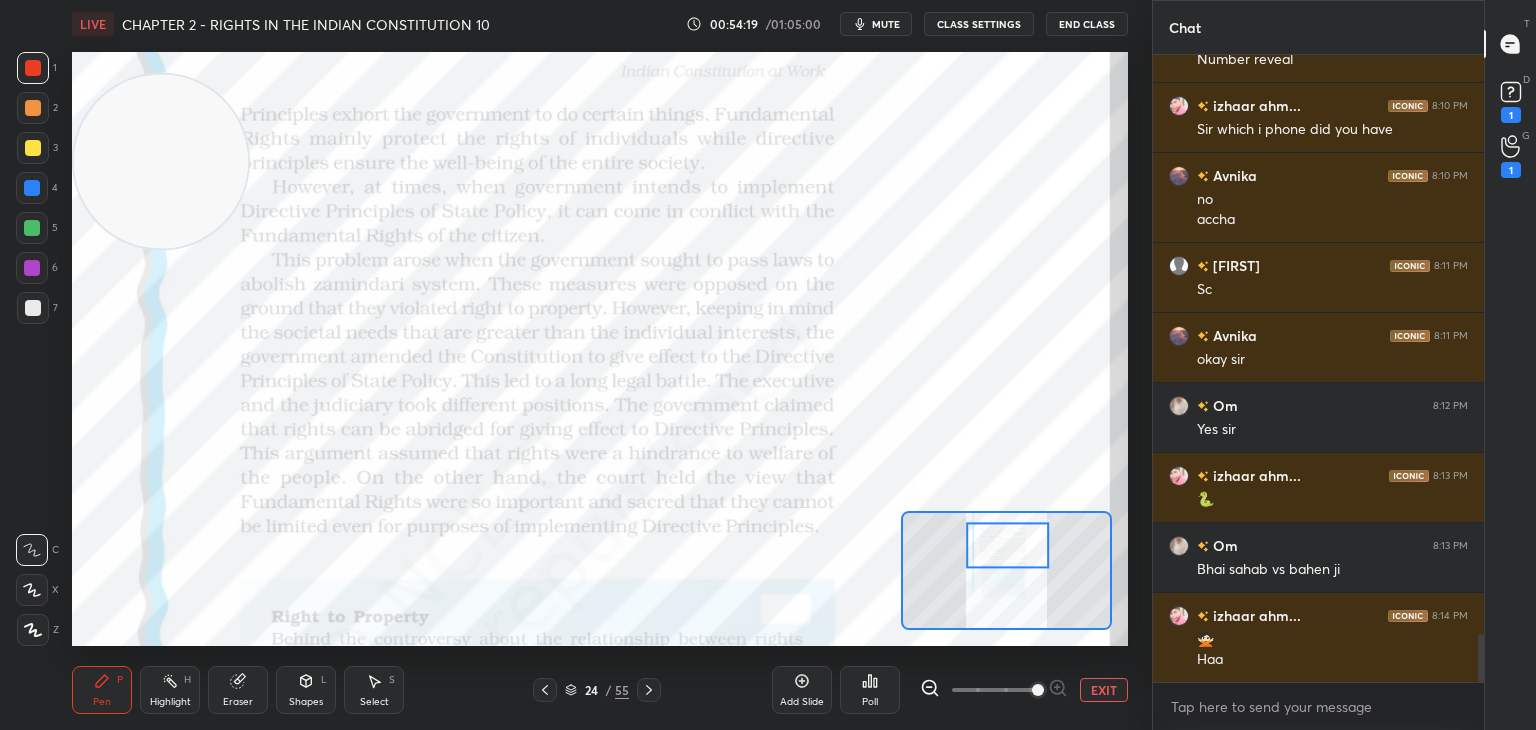 scroll, scrollTop: 7636, scrollLeft: 0, axis: vertical 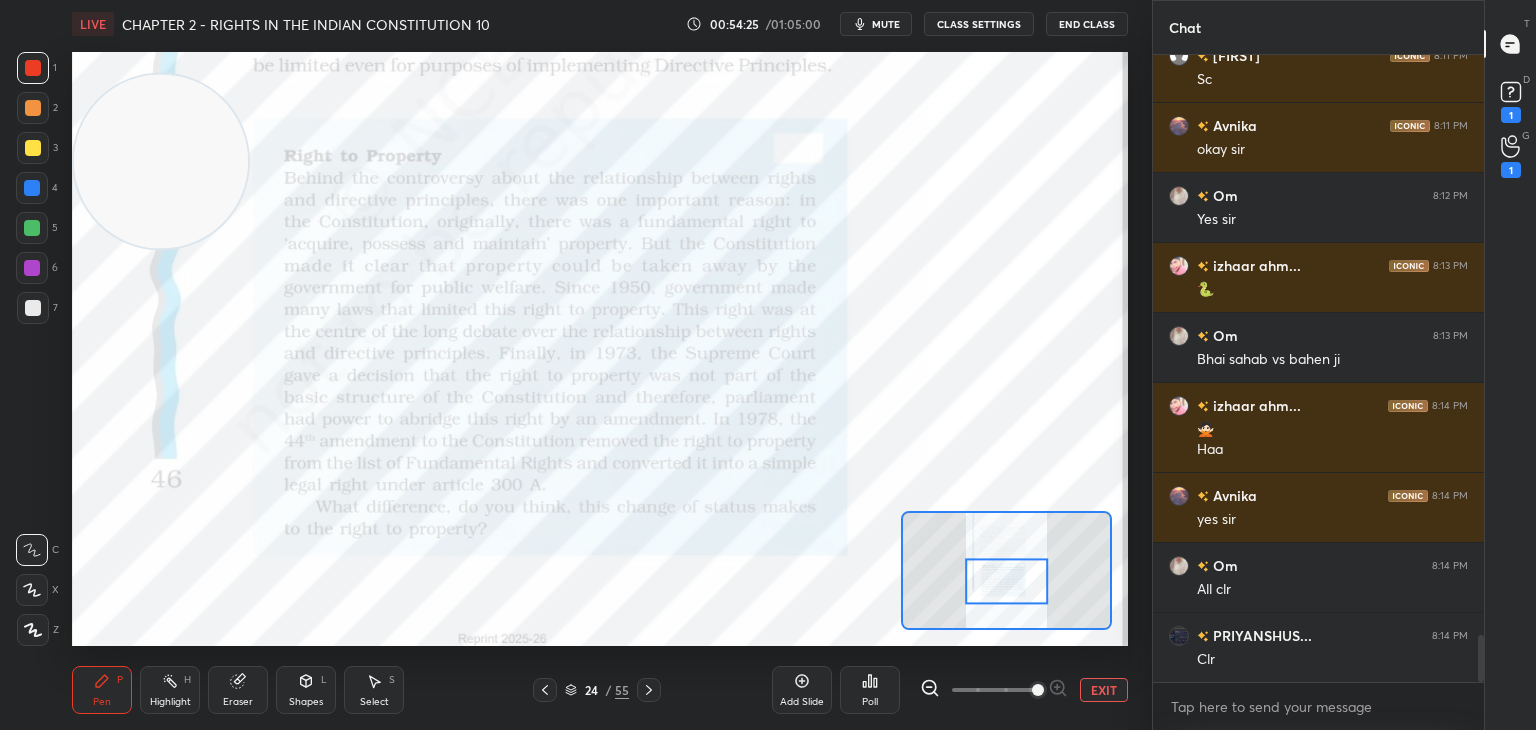 drag, startPoint x: 1015, startPoint y: 553, endPoint x: 1016, endPoint y: 589, distance: 36.013885 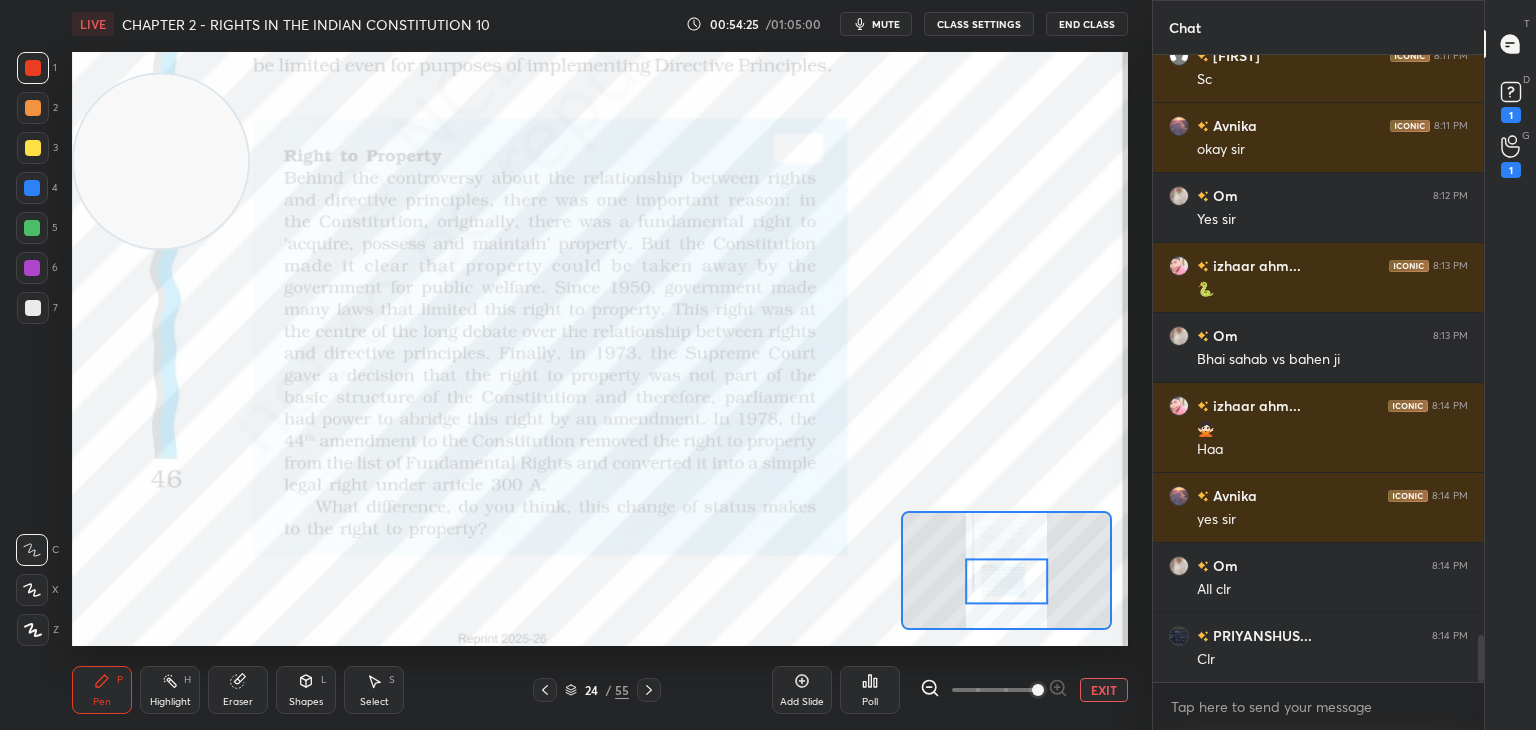 click at bounding box center [1006, 581] 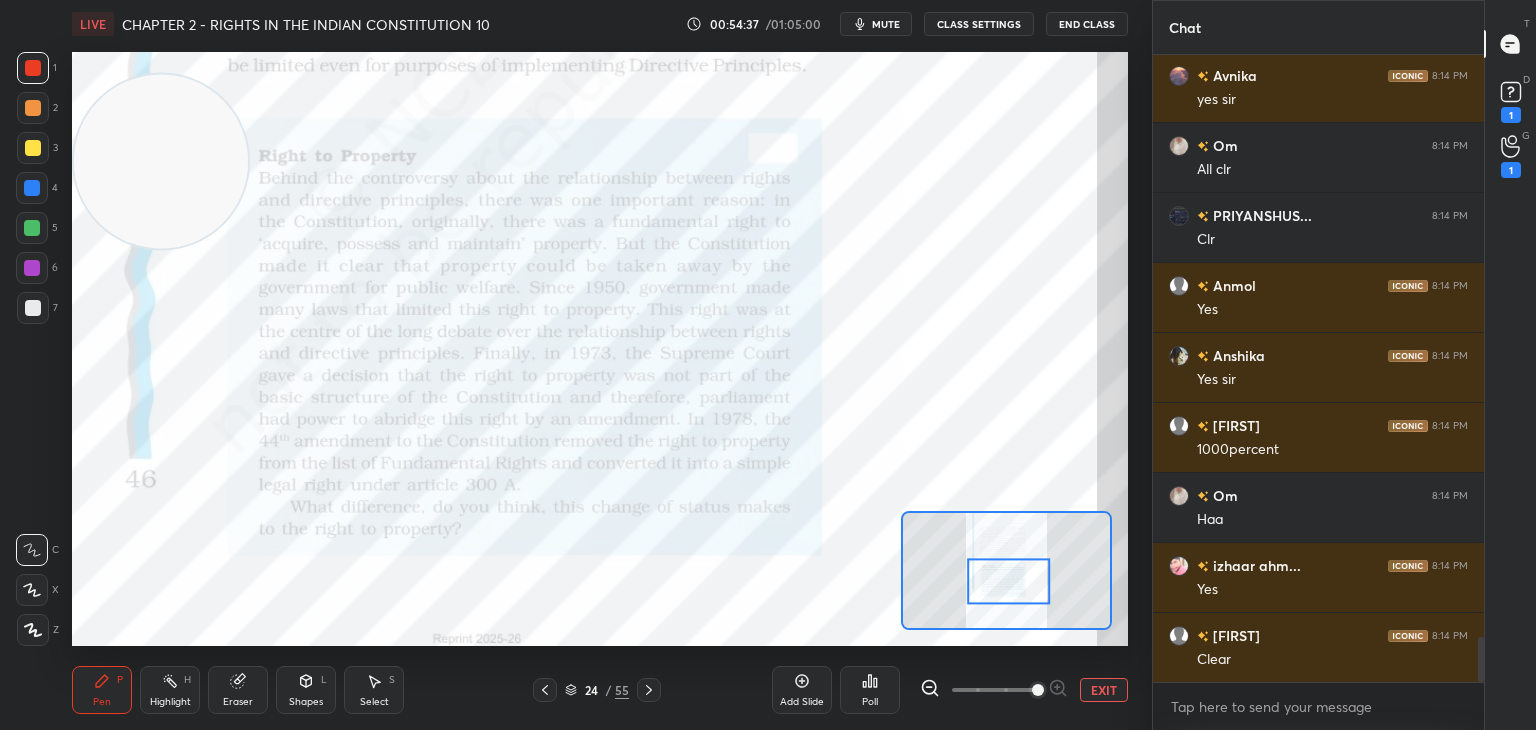 scroll, scrollTop: 8266, scrollLeft: 0, axis: vertical 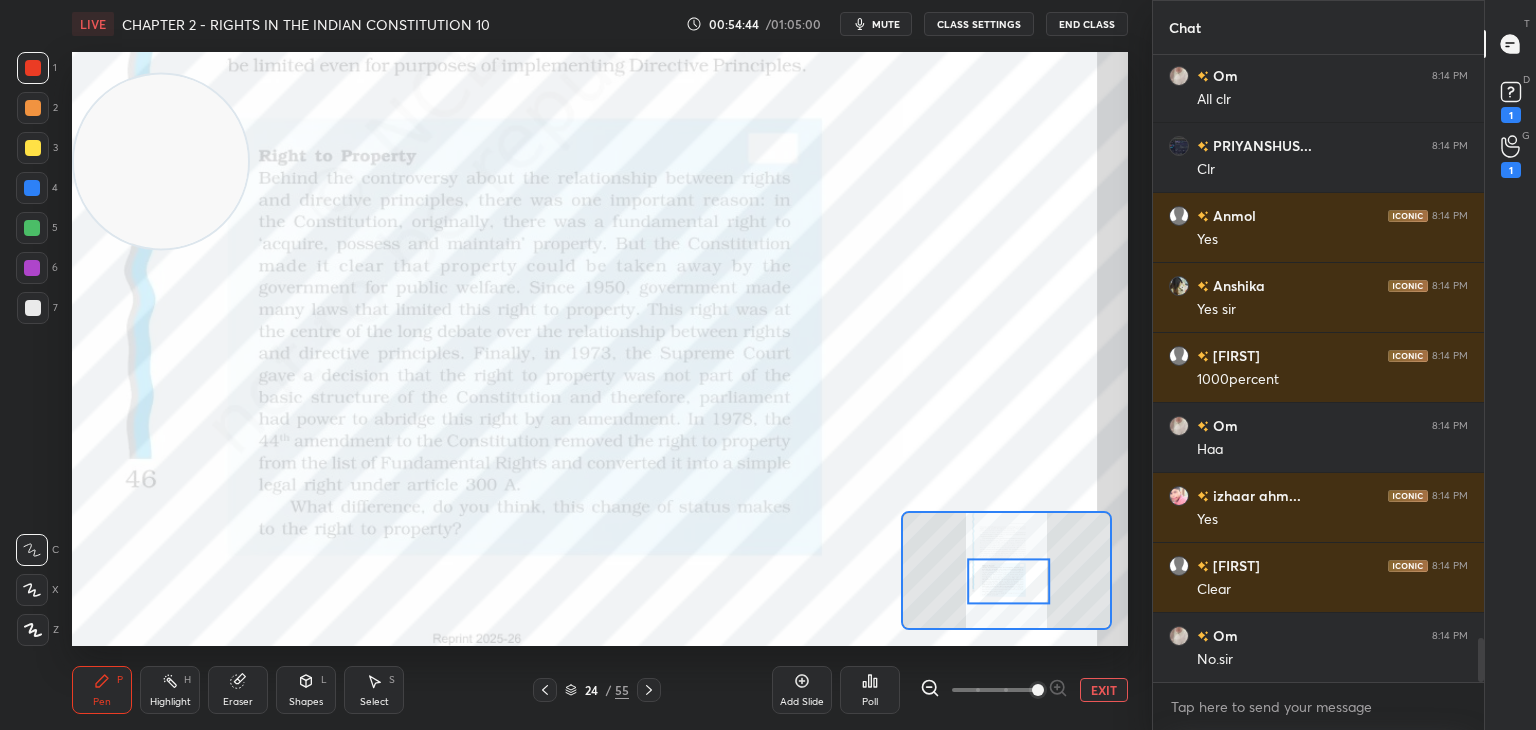 click 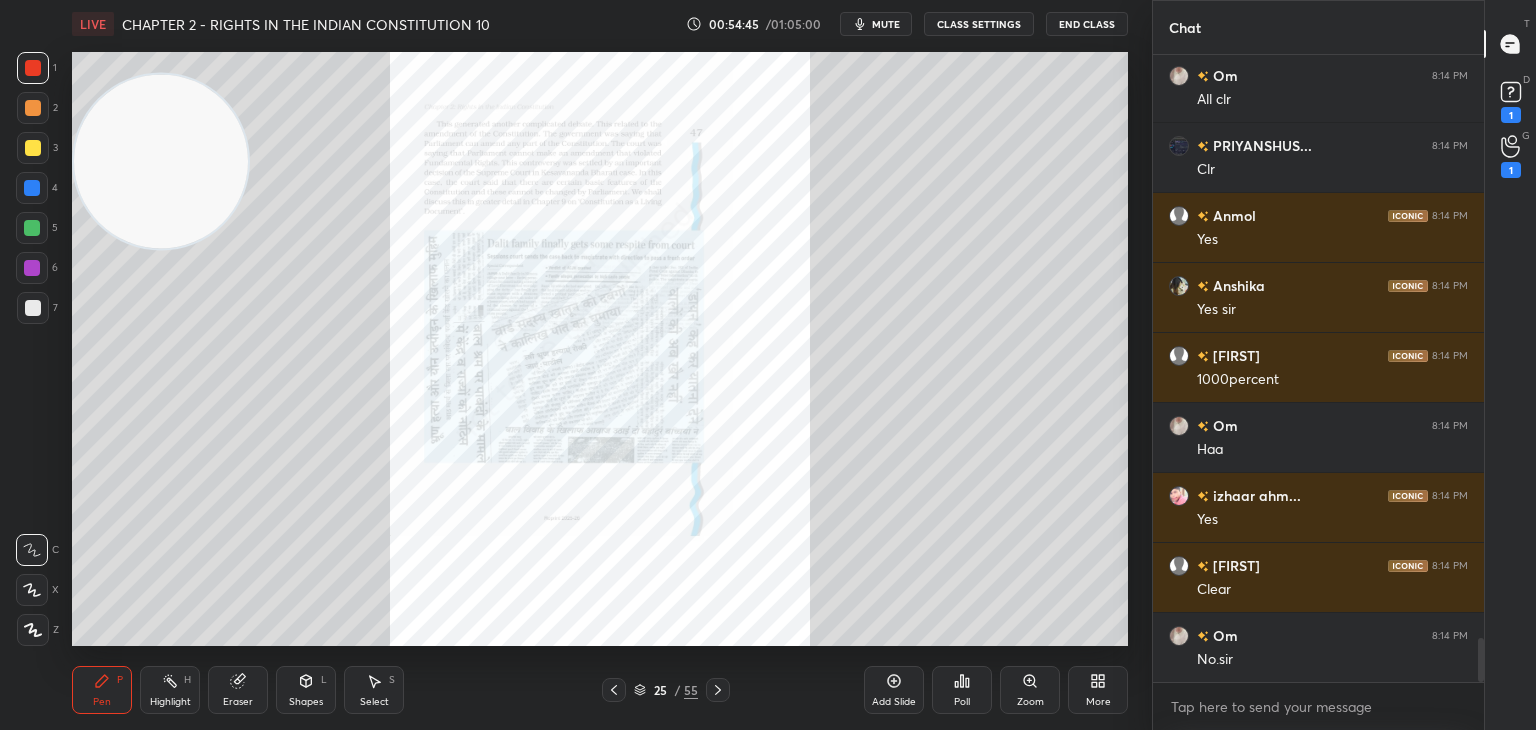 scroll, scrollTop: 8336, scrollLeft: 0, axis: vertical 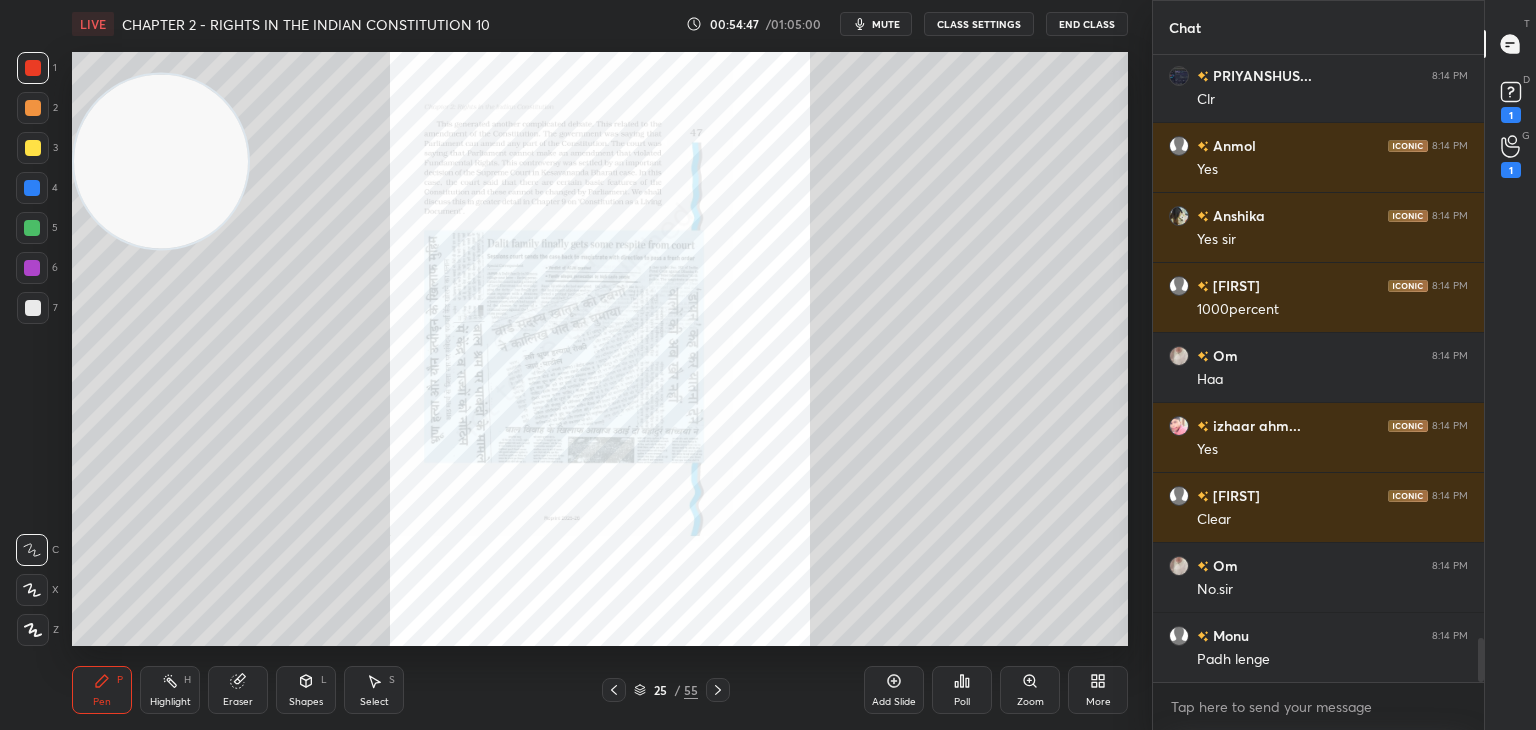 click 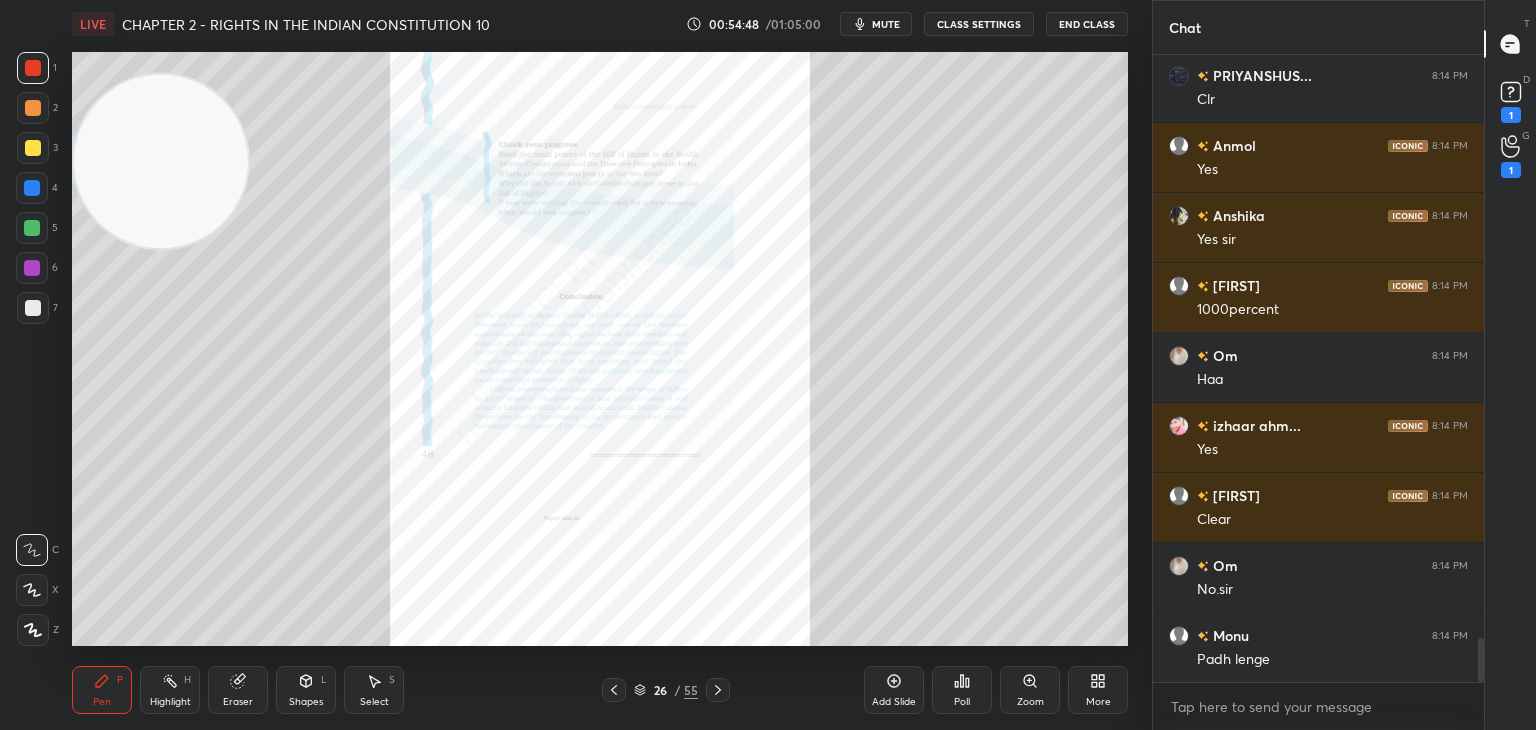 click 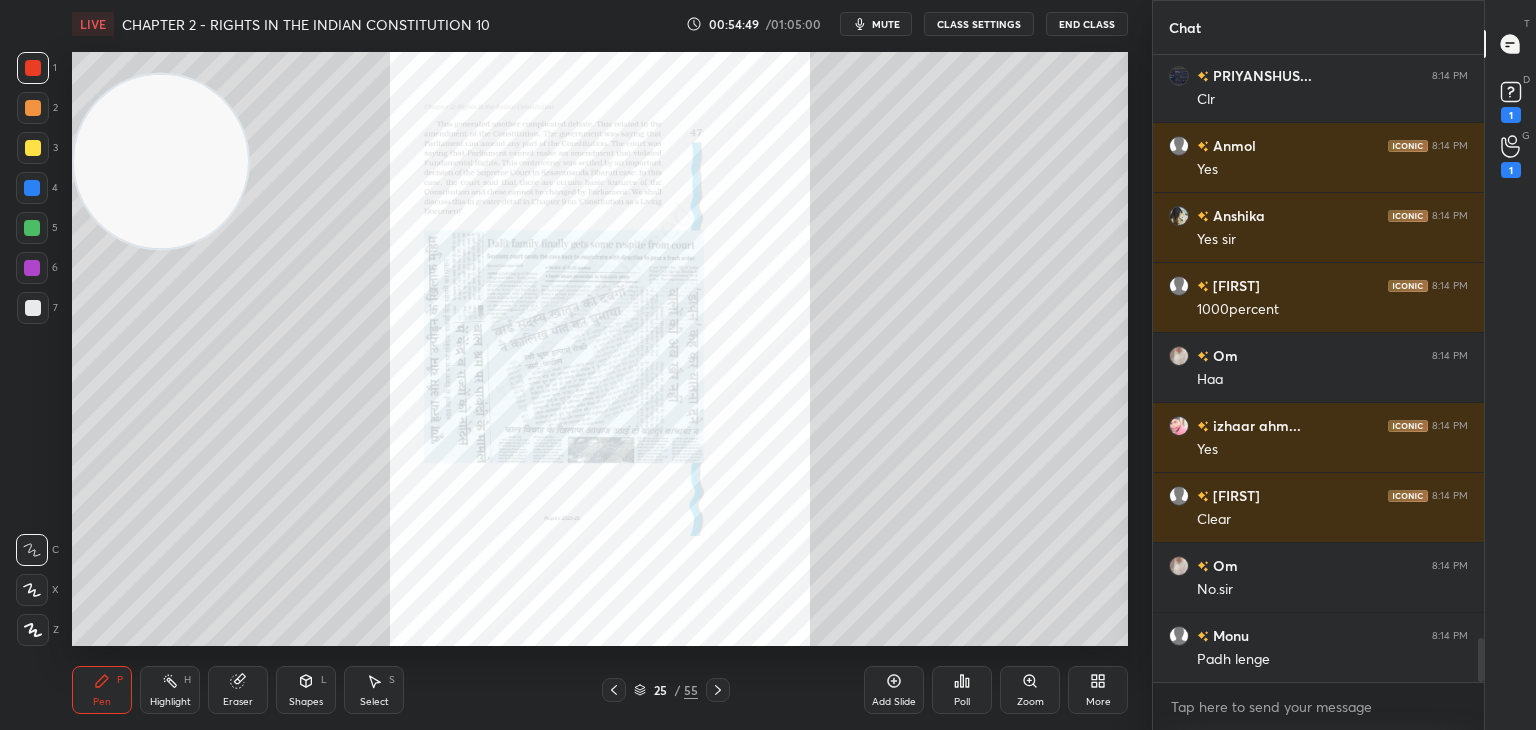 click on "Zoom" at bounding box center (1030, 690) 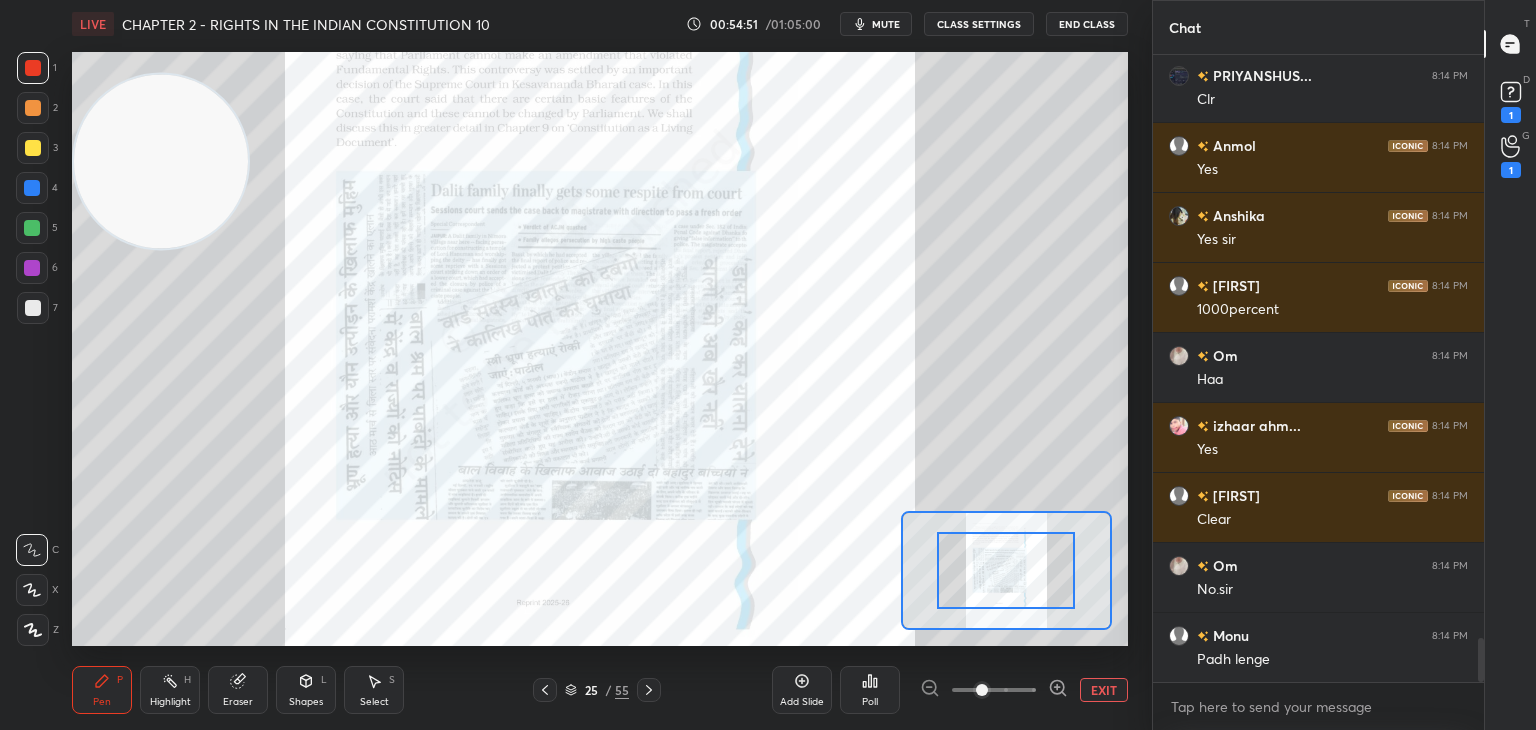scroll, scrollTop: 8406, scrollLeft: 0, axis: vertical 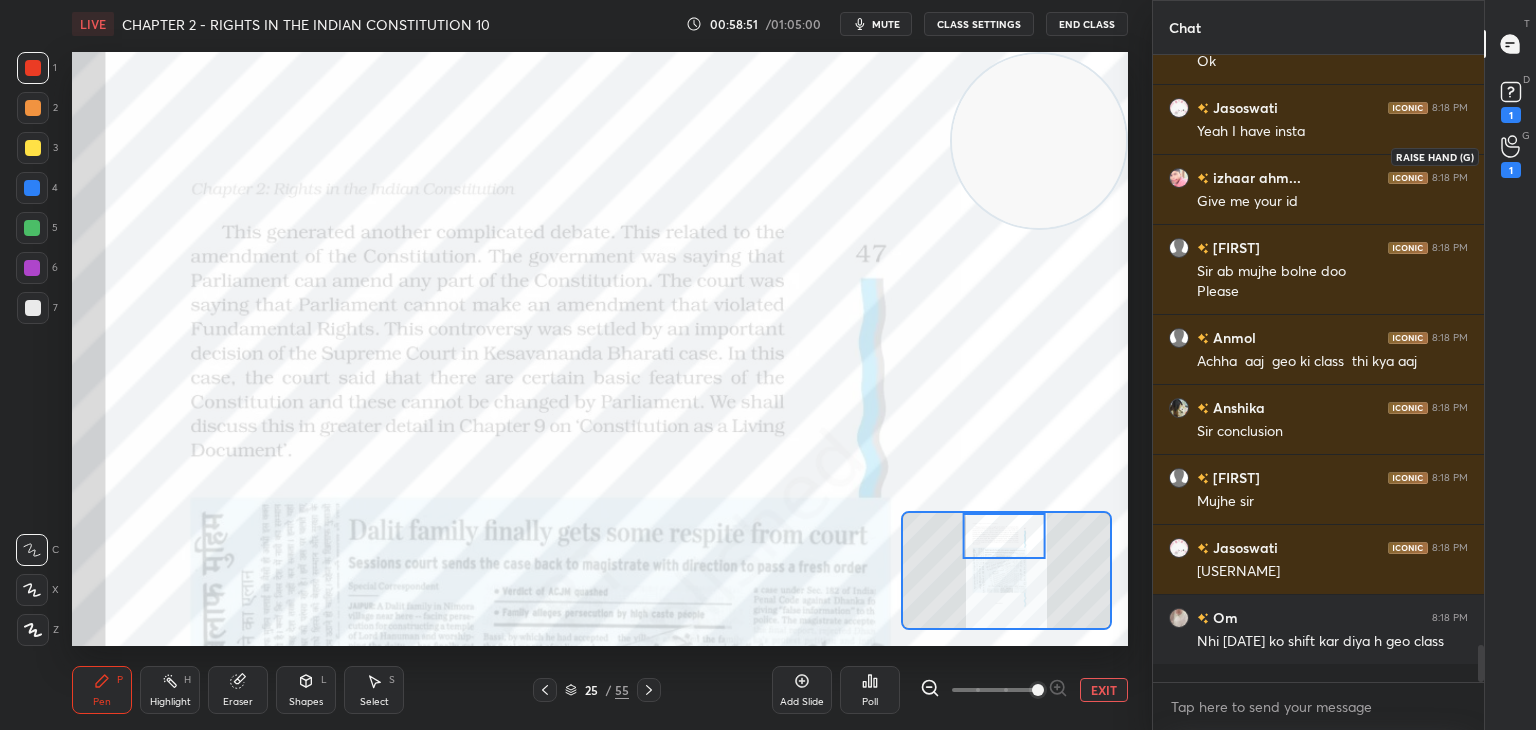 click 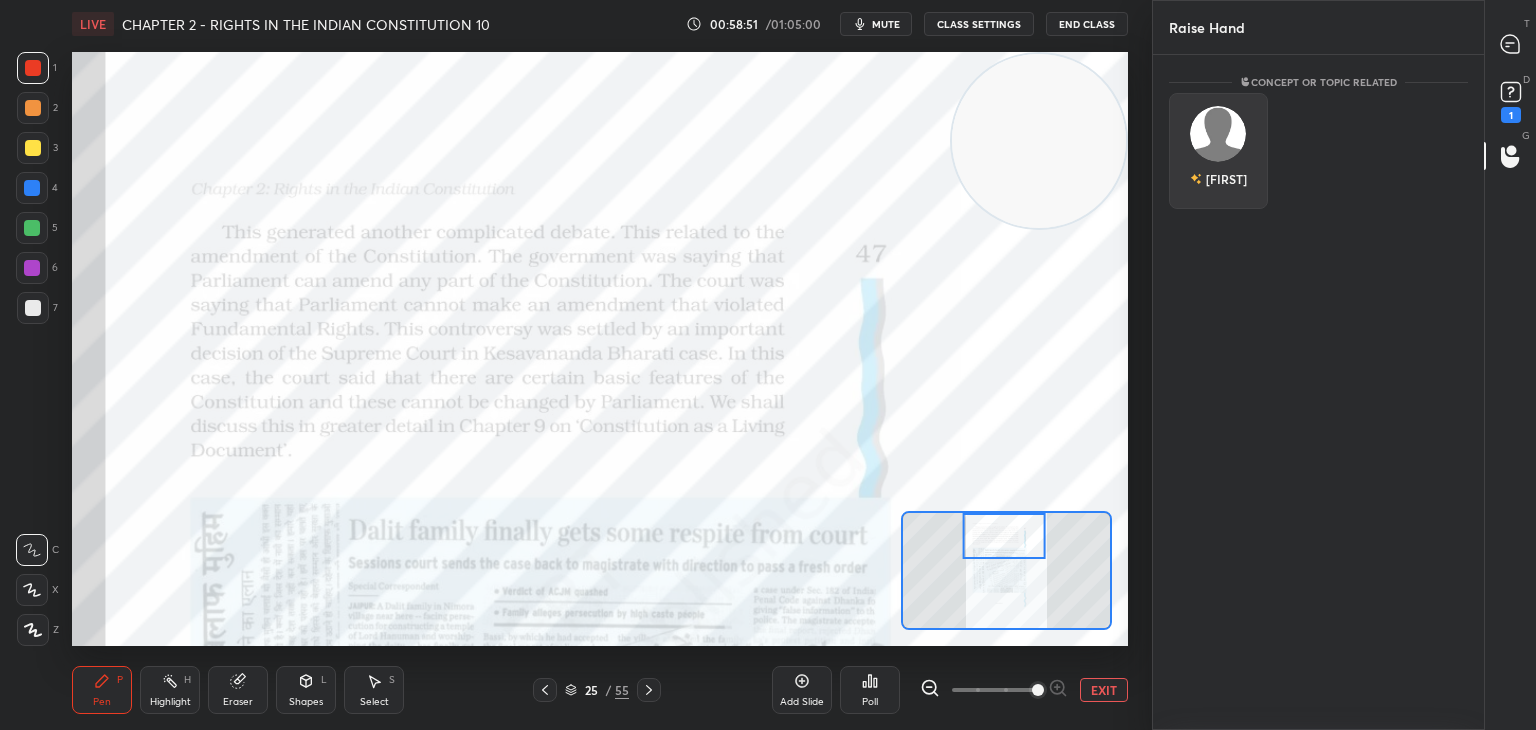 click on "[FIRST]" at bounding box center (1218, 151) 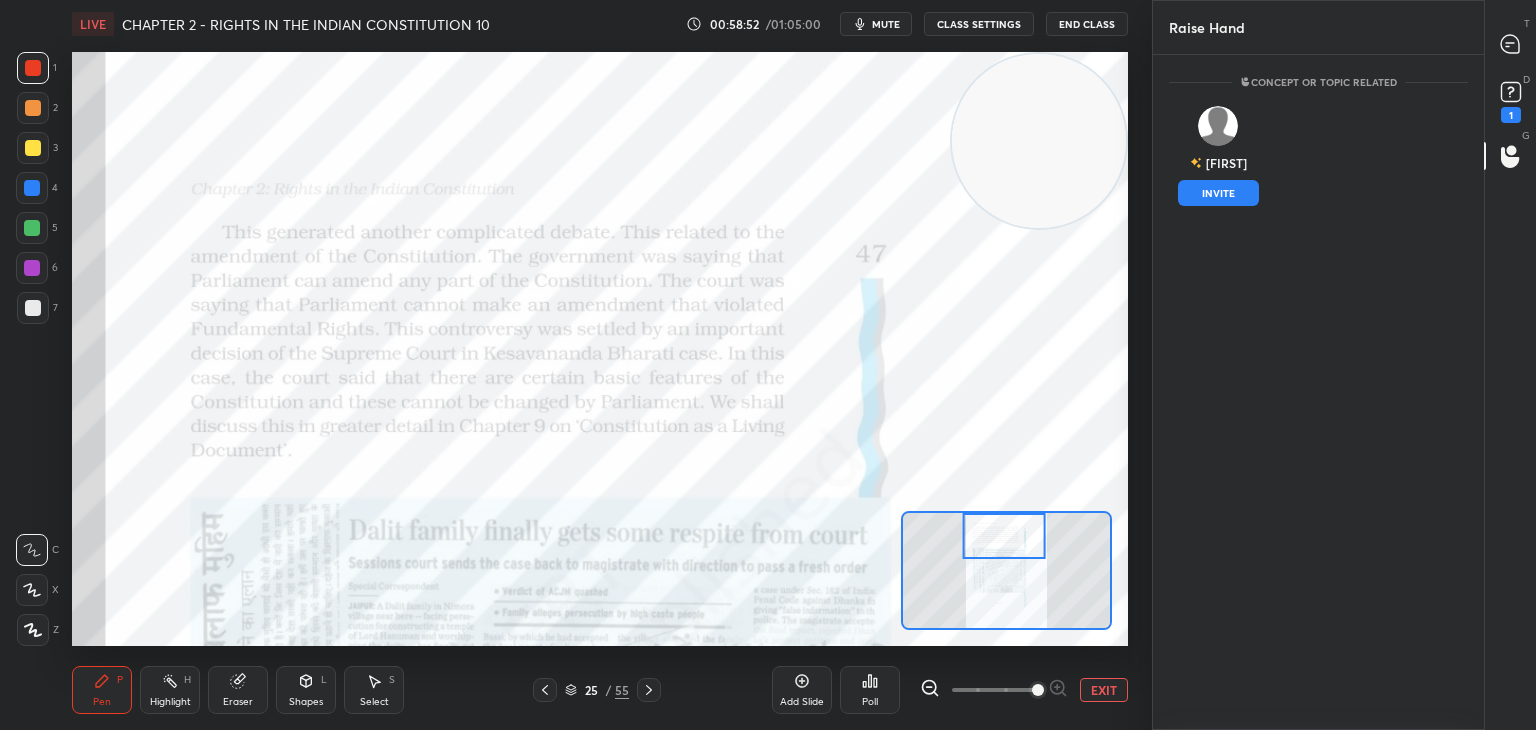 click on "INVITE" at bounding box center [1218, 193] 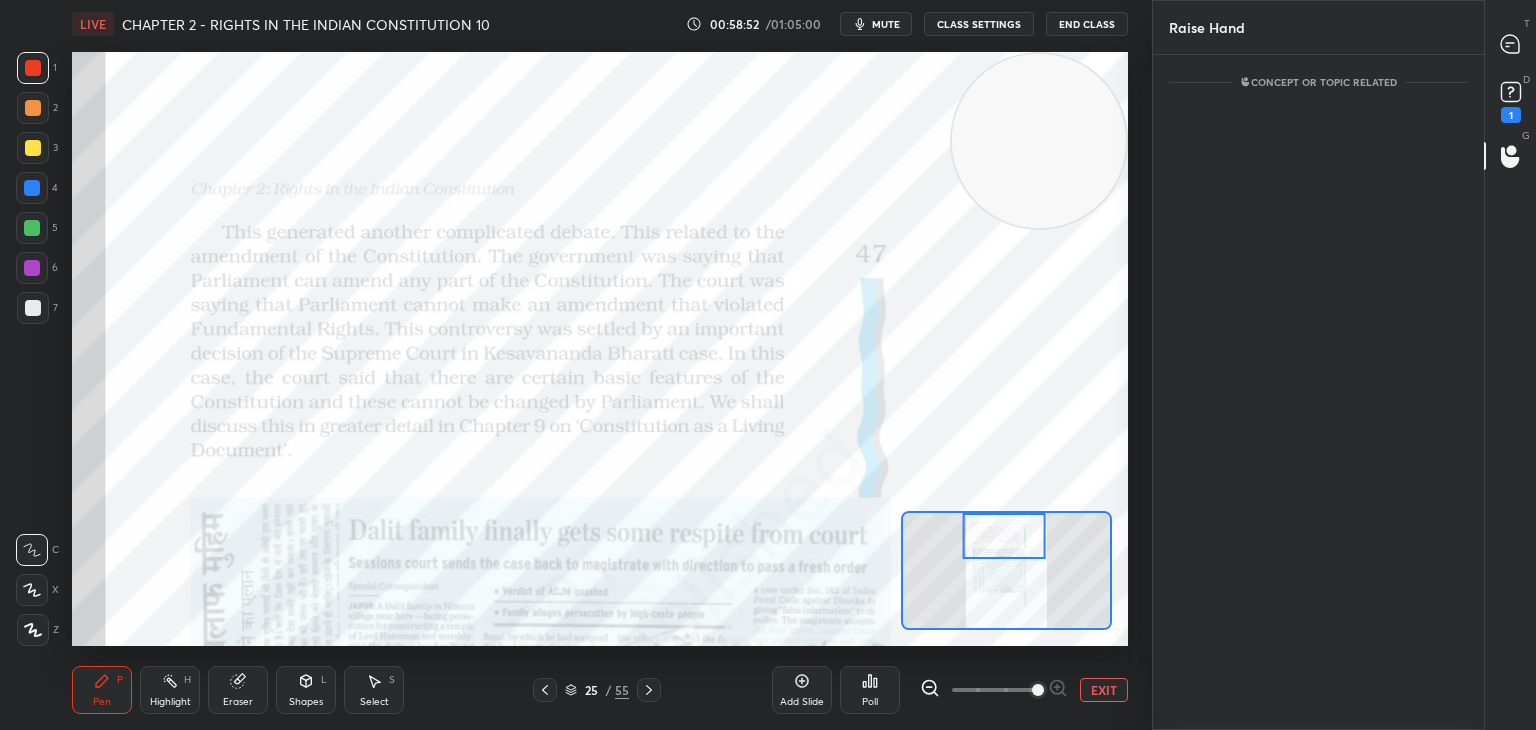 scroll, scrollTop: 589, scrollLeft: 325, axis: both 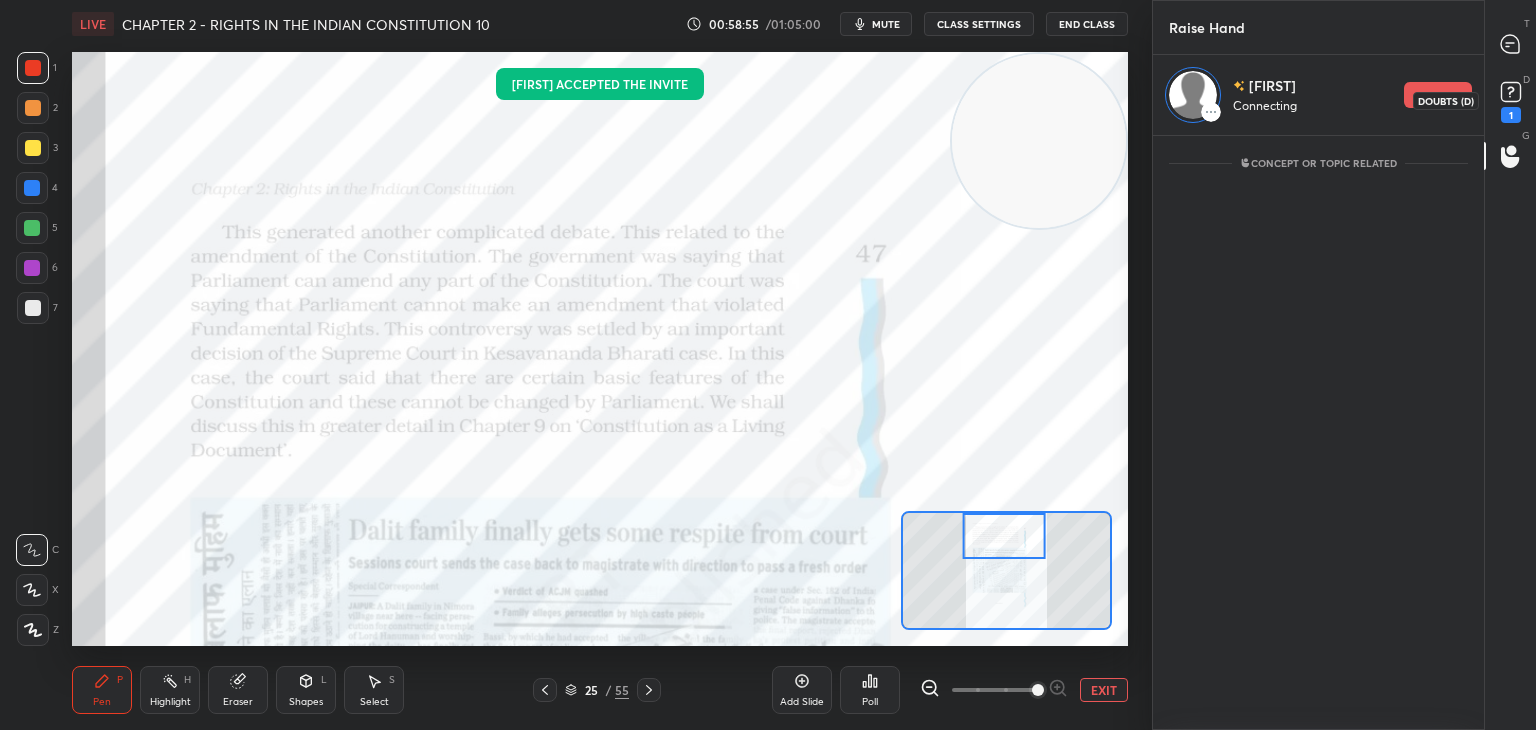 click 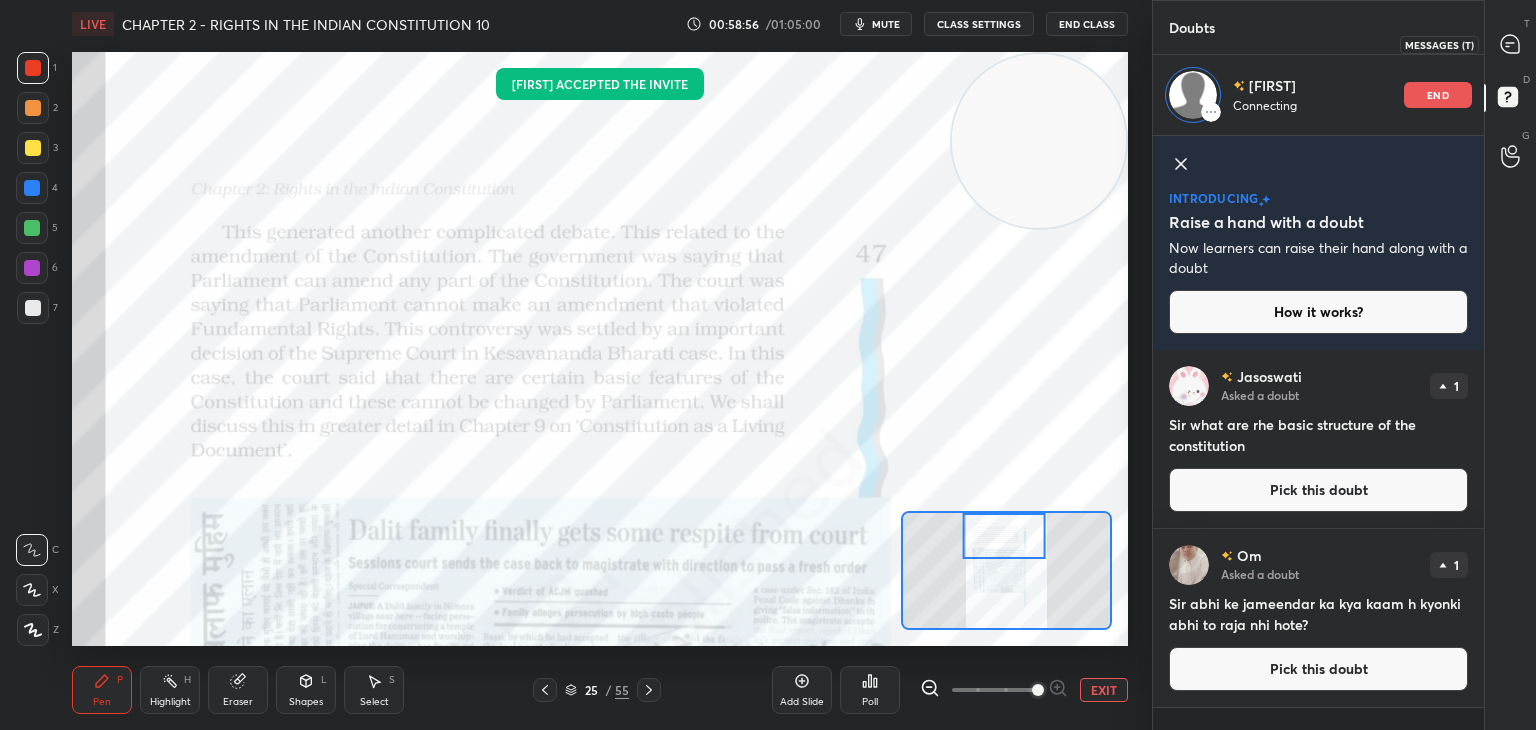 click 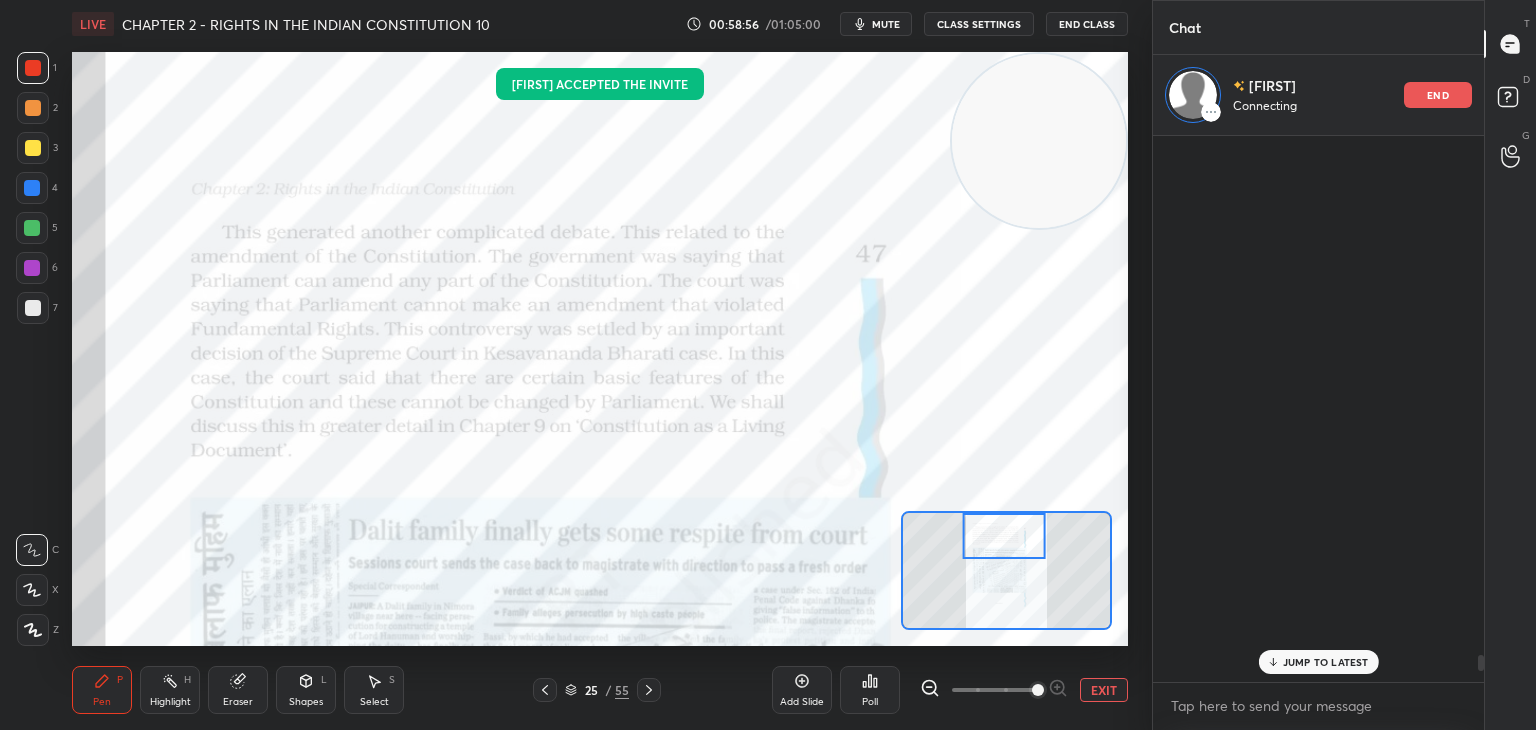scroll, scrollTop: 10492, scrollLeft: 0, axis: vertical 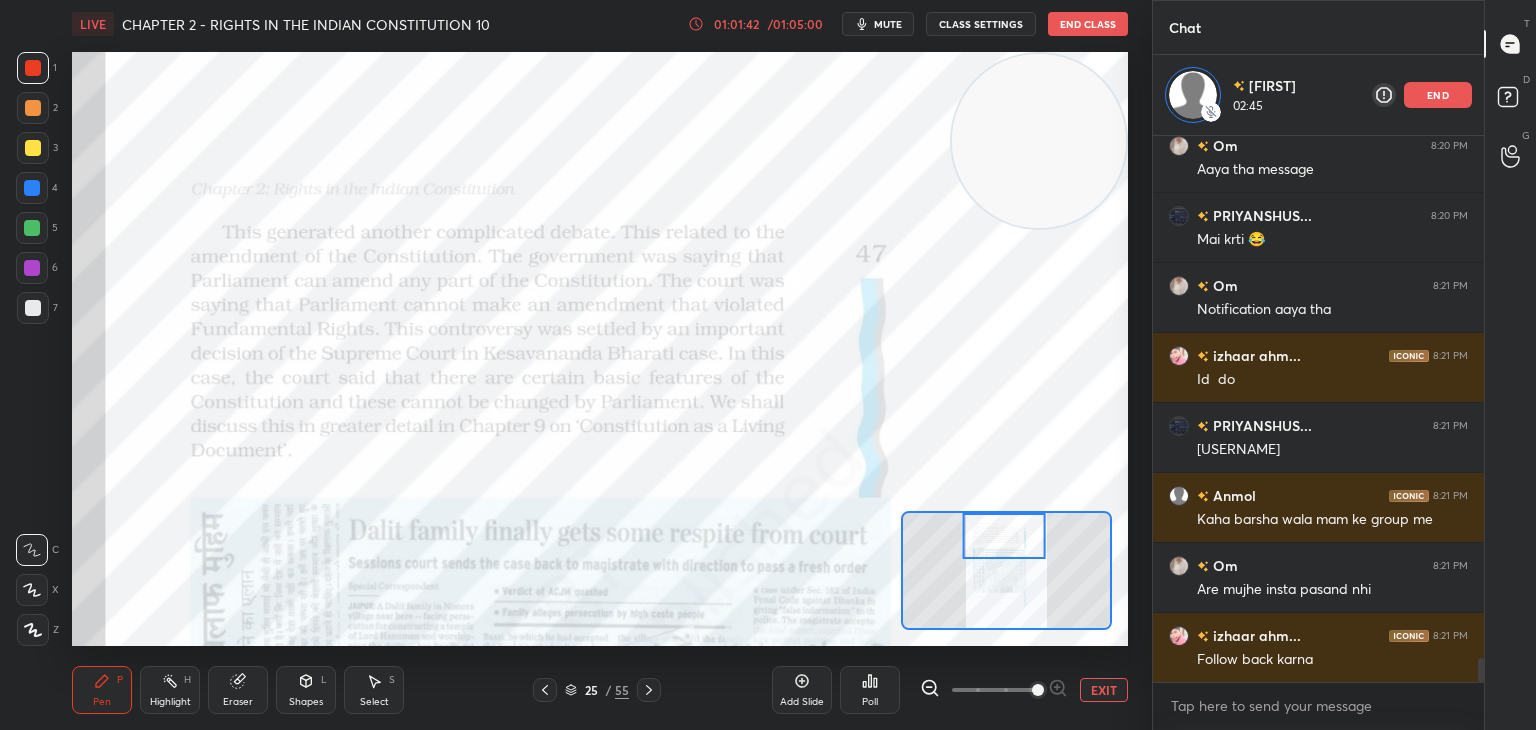 click on "end" at bounding box center [1438, 95] 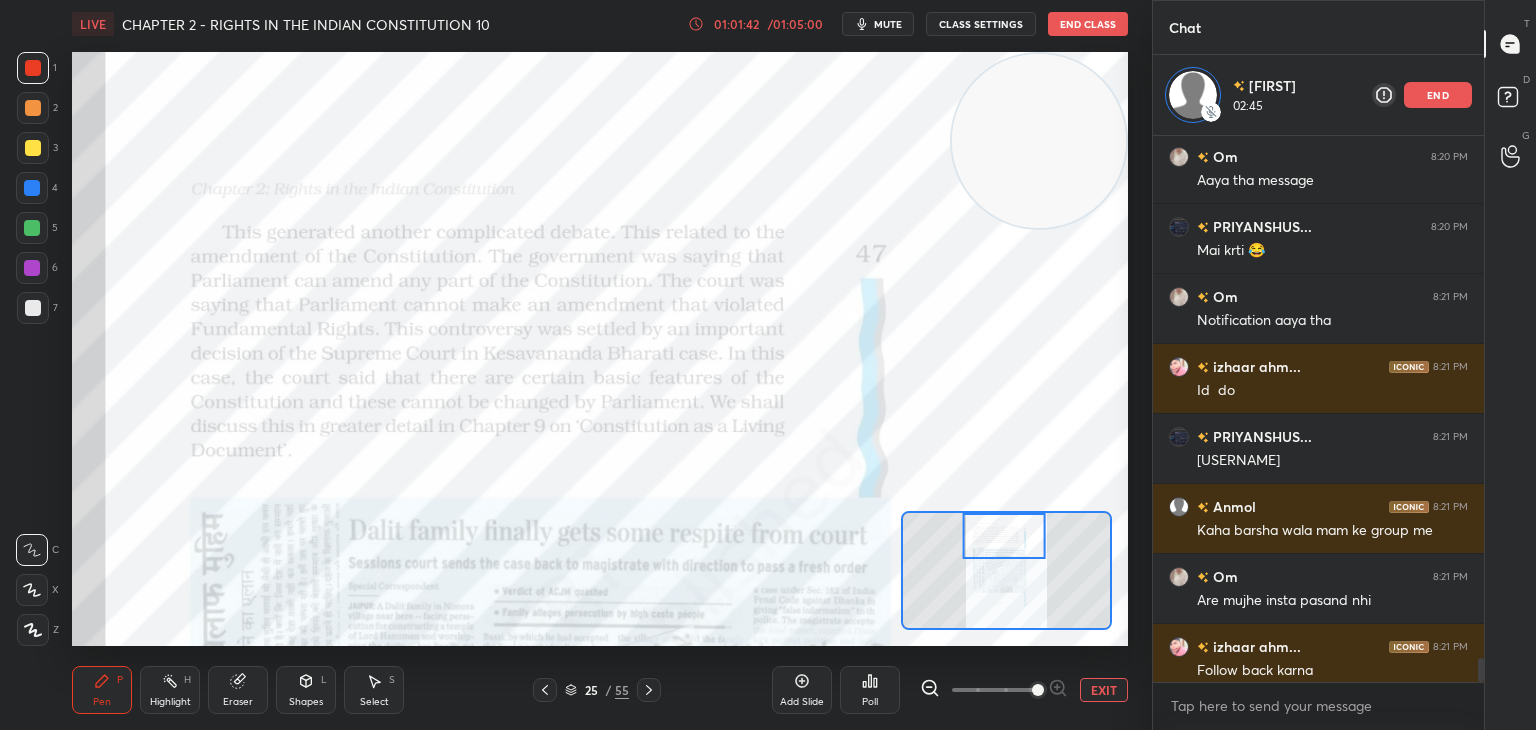scroll, scrollTop: 6, scrollLeft: 6, axis: both 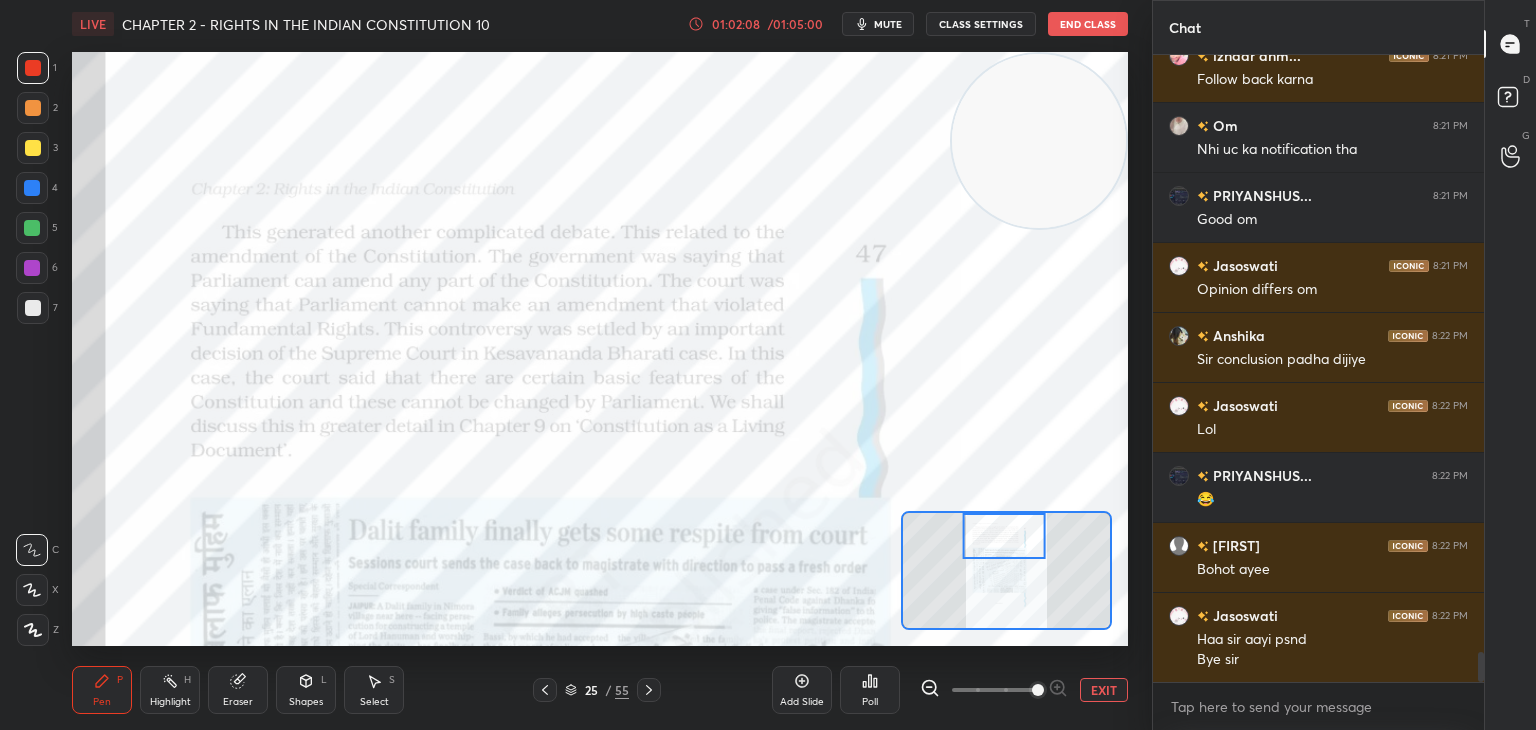click on "End Class" at bounding box center (1088, 24) 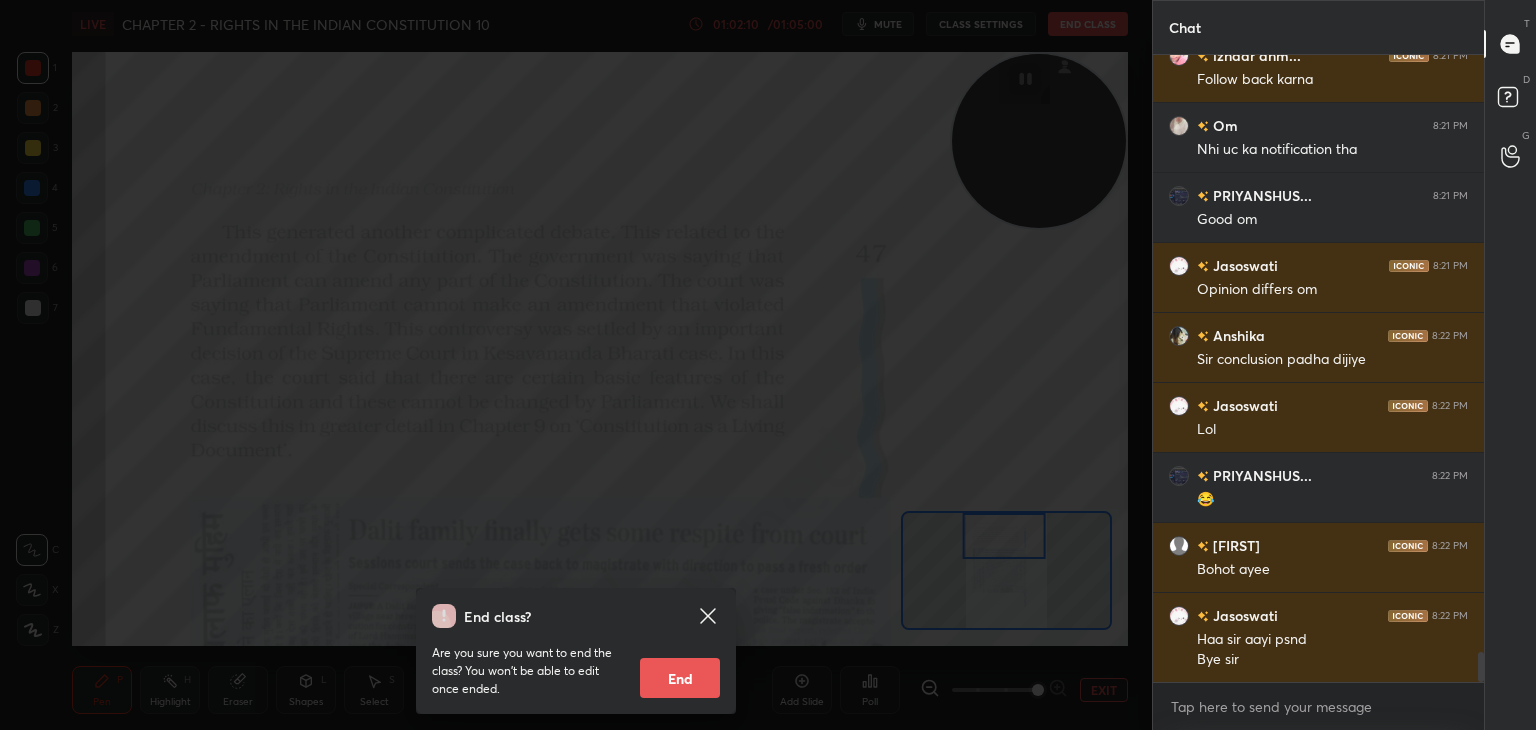 click on "End" at bounding box center (680, 678) 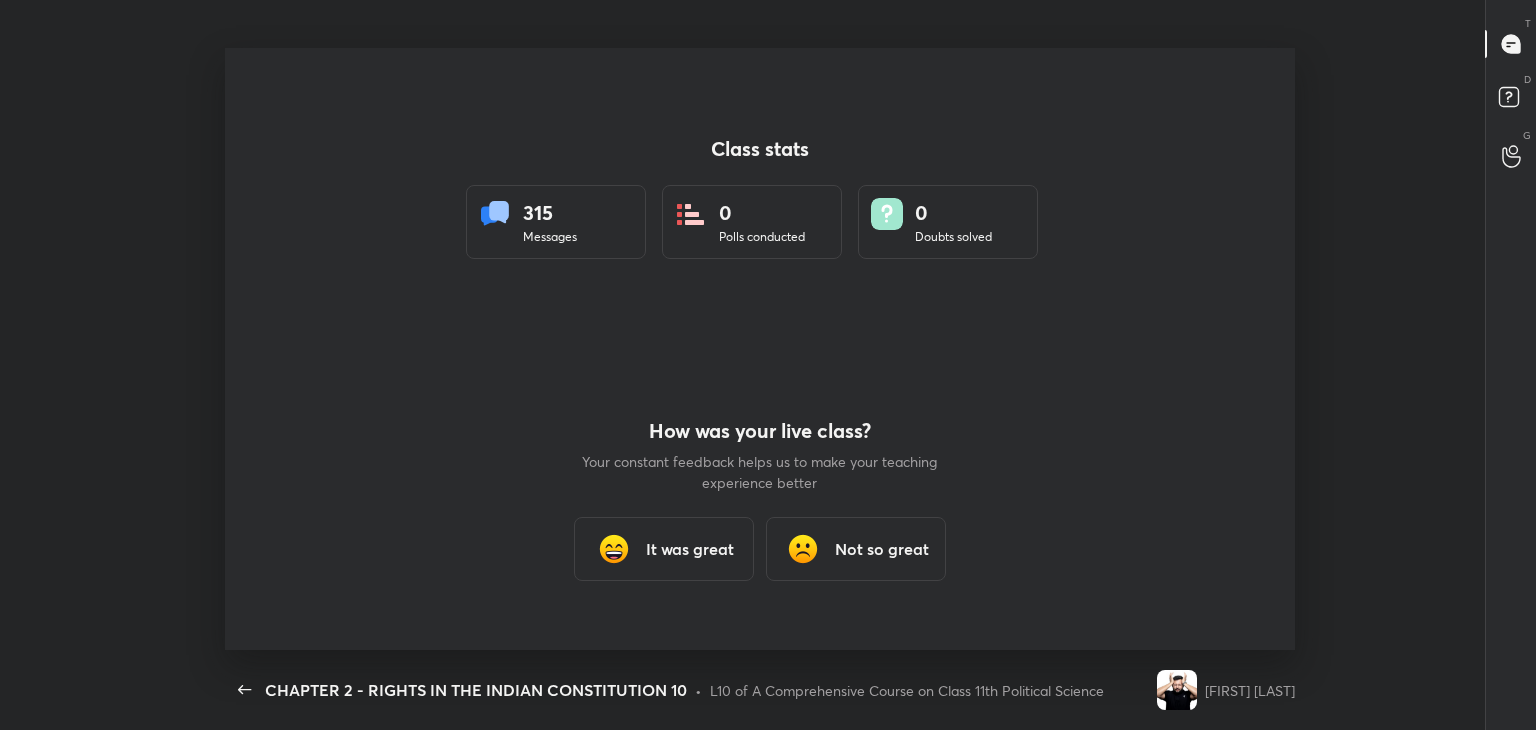 scroll, scrollTop: 99397, scrollLeft: 98747, axis: both 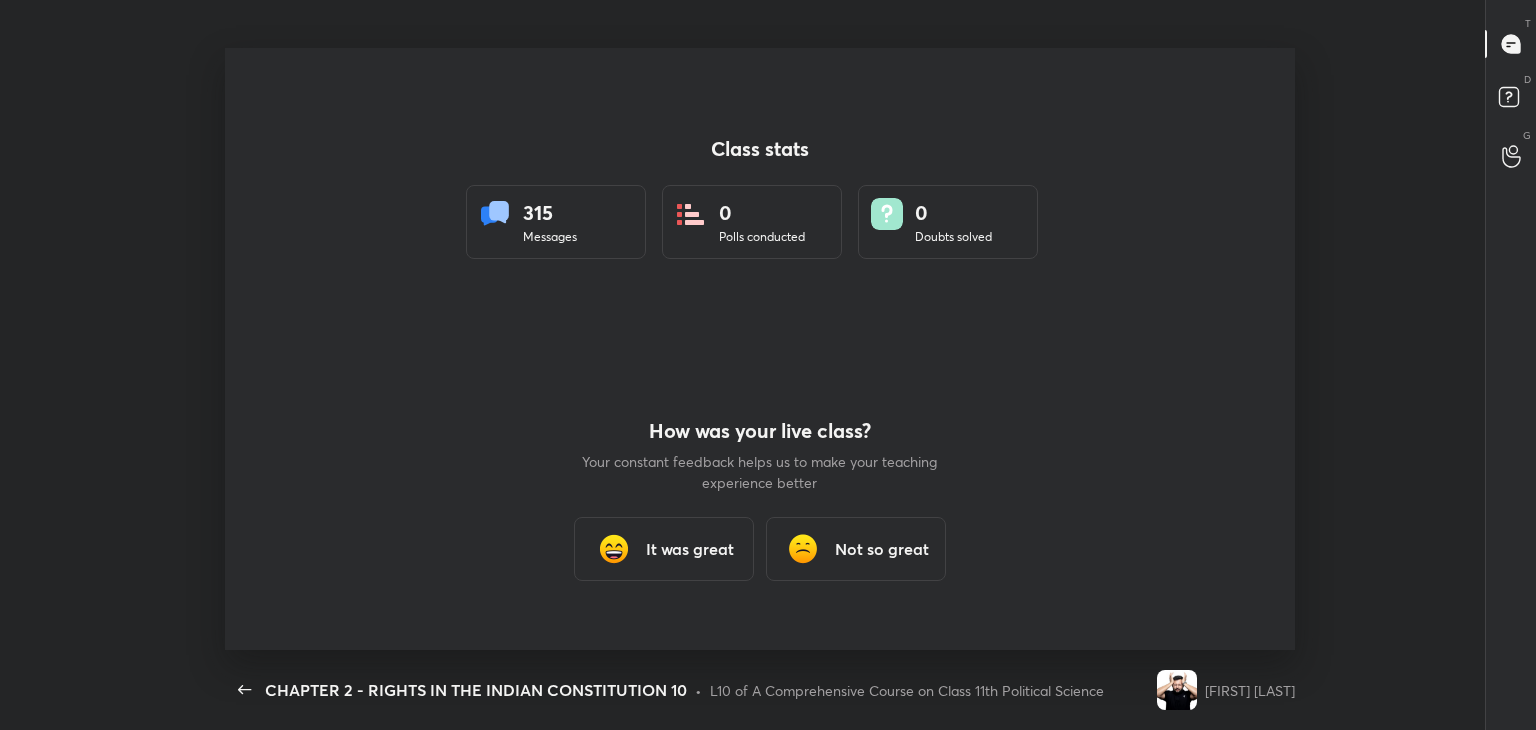 click on "It was great" at bounding box center [664, 549] 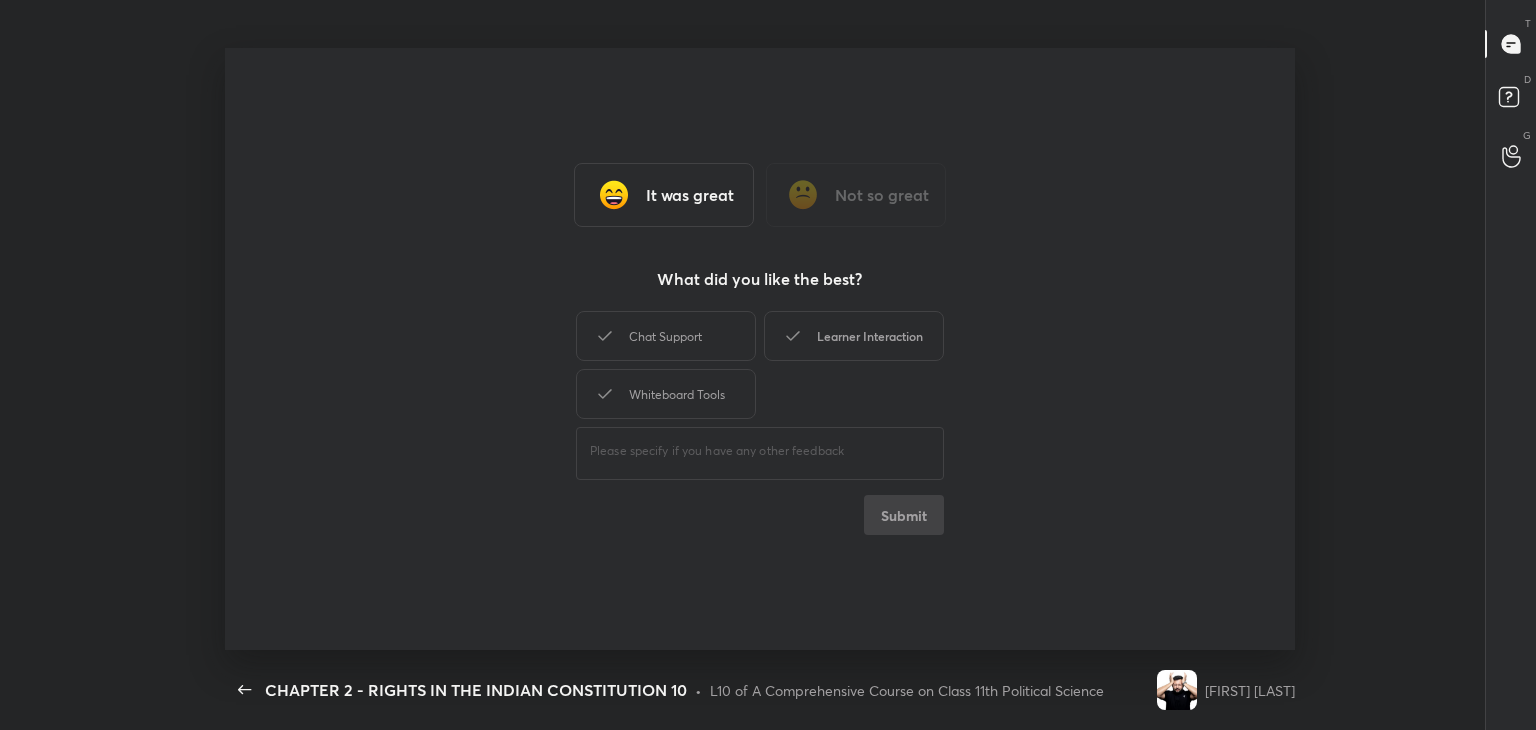 click on "Learner Interaction" at bounding box center (854, 336) 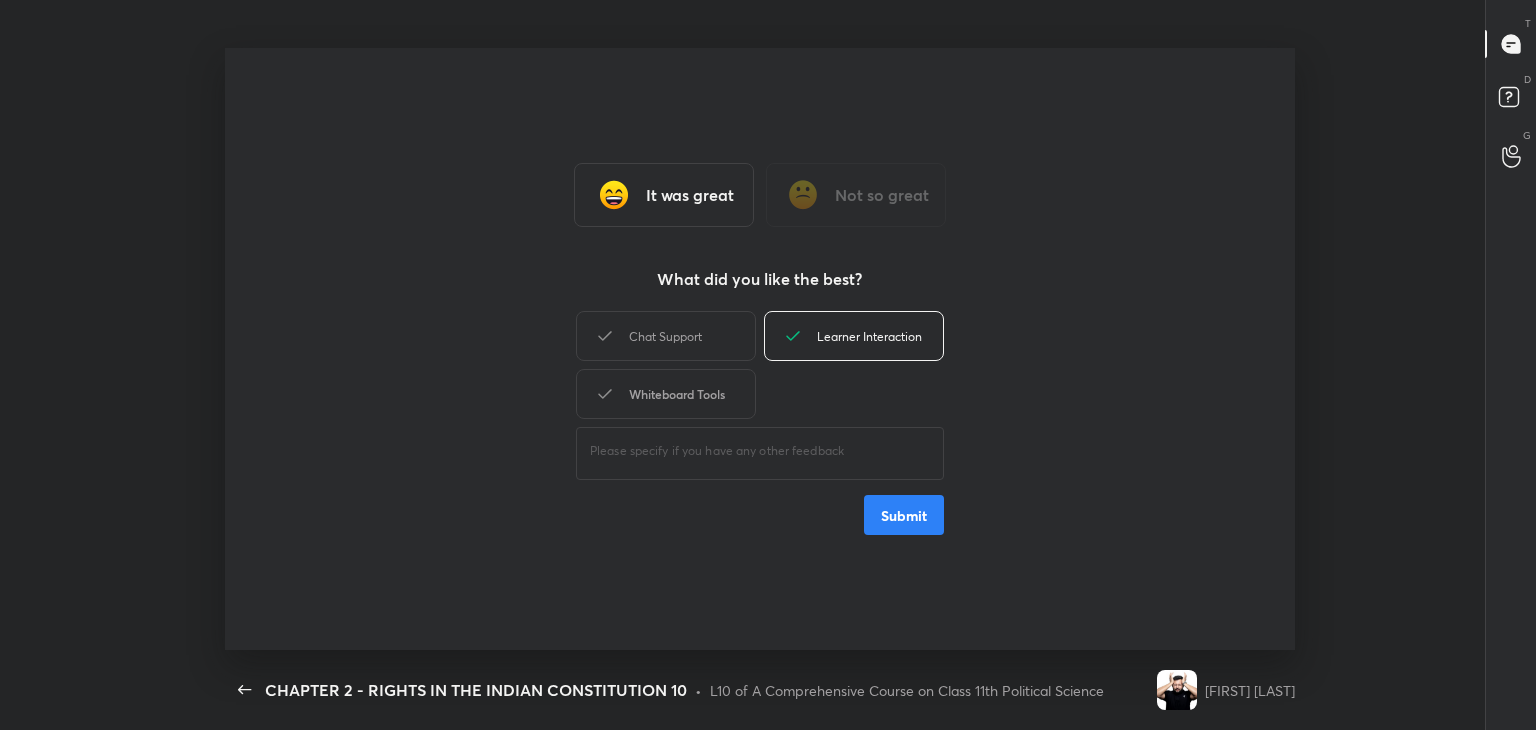 click on "Whiteboard Tools" at bounding box center [666, 394] 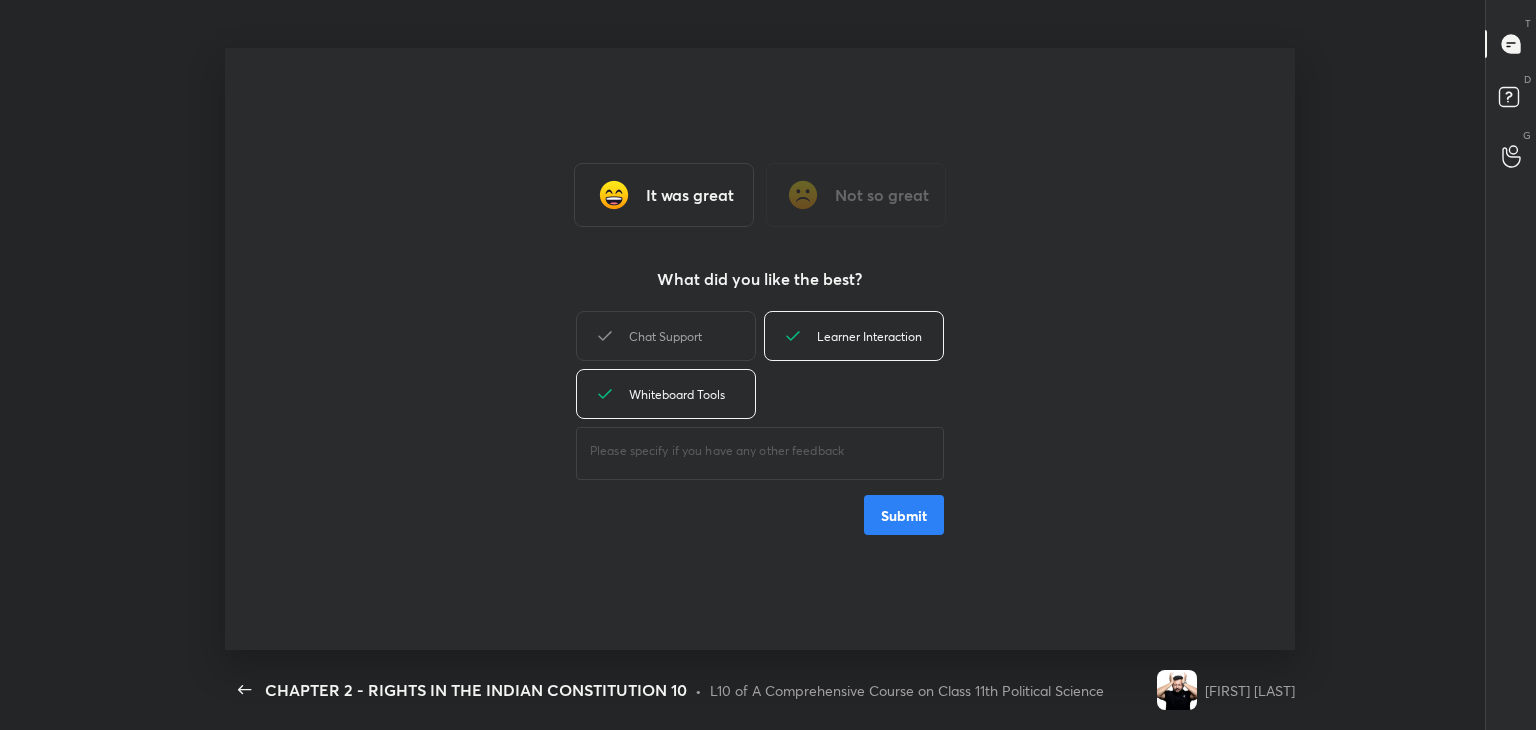 click on "Submit" at bounding box center [904, 515] 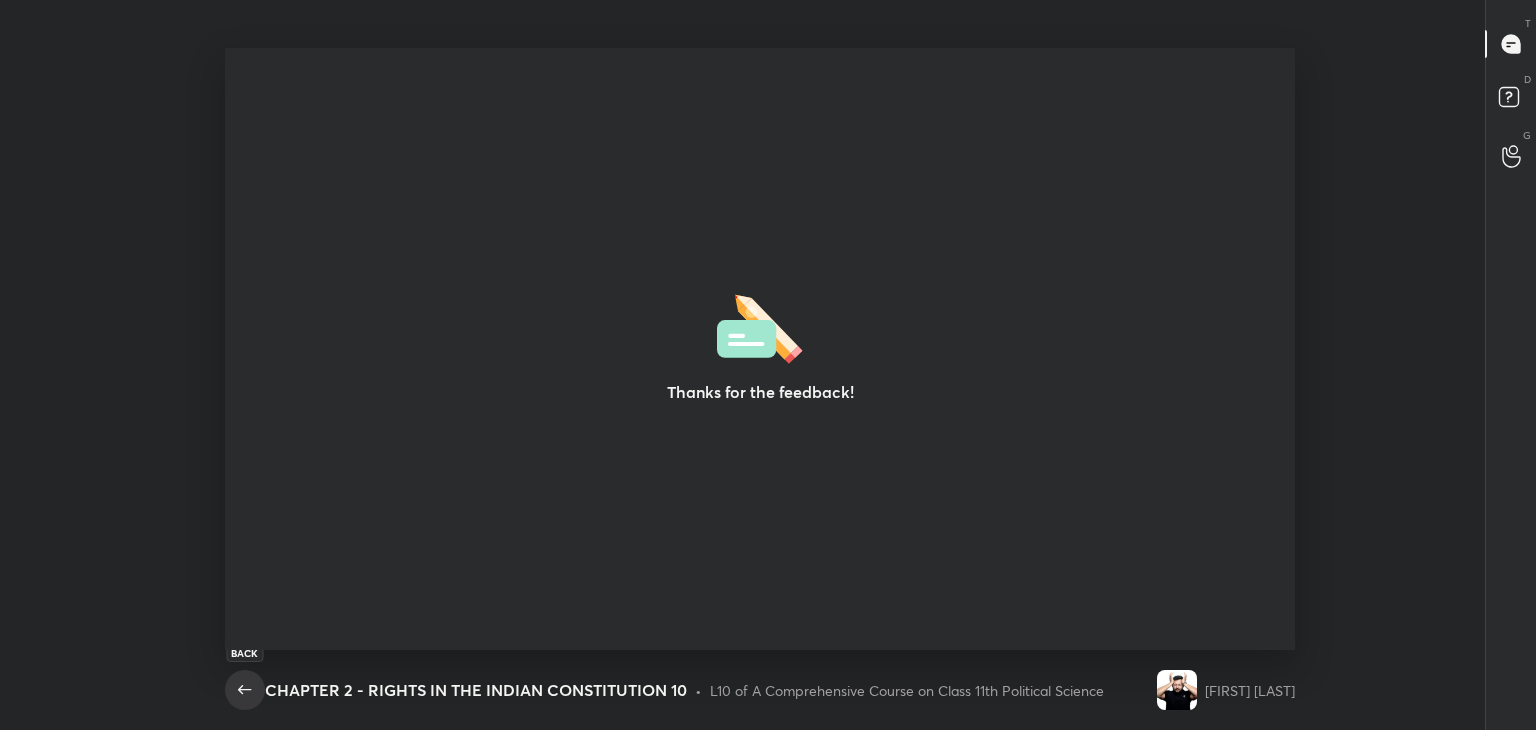 click 